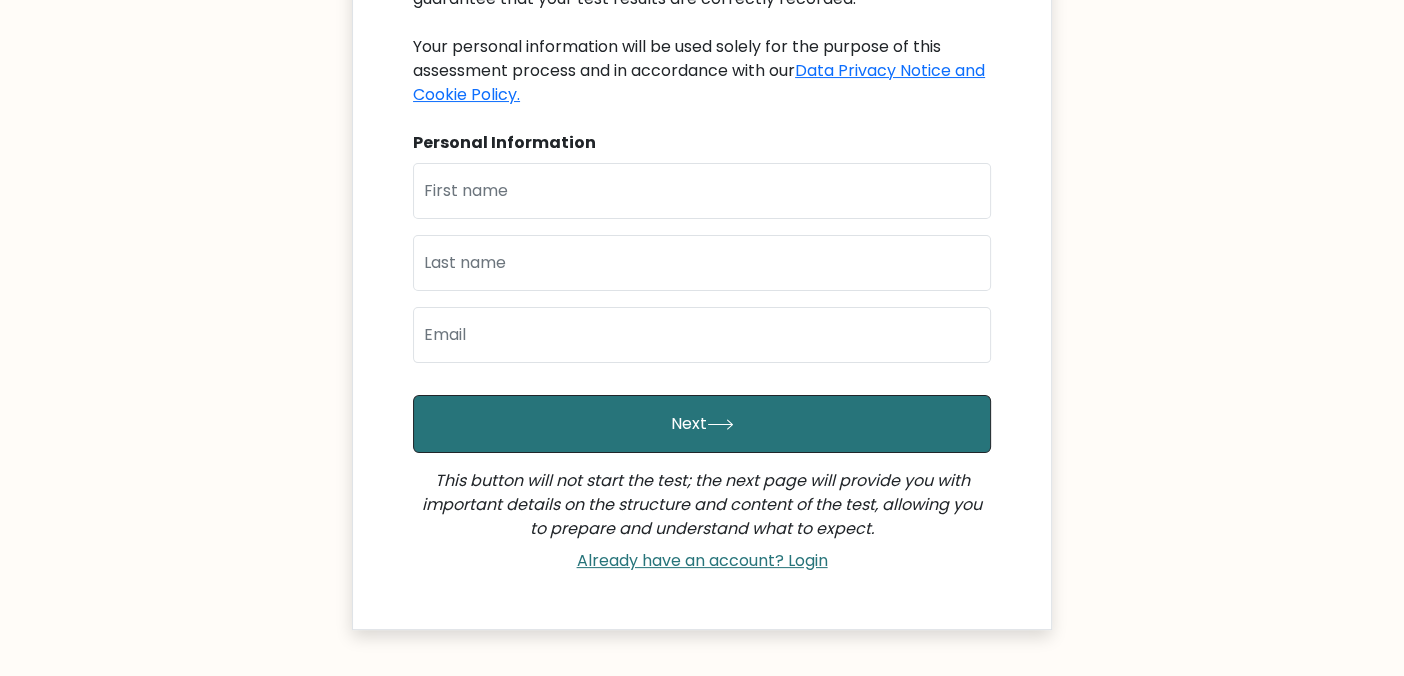 scroll, scrollTop: 319, scrollLeft: 0, axis: vertical 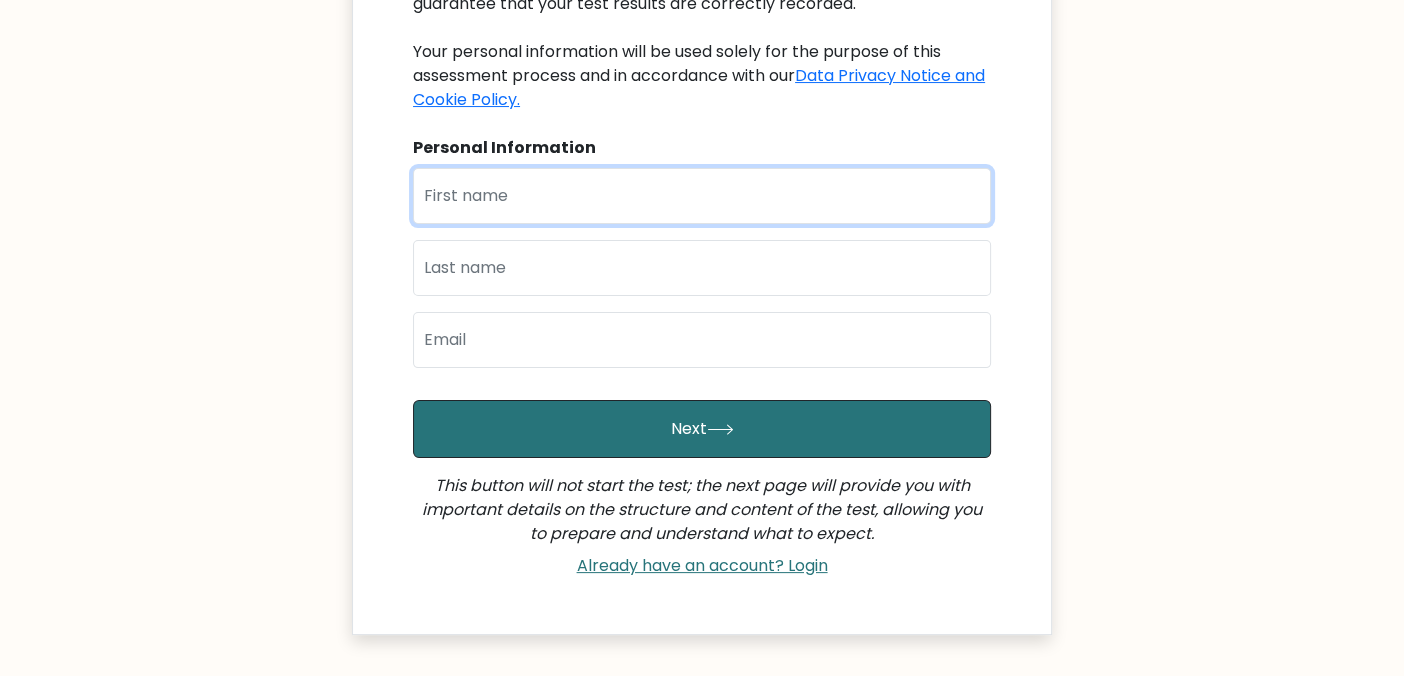 click at bounding box center (702, 196) 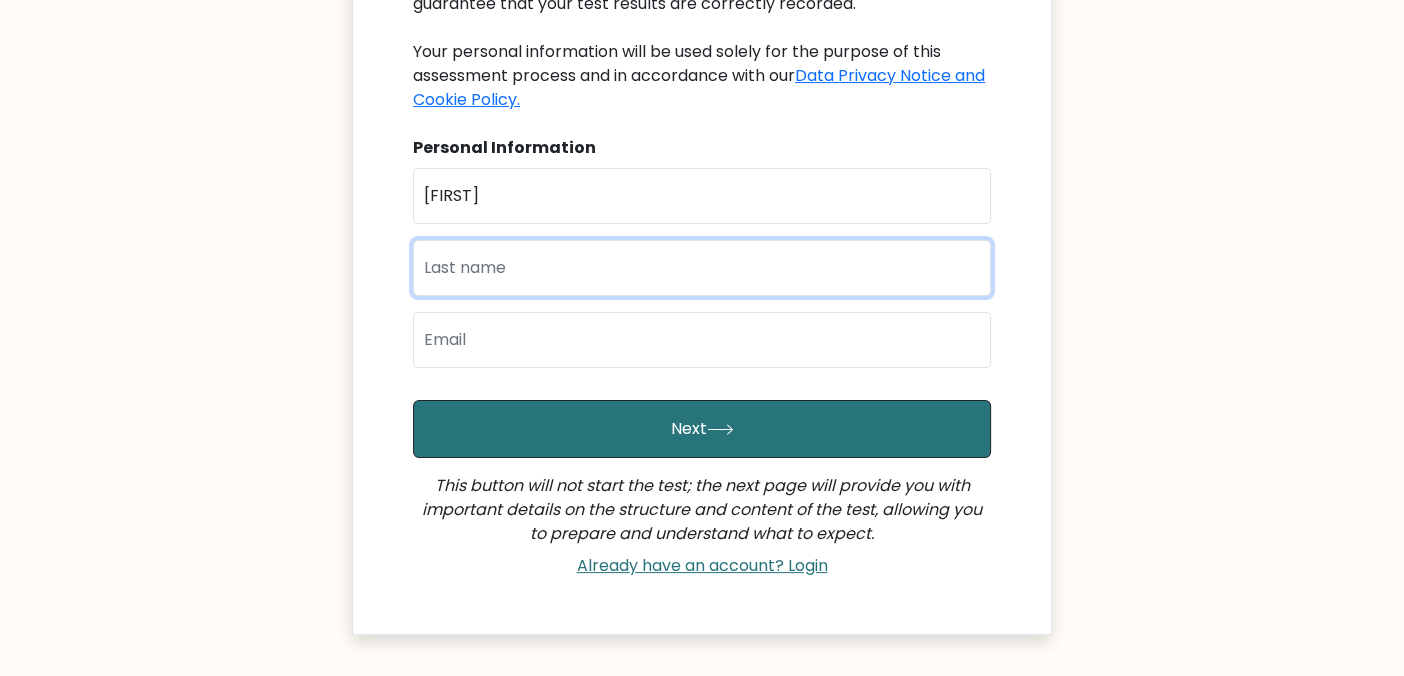 type on "[NAME]" 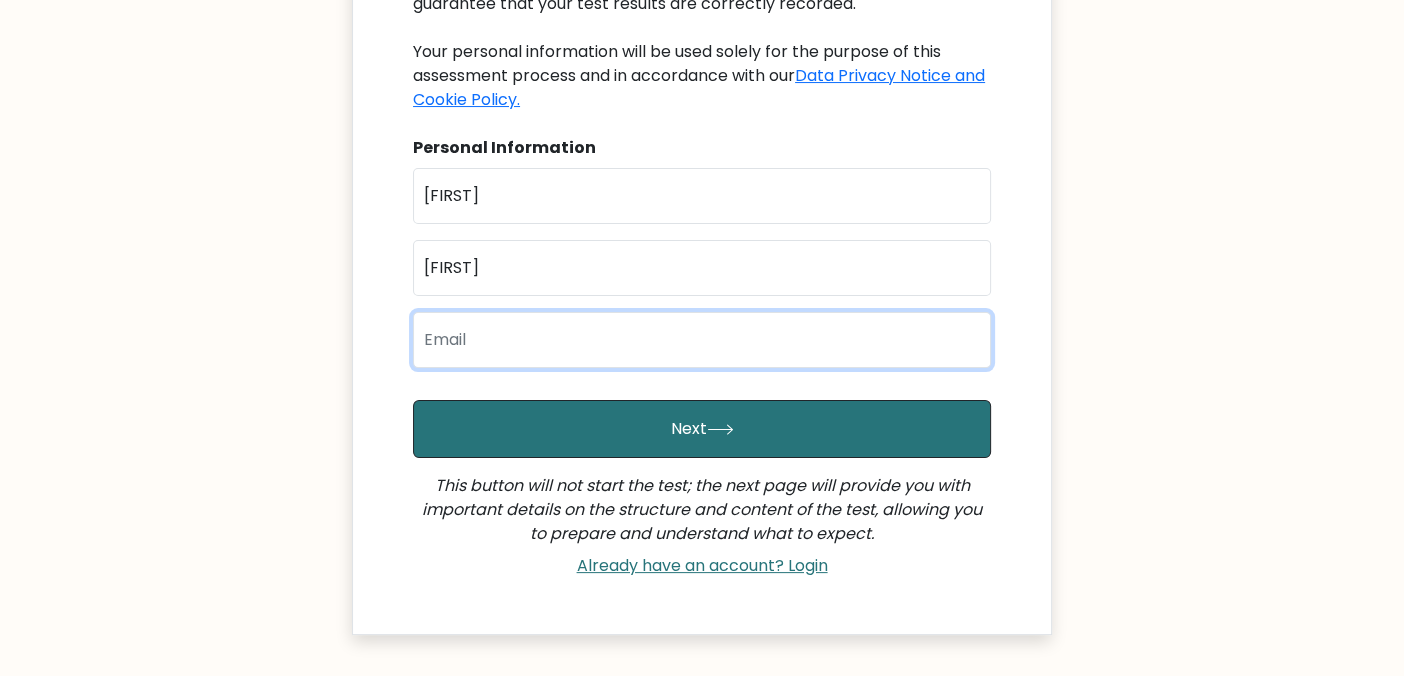 click at bounding box center [702, 340] 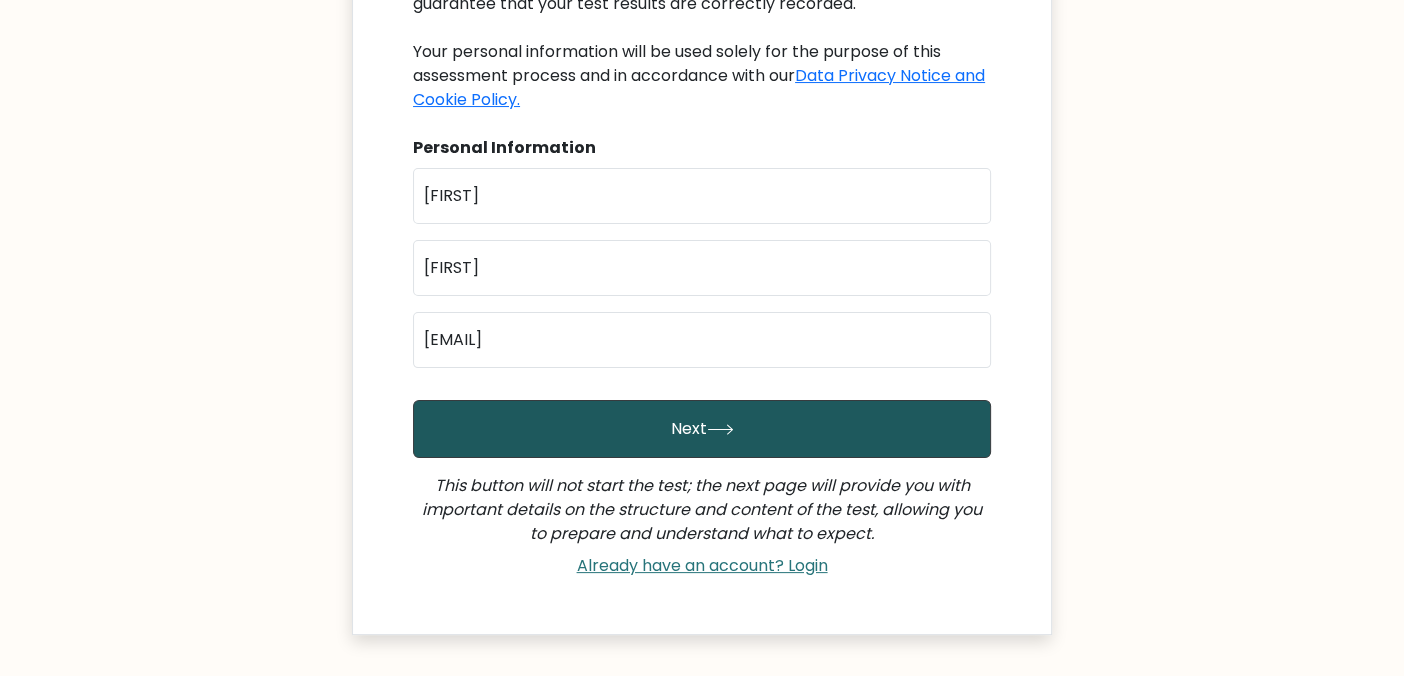 click on "Next" at bounding box center (702, 429) 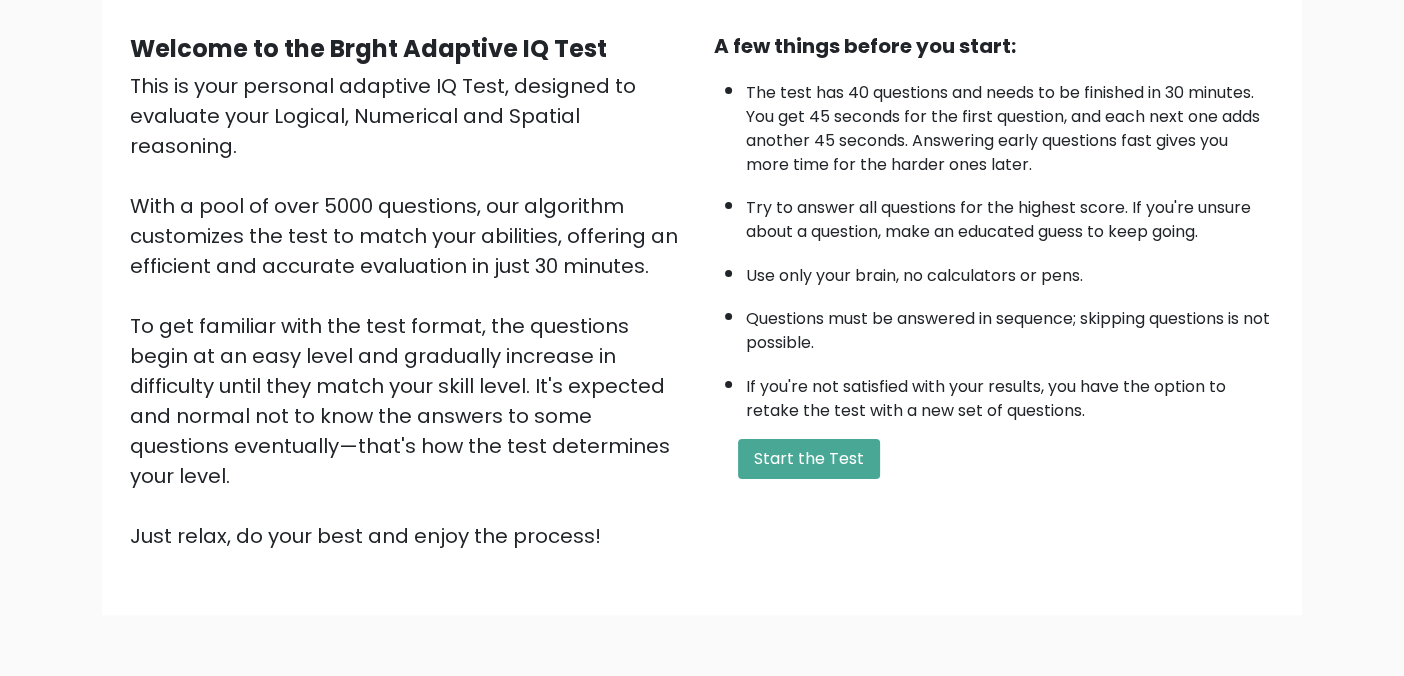 scroll, scrollTop: 177, scrollLeft: 0, axis: vertical 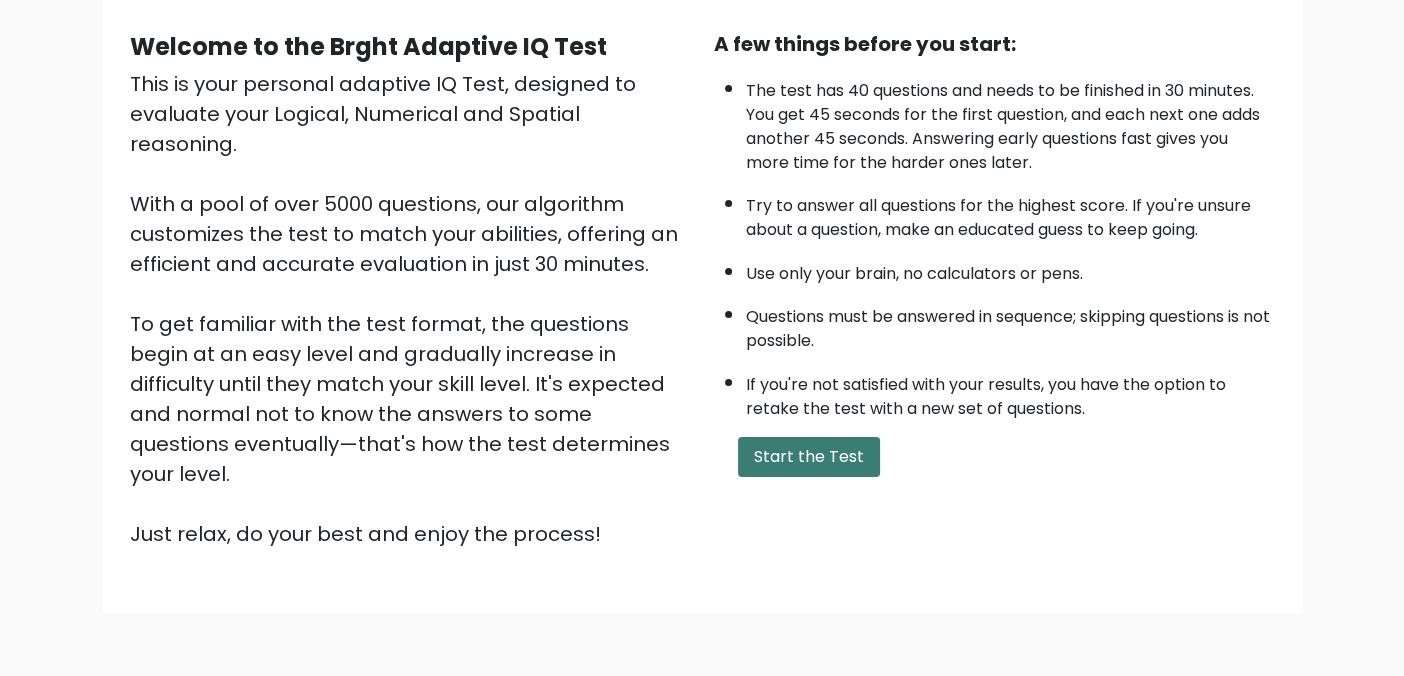 click on "Start the Test" at bounding box center [809, 457] 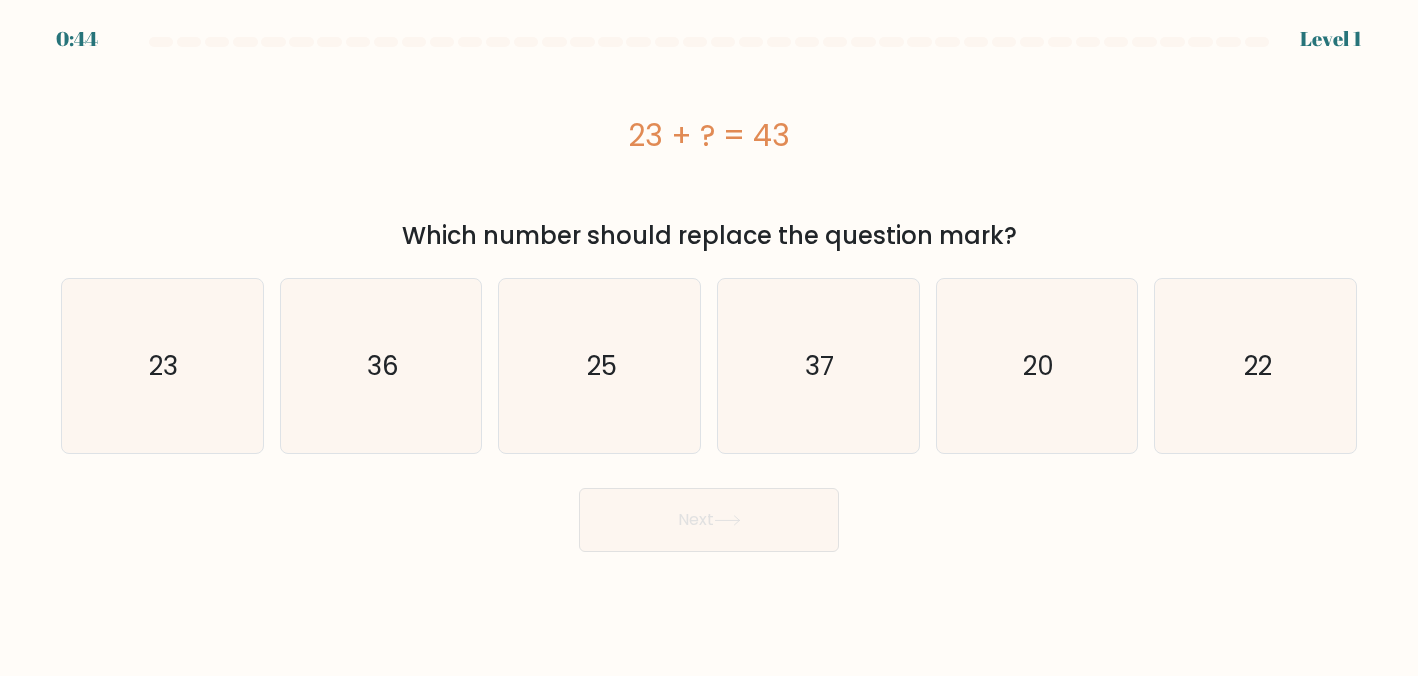 scroll, scrollTop: 0, scrollLeft: 0, axis: both 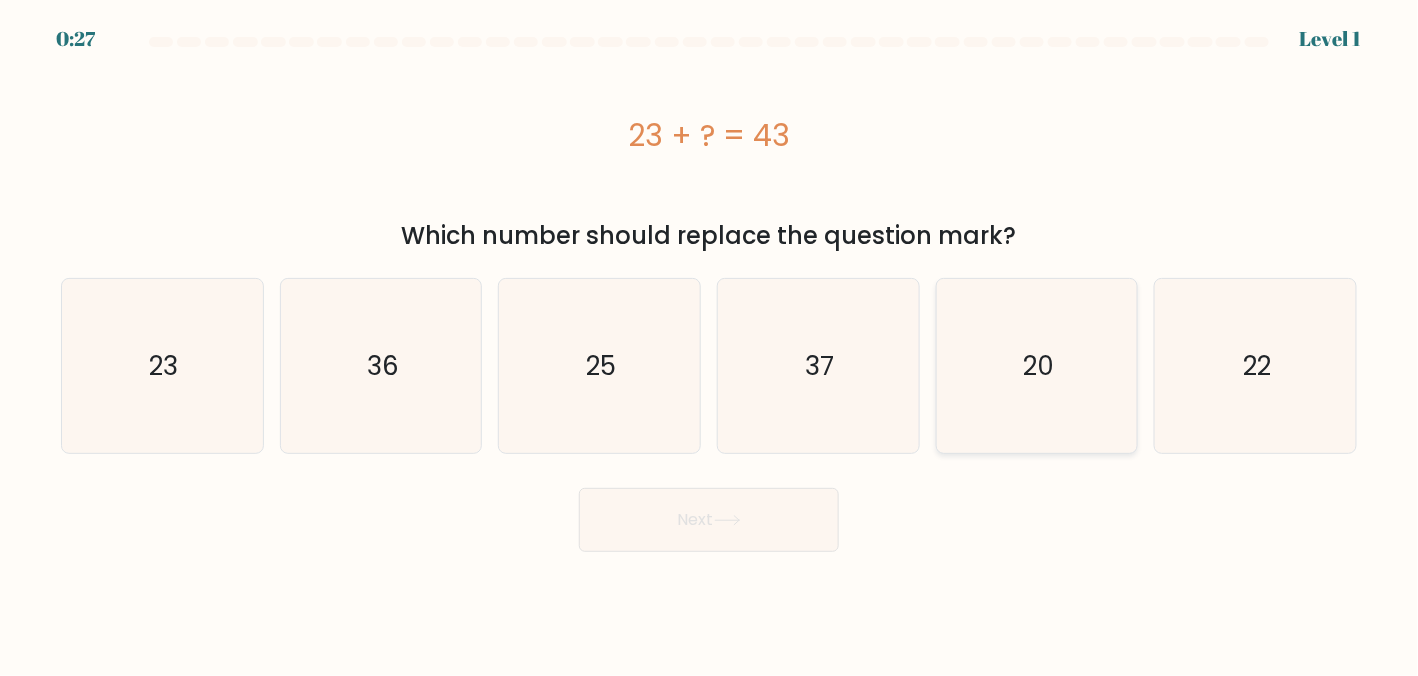 click on "20" 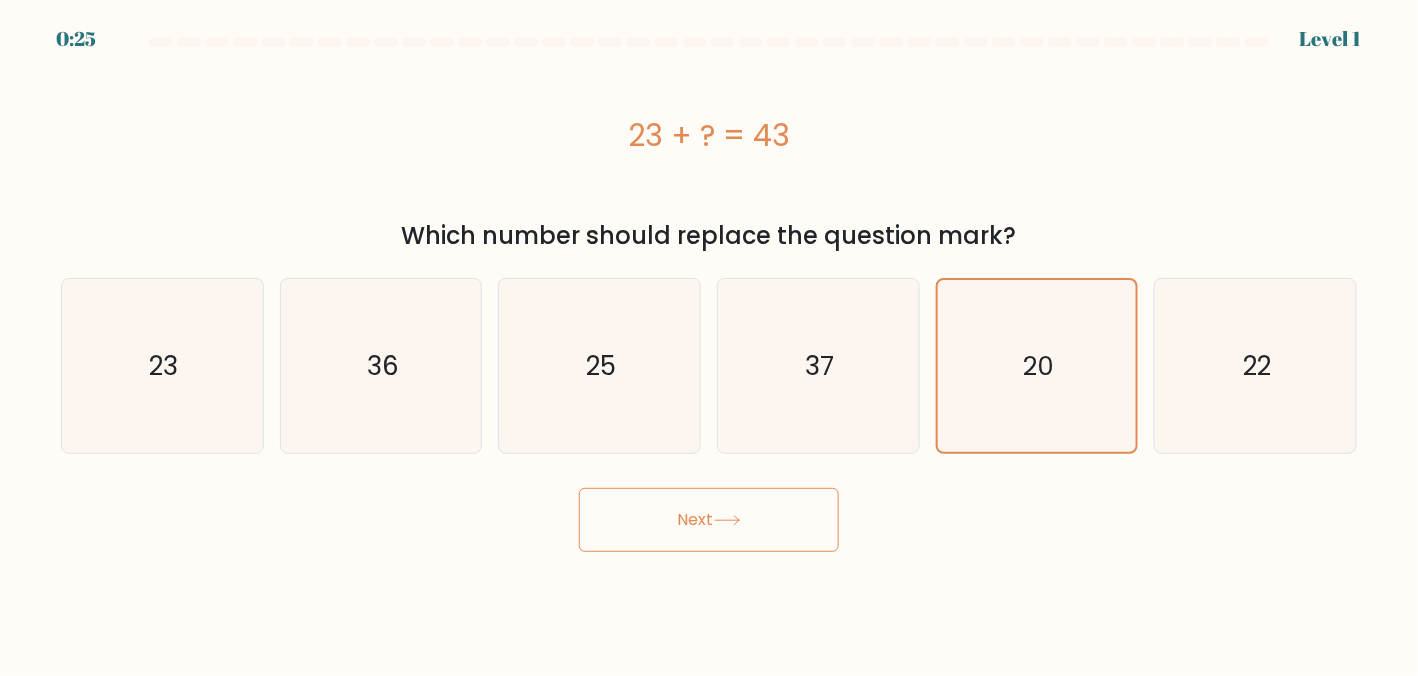 click on "Next" at bounding box center (709, 520) 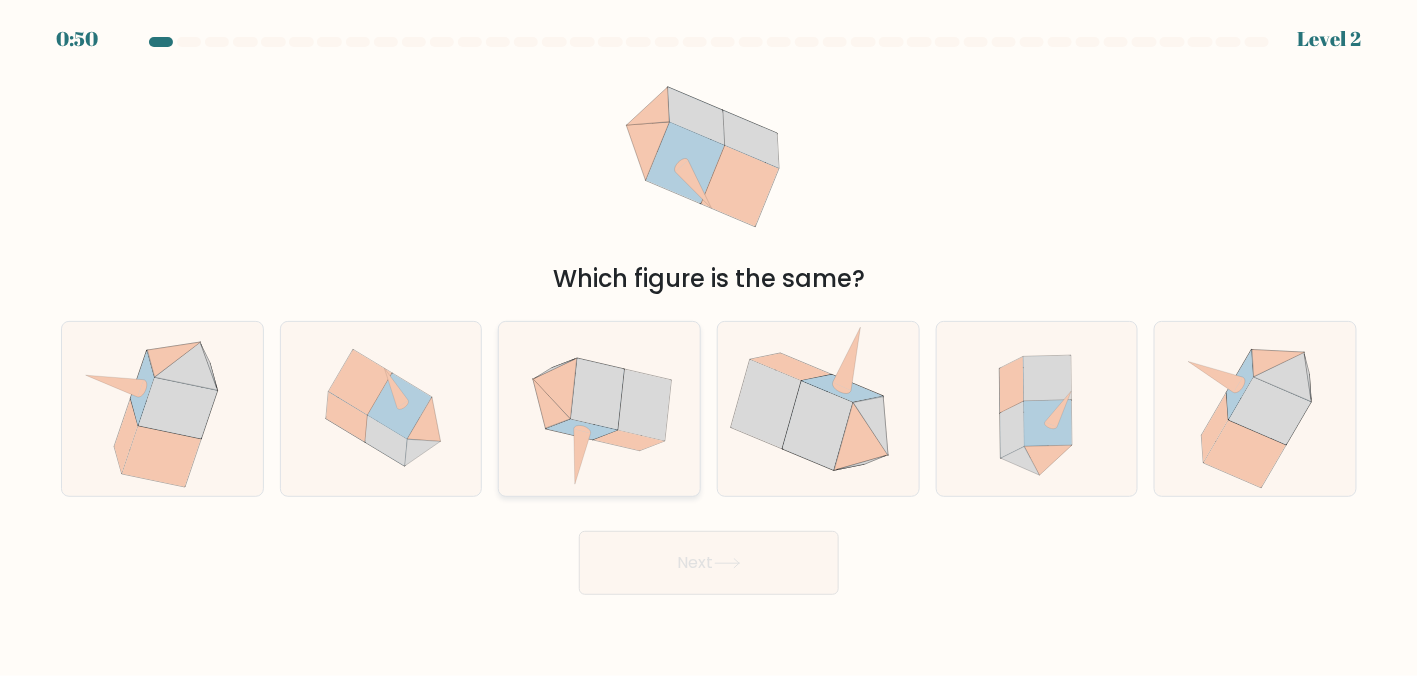 click 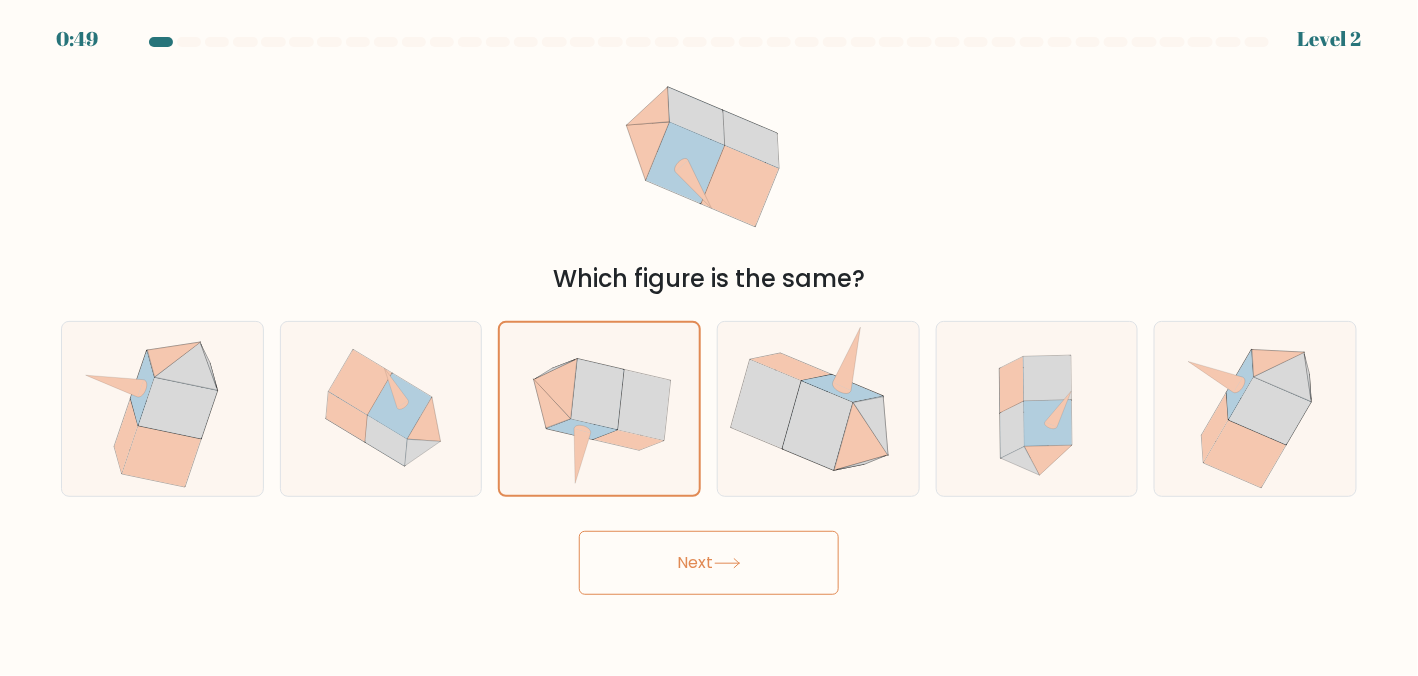 click 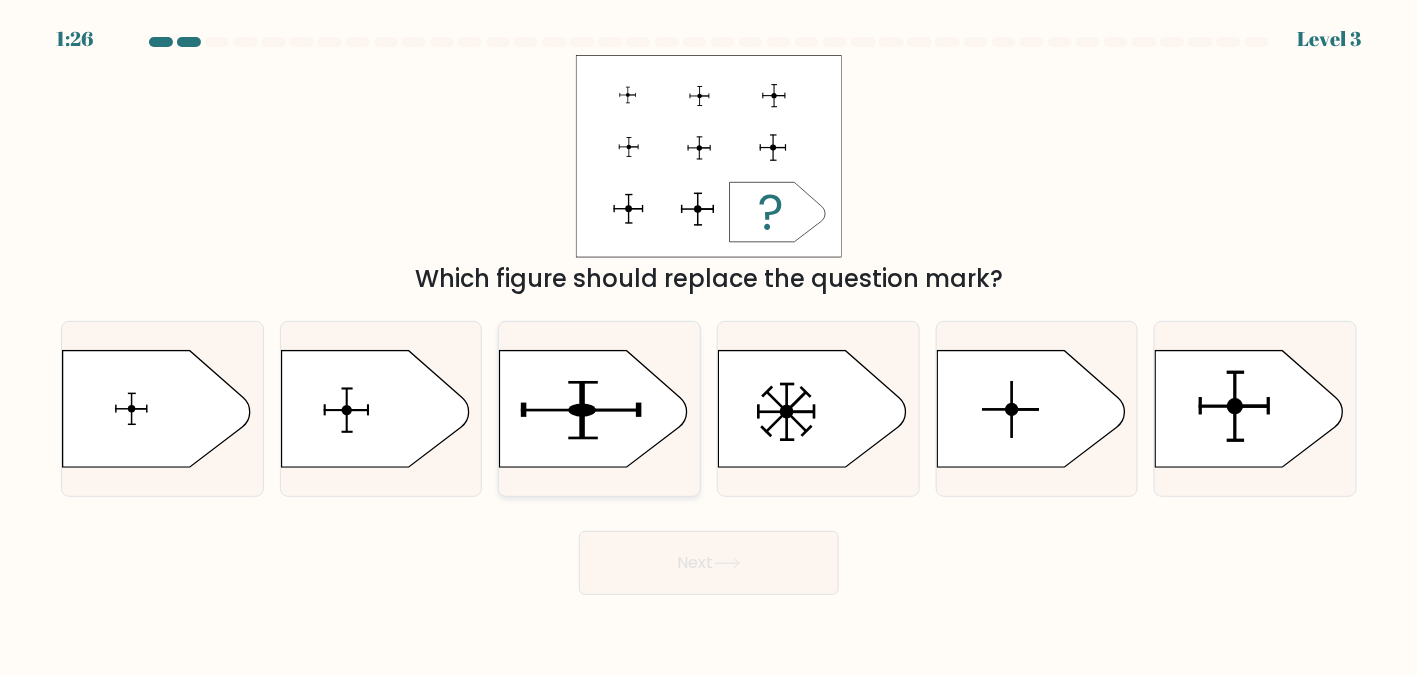 click 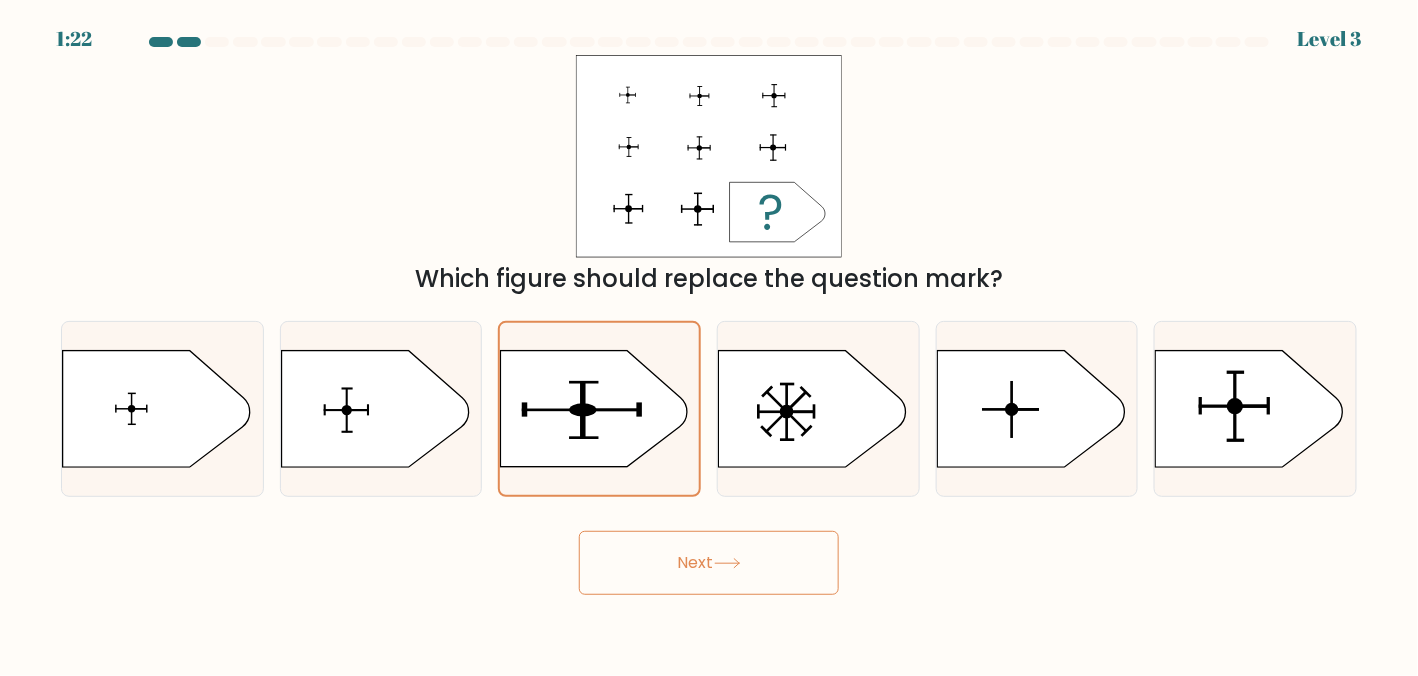 click on "Next" at bounding box center [709, 563] 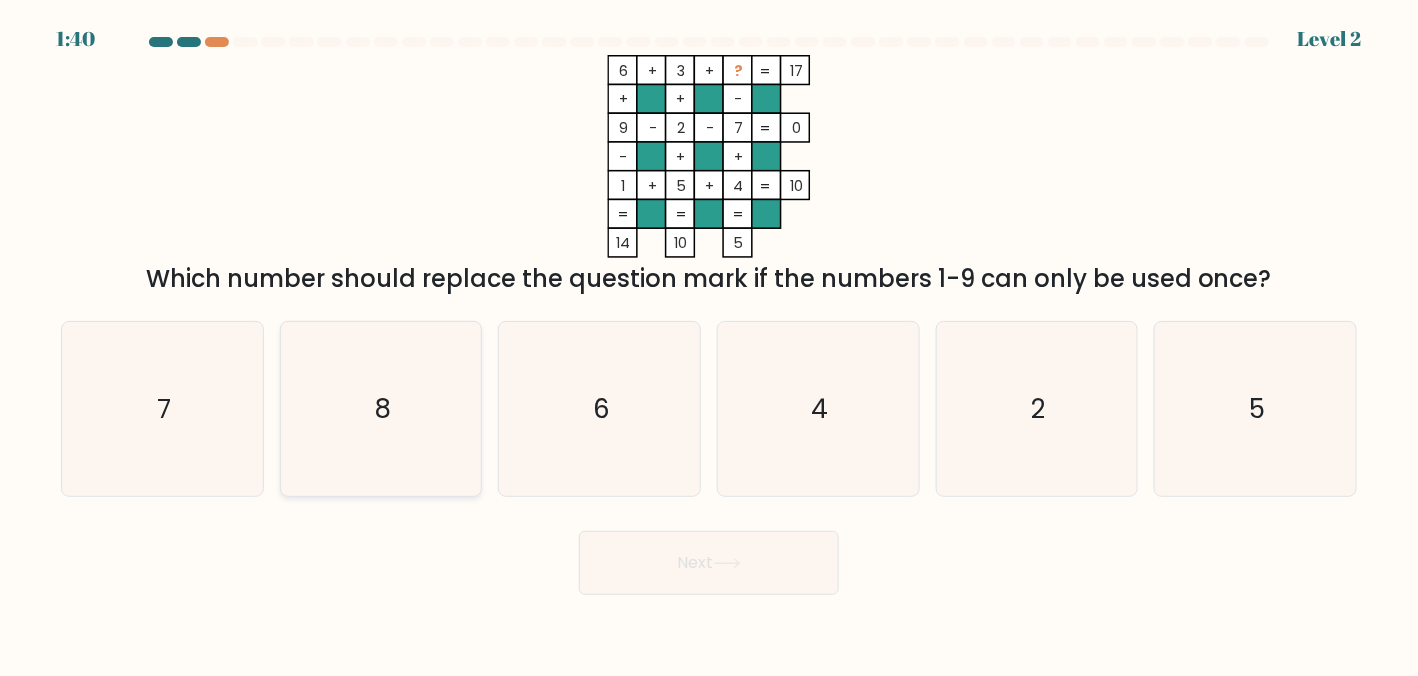 click on "8" 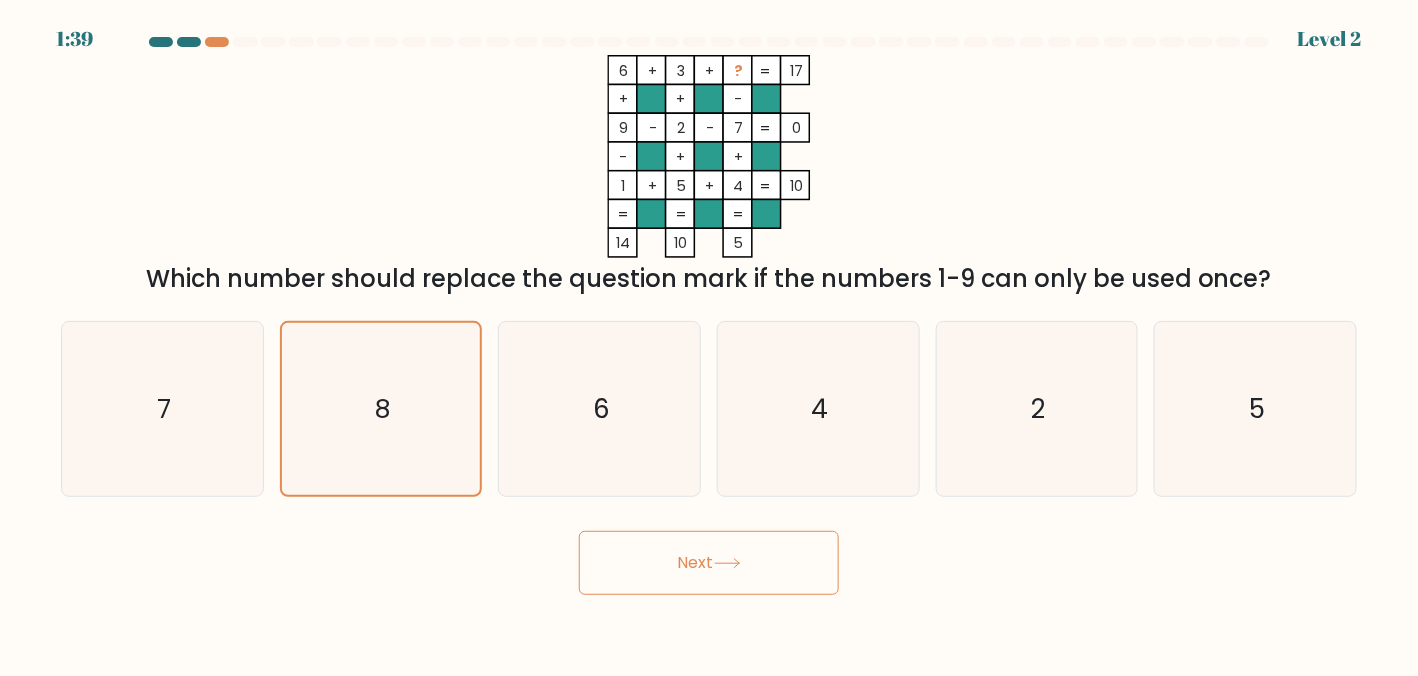 click on "Next" at bounding box center [709, 563] 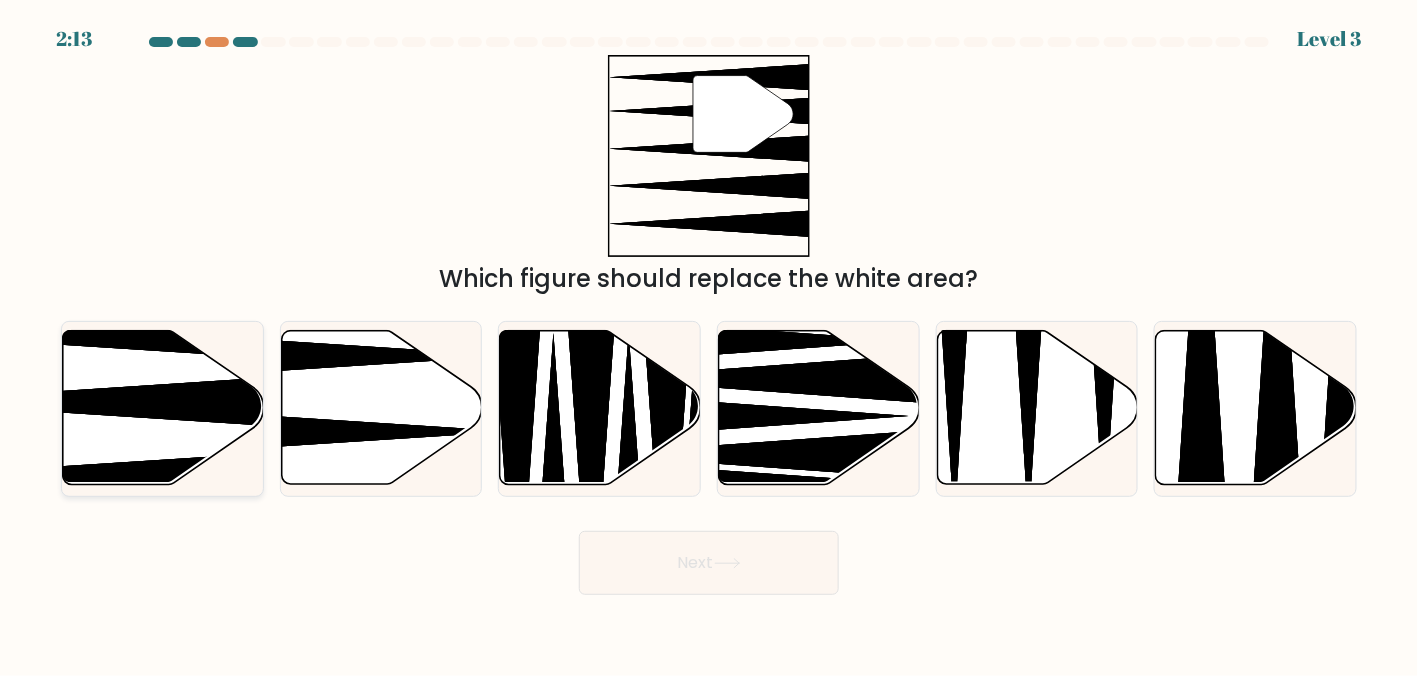 click 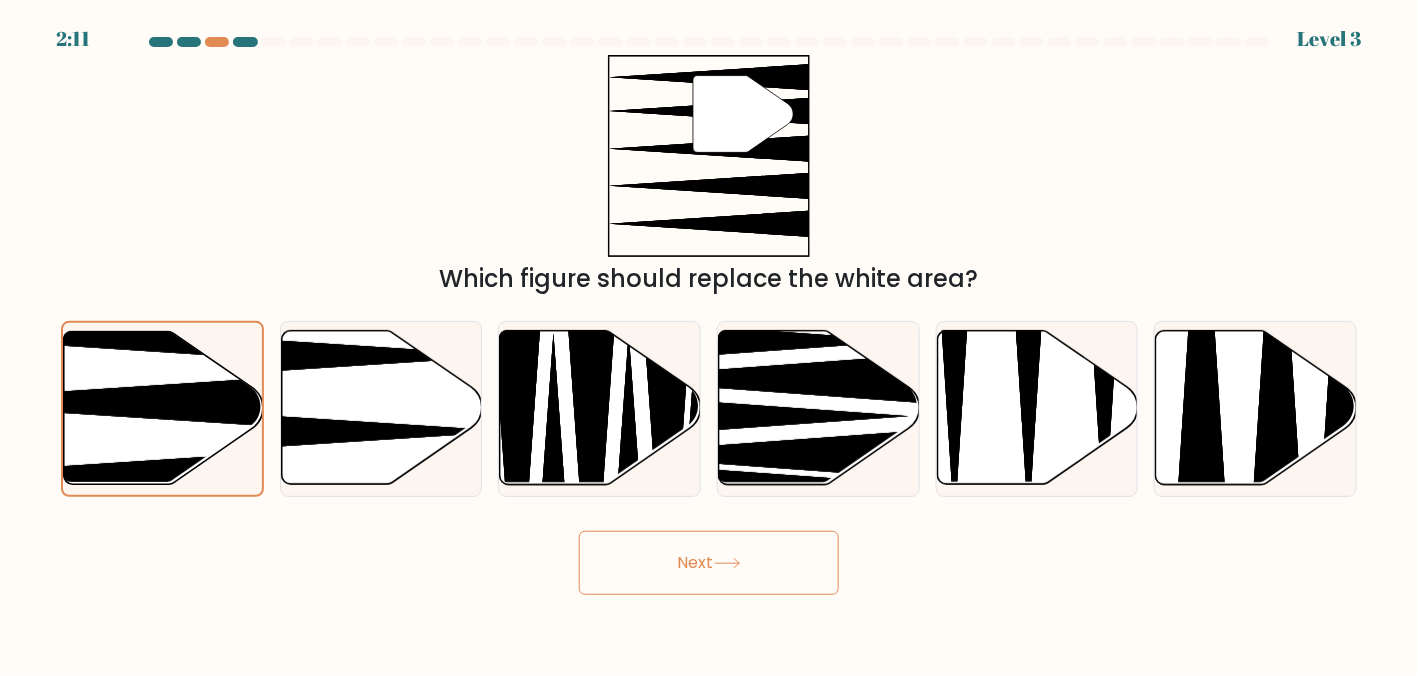 click on "Next" at bounding box center [709, 563] 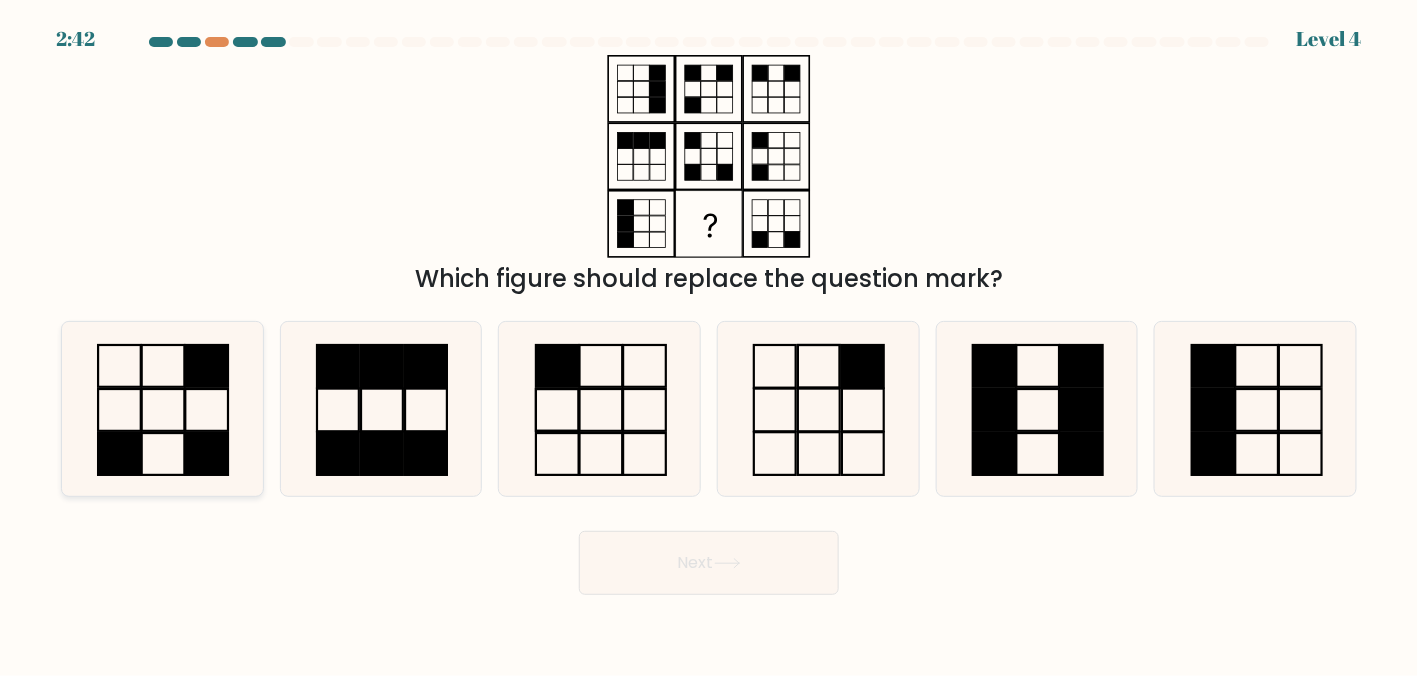 click 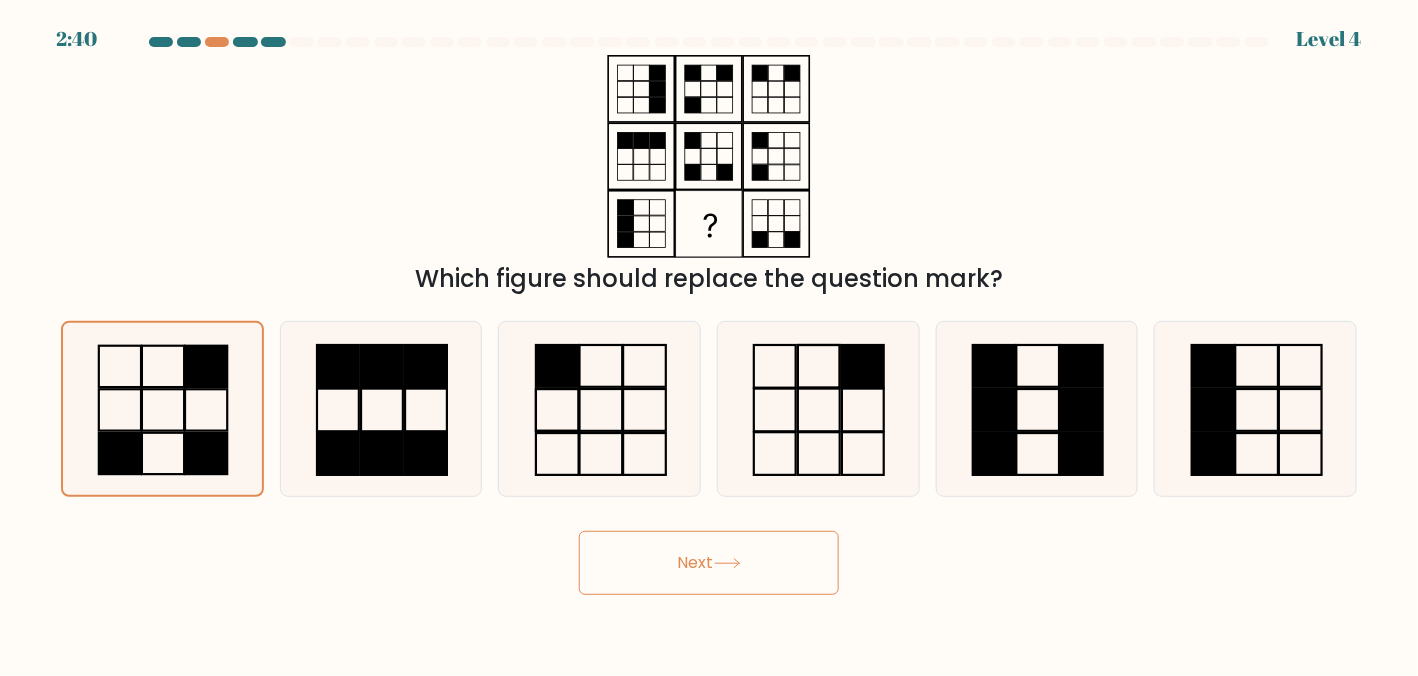 click on "Next" at bounding box center [709, 563] 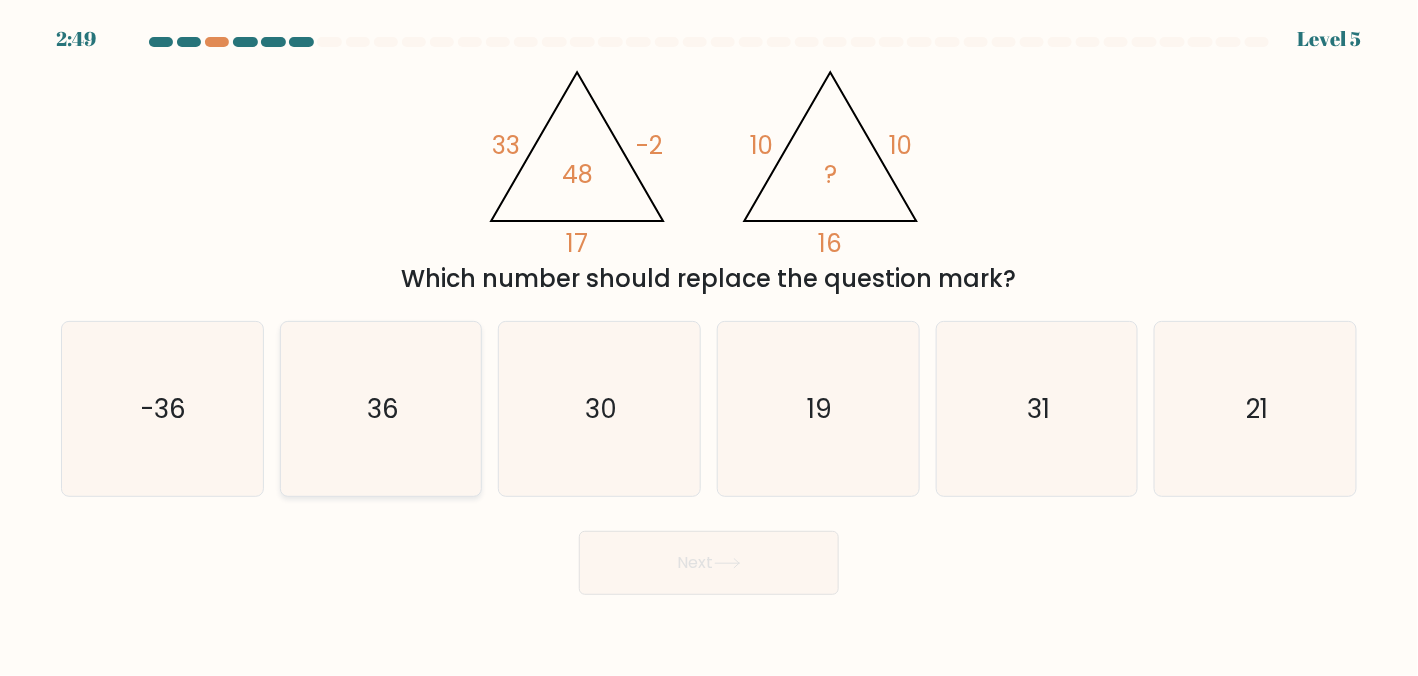 click on "36" 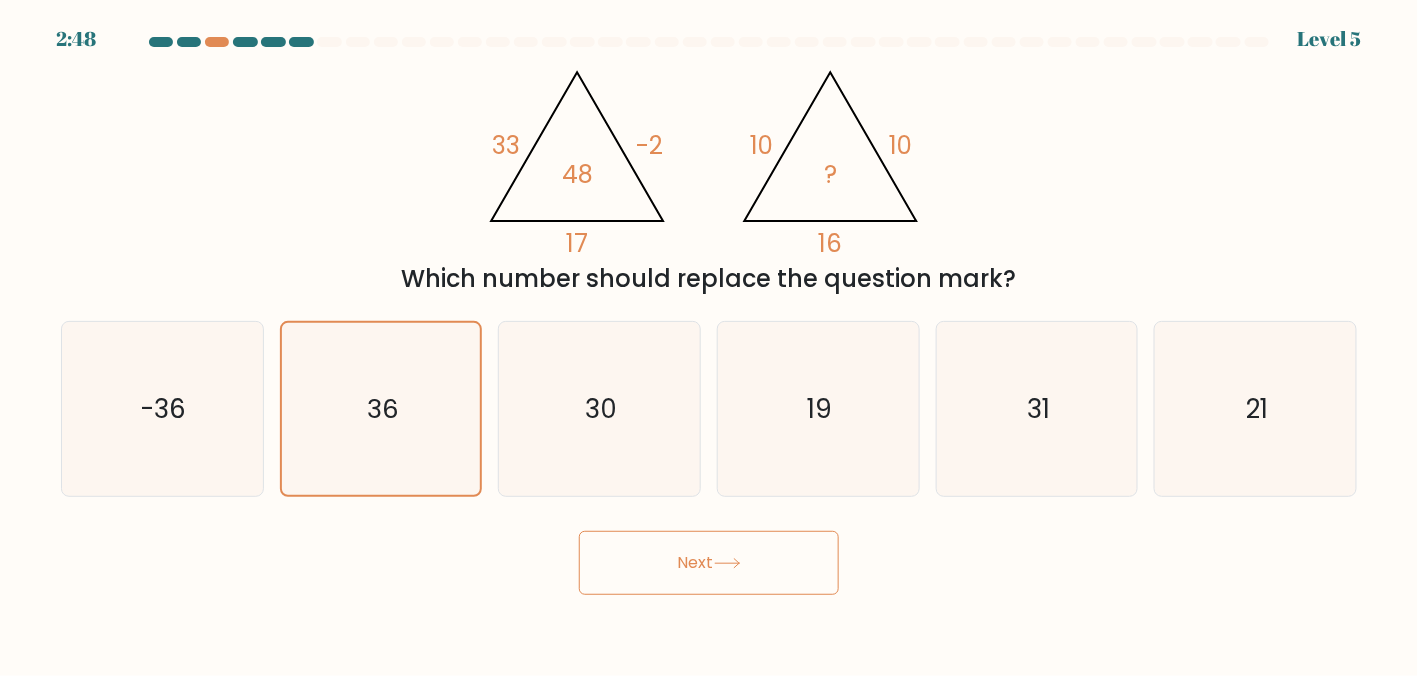 click on "Next" at bounding box center [709, 563] 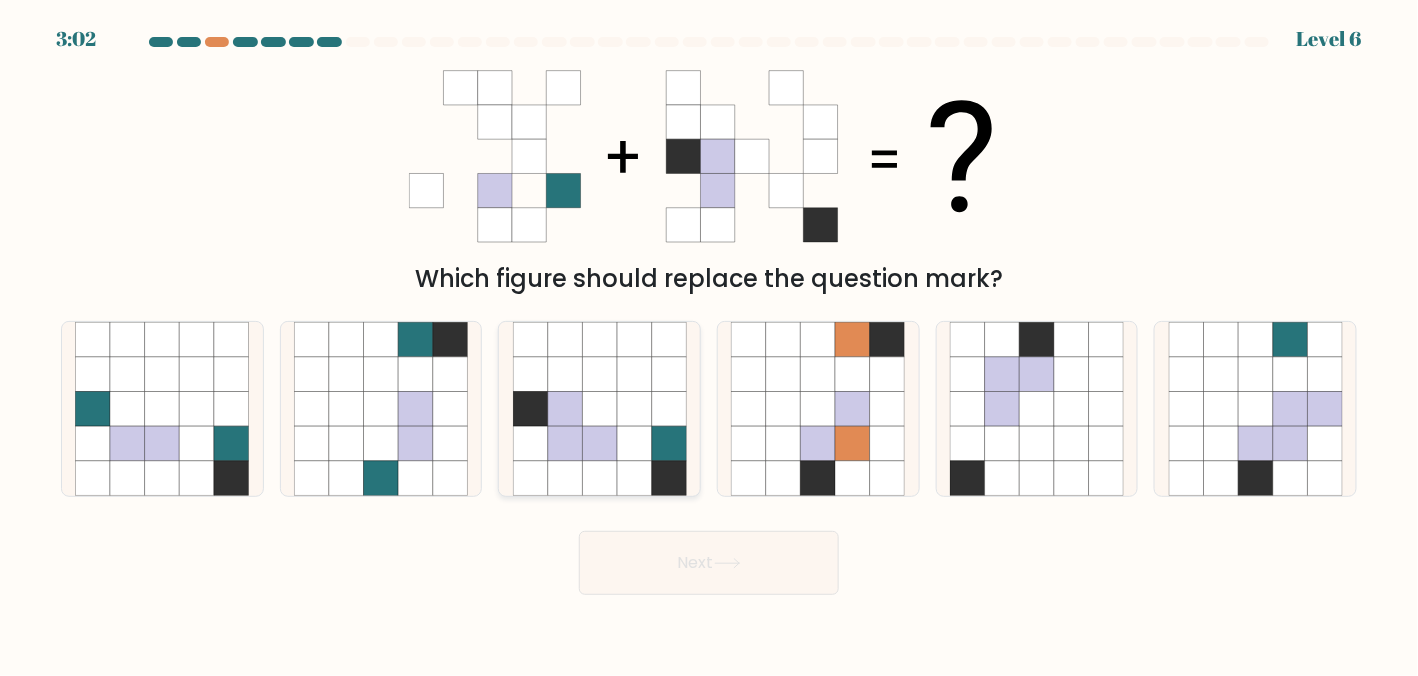 click 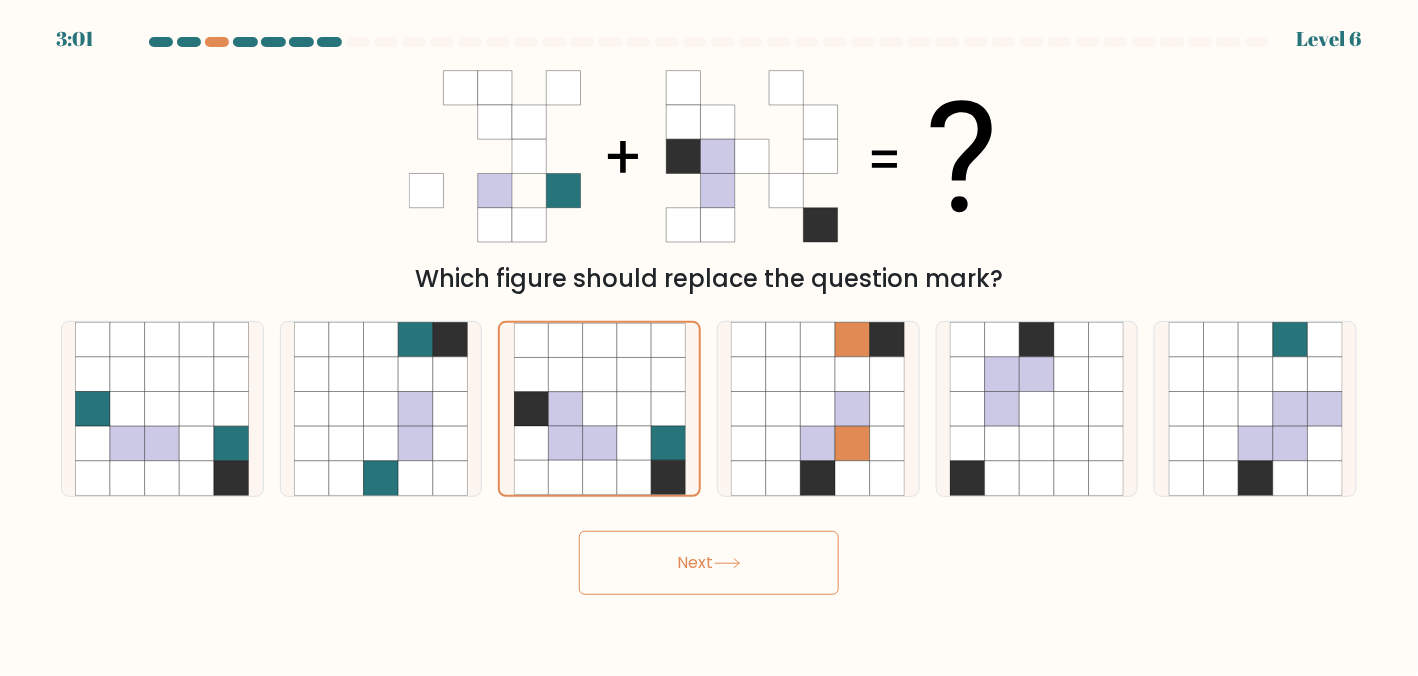 click 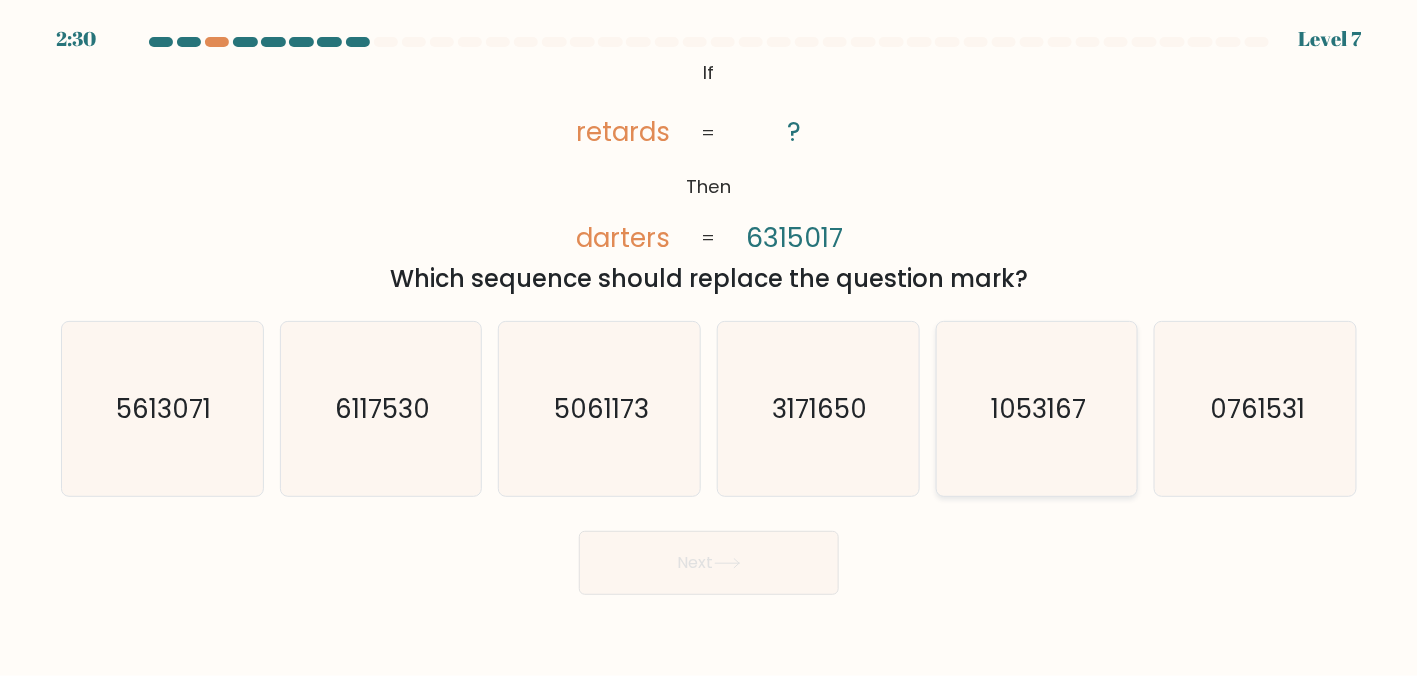 click on "1053167" 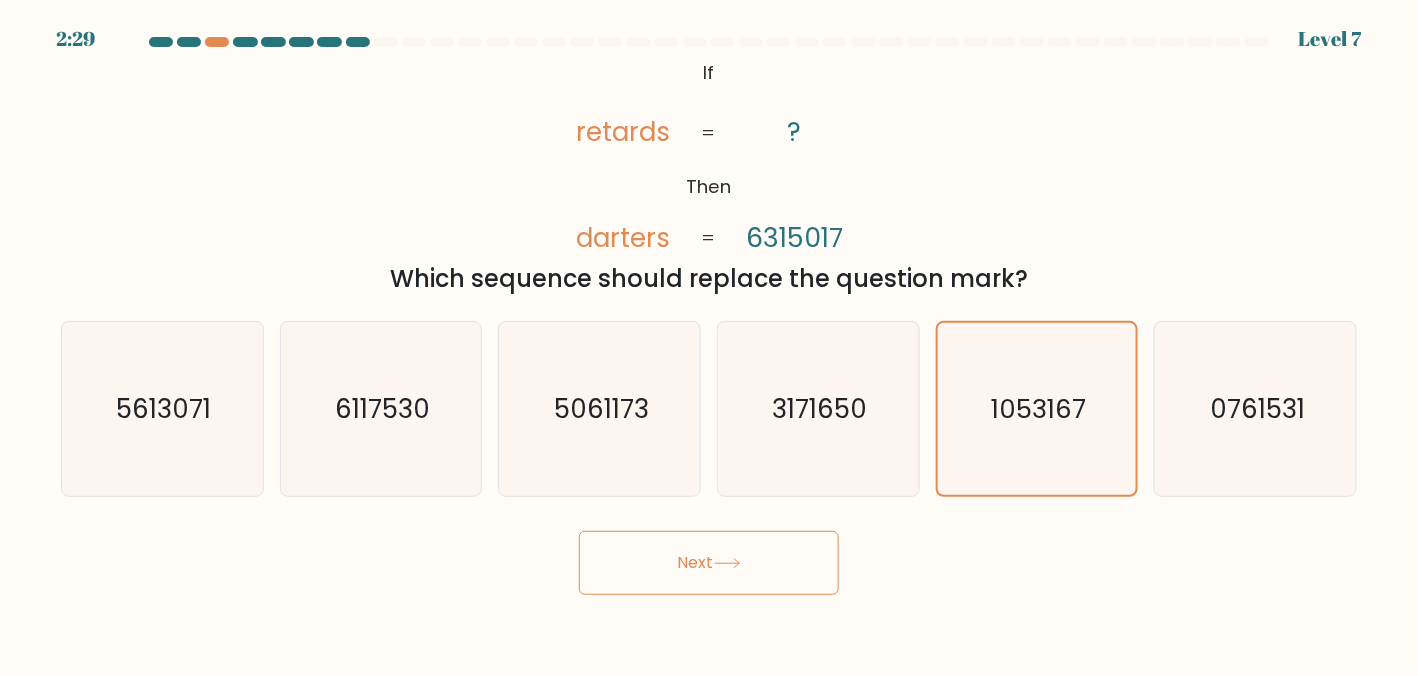 click on "Next" at bounding box center (709, 563) 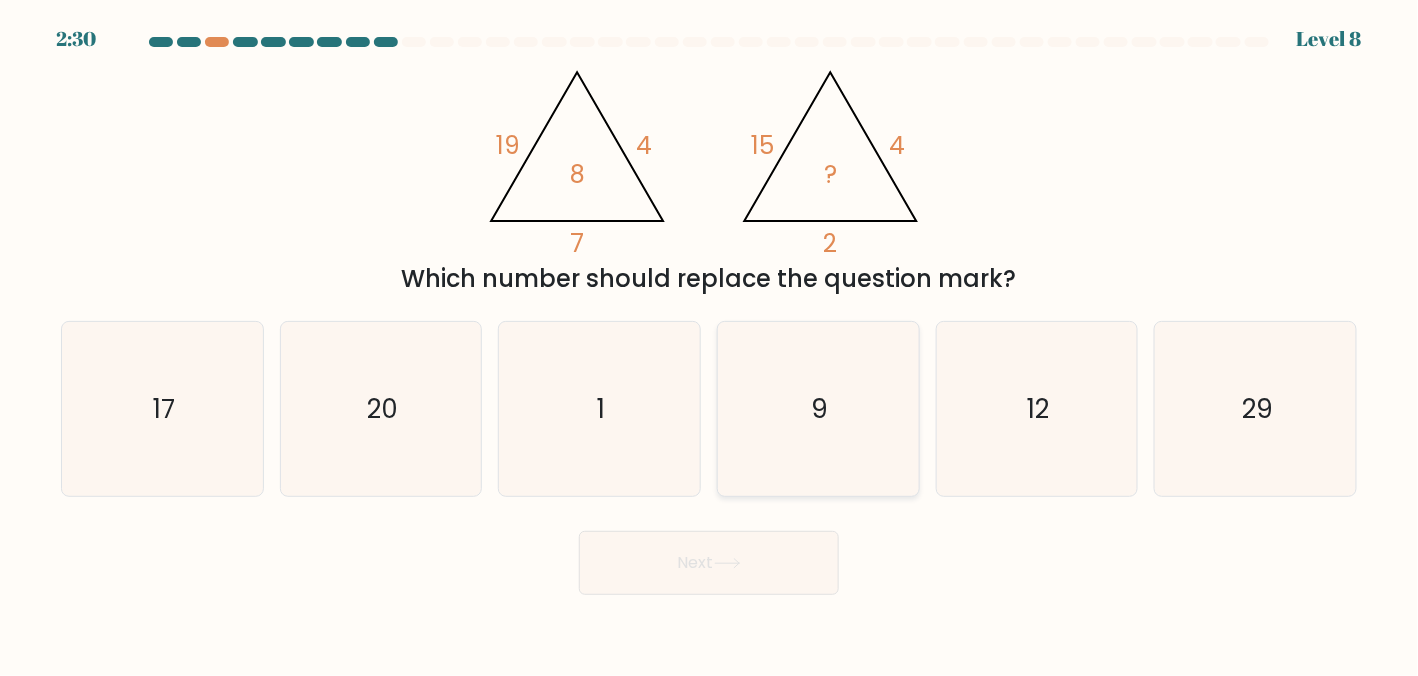 click on "9" 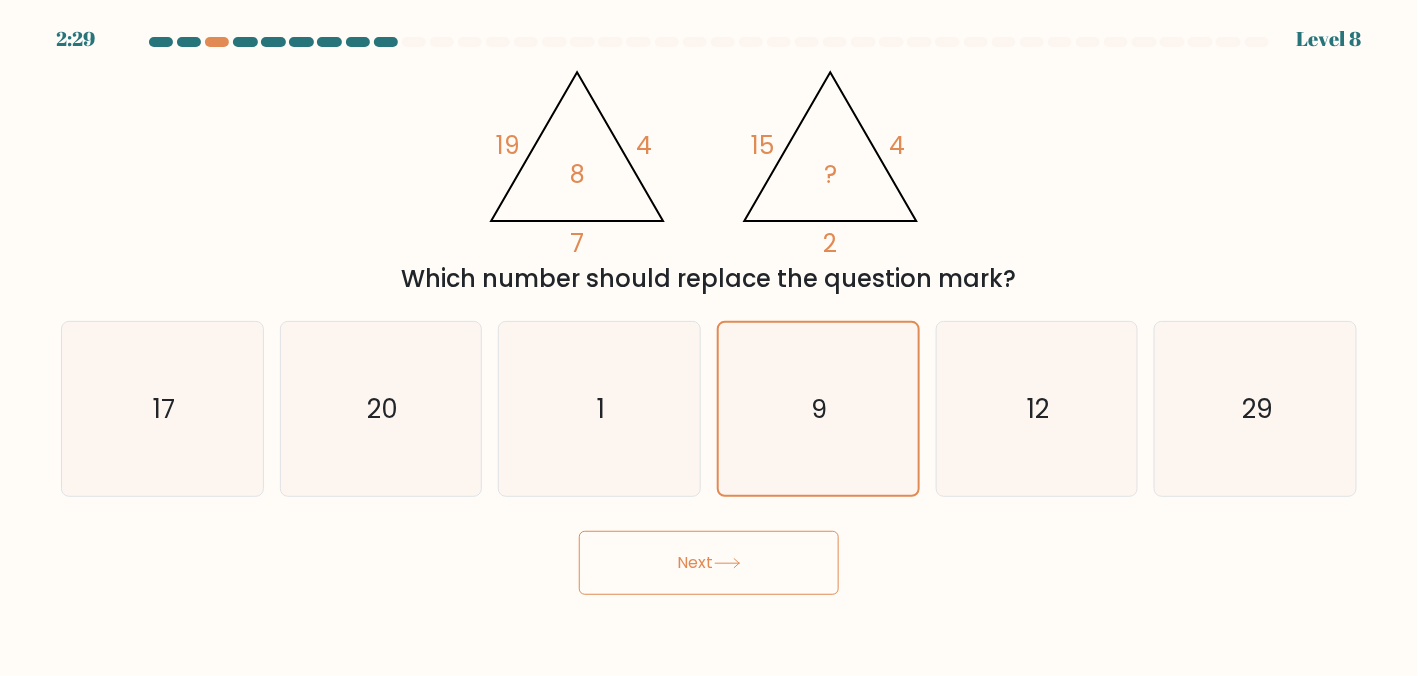click on "Next" at bounding box center [709, 563] 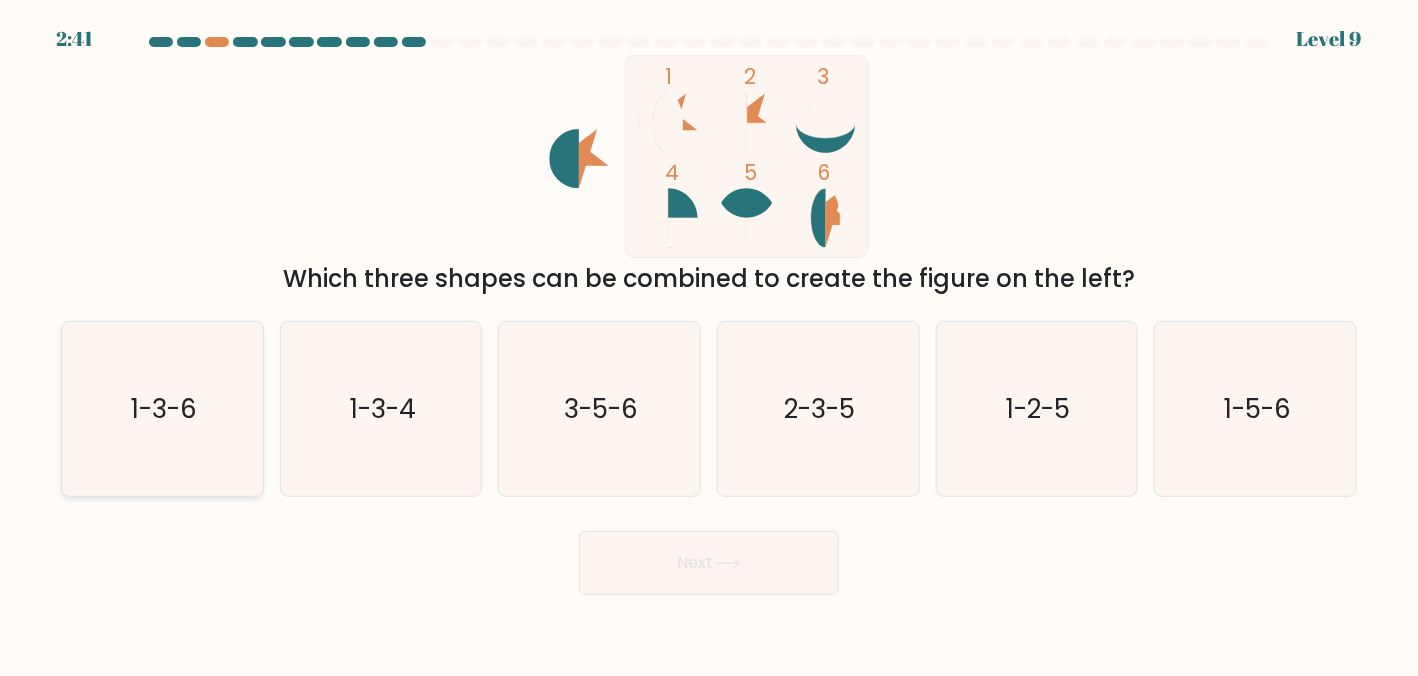 click on "1-3-6" 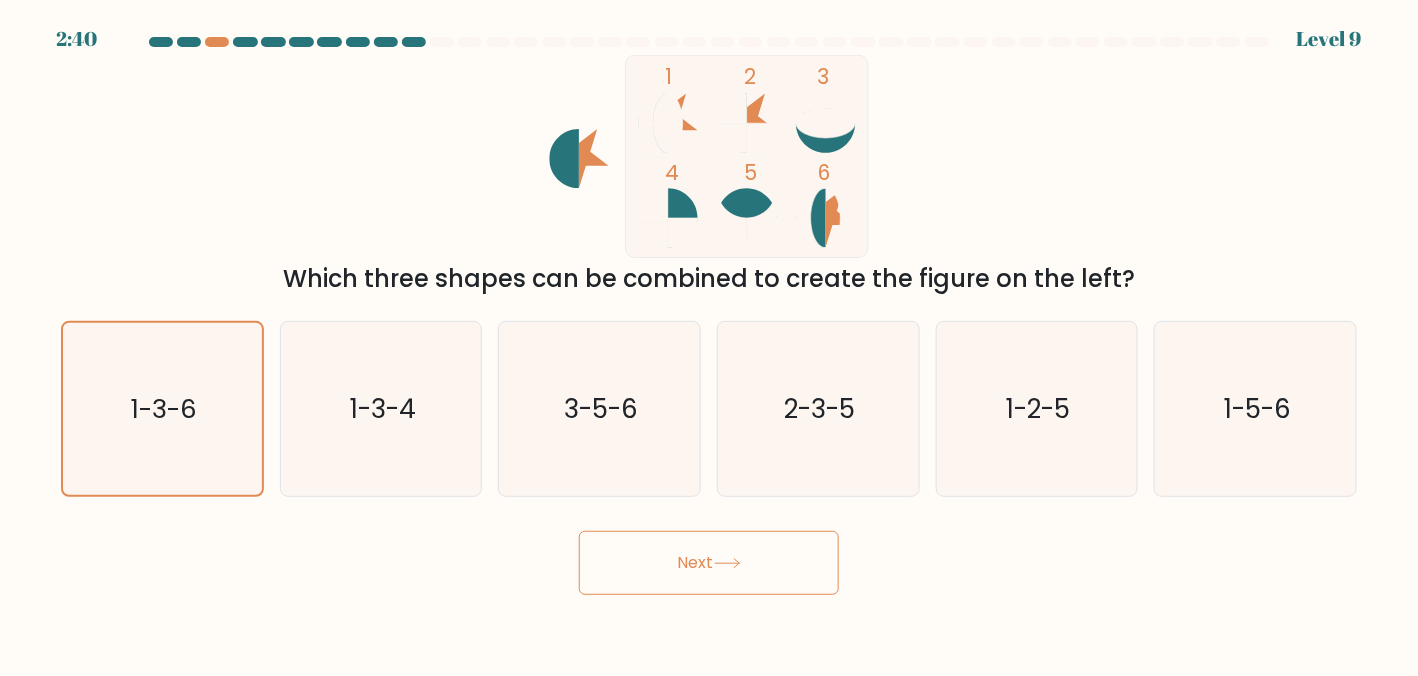 click on "Next" at bounding box center [709, 563] 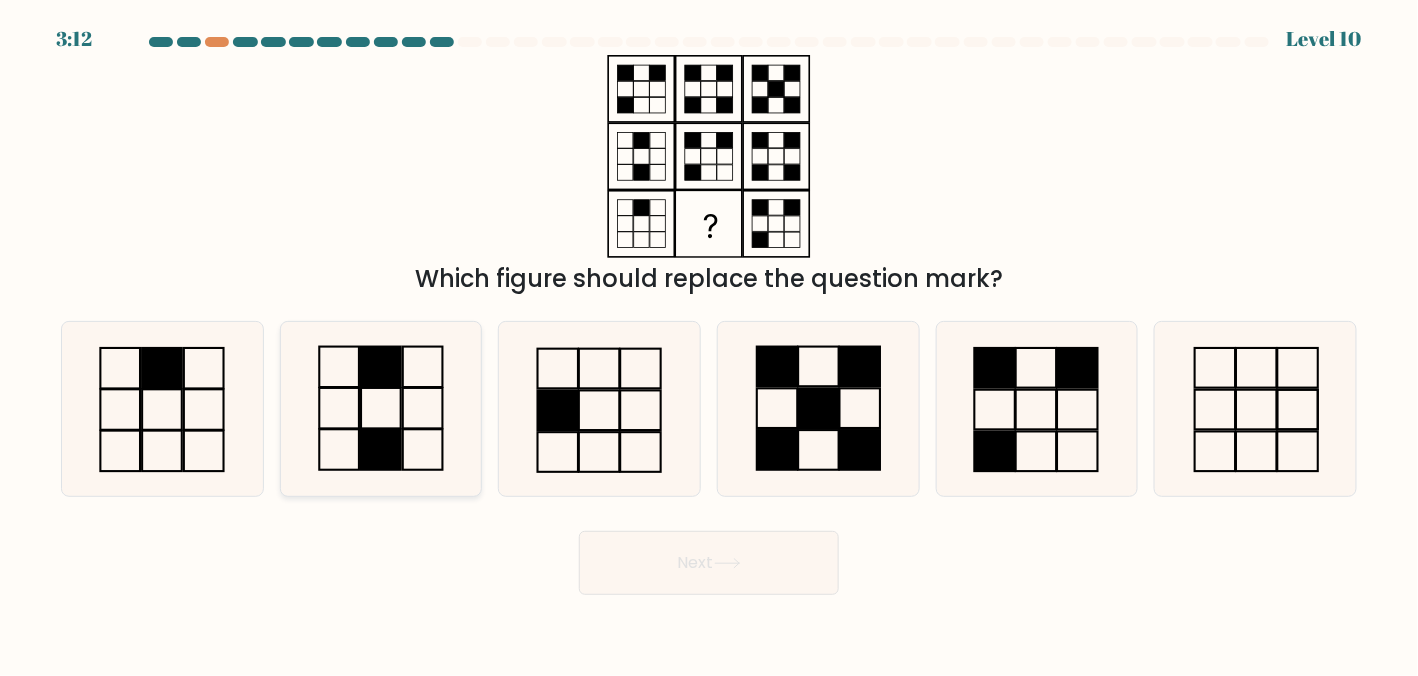 click 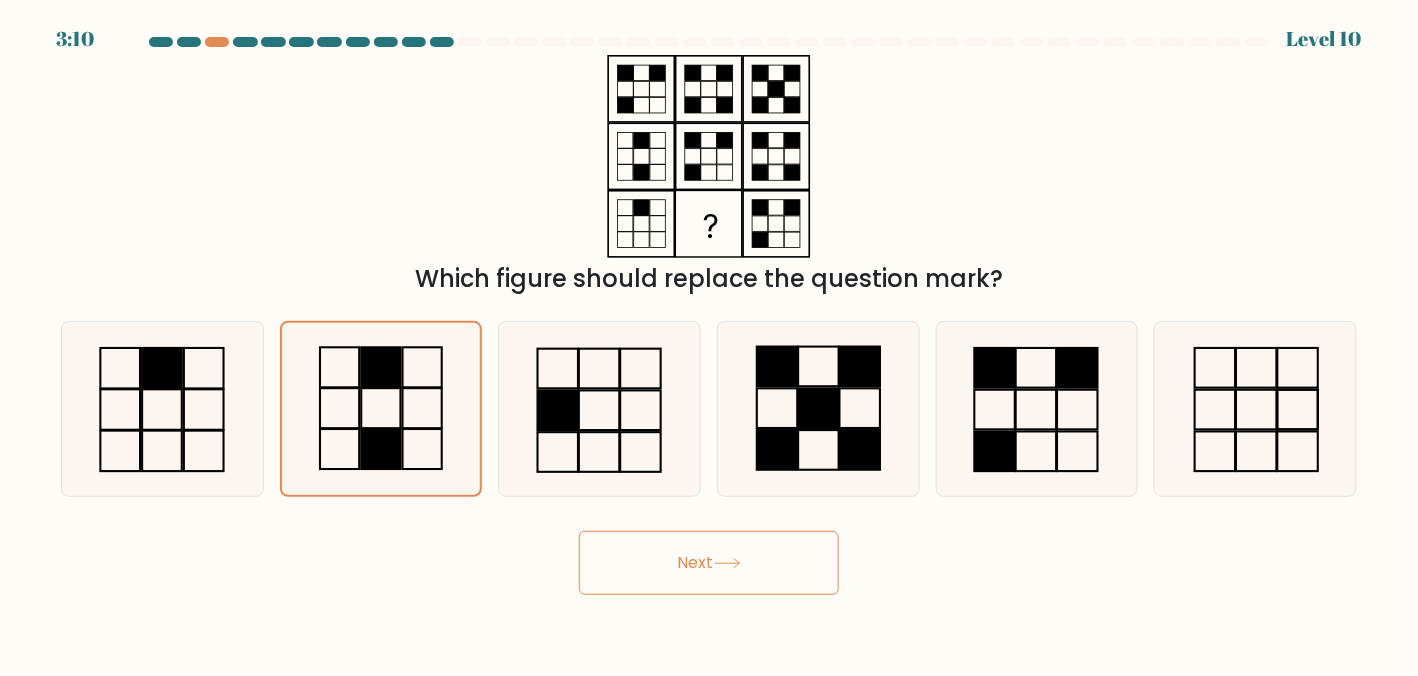 click on "Next" at bounding box center (709, 563) 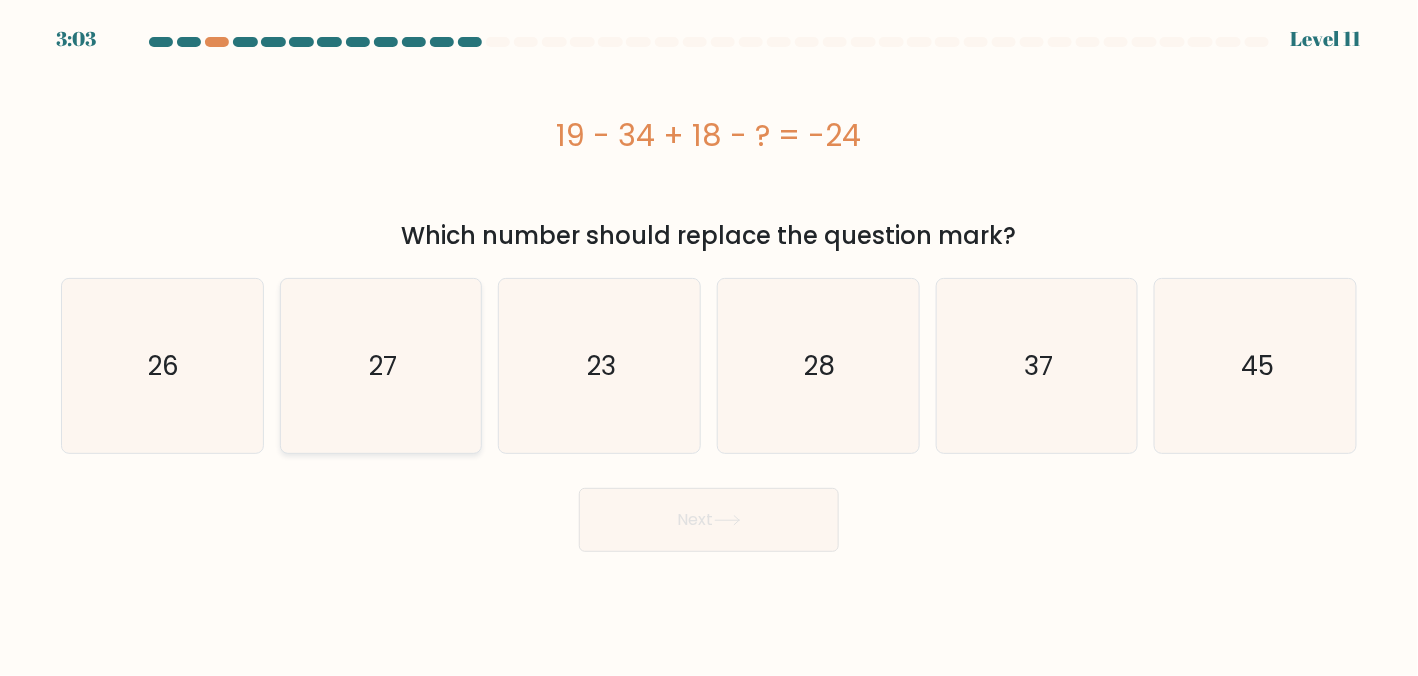 click on "27" 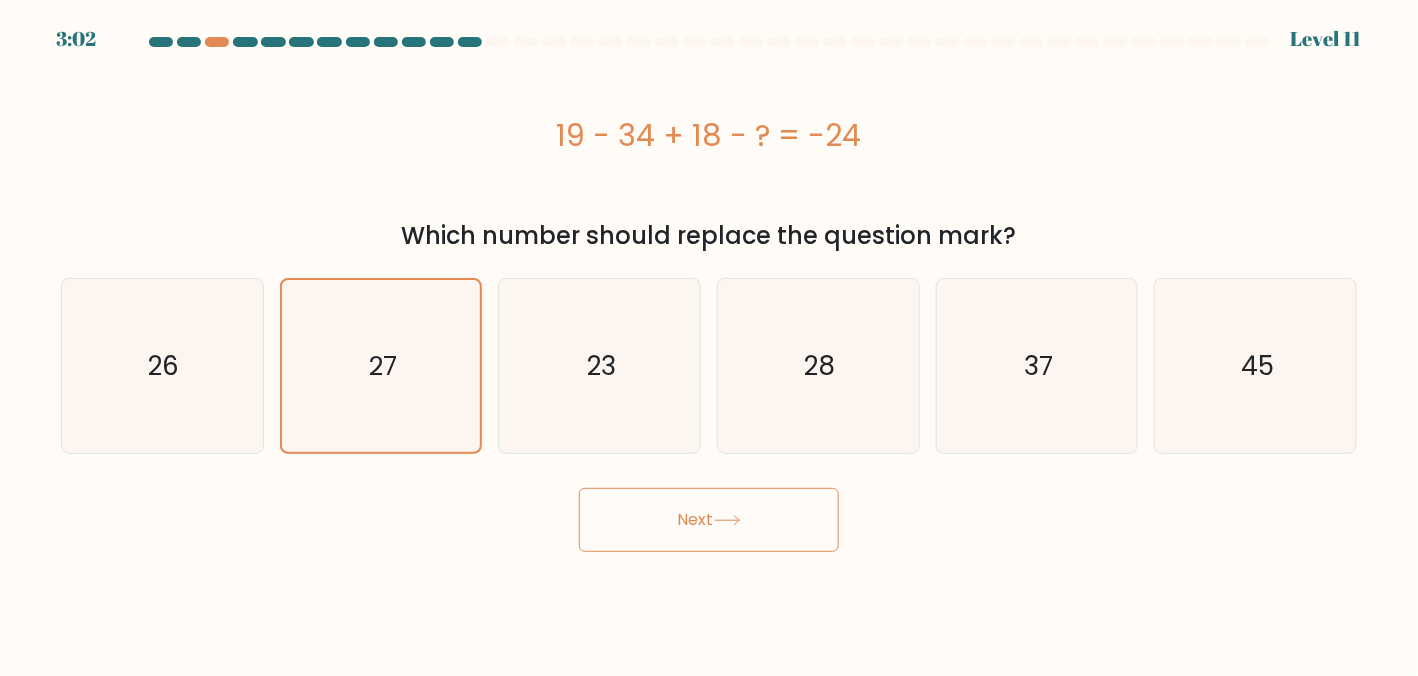 click on "Next" at bounding box center (709, 520) 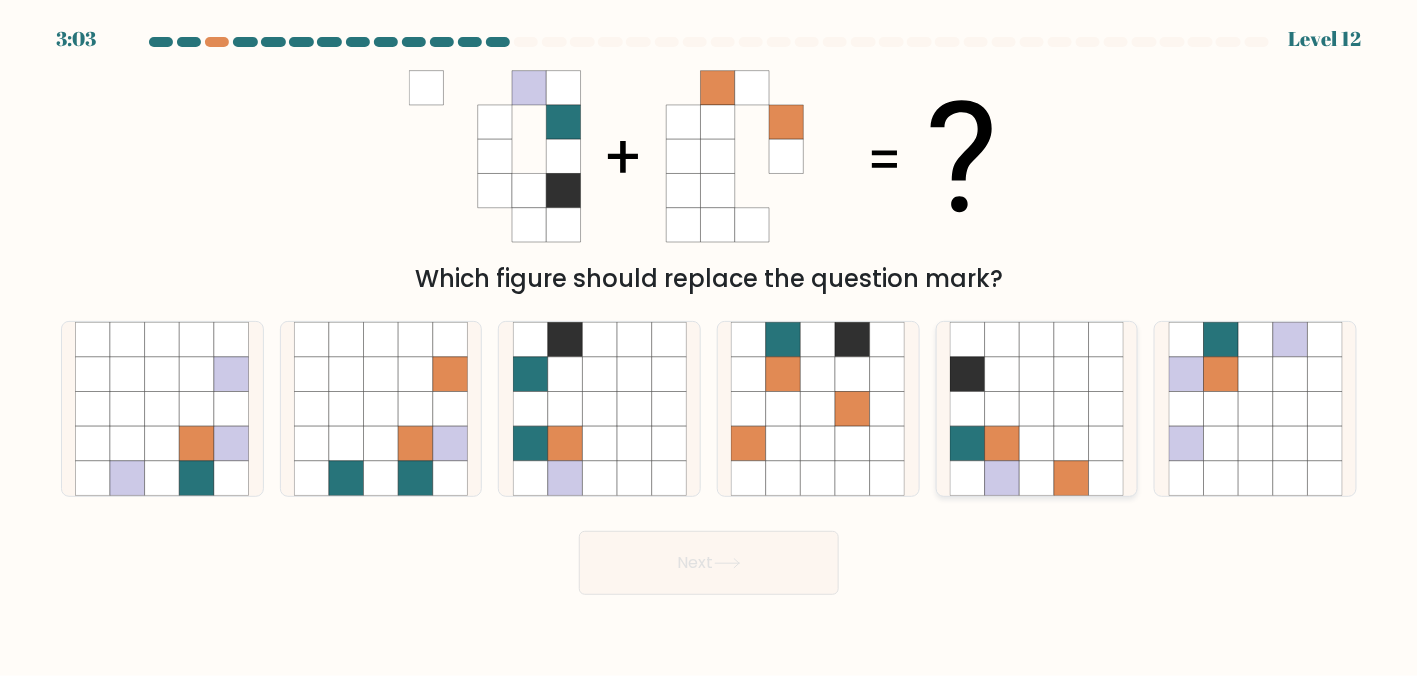 click 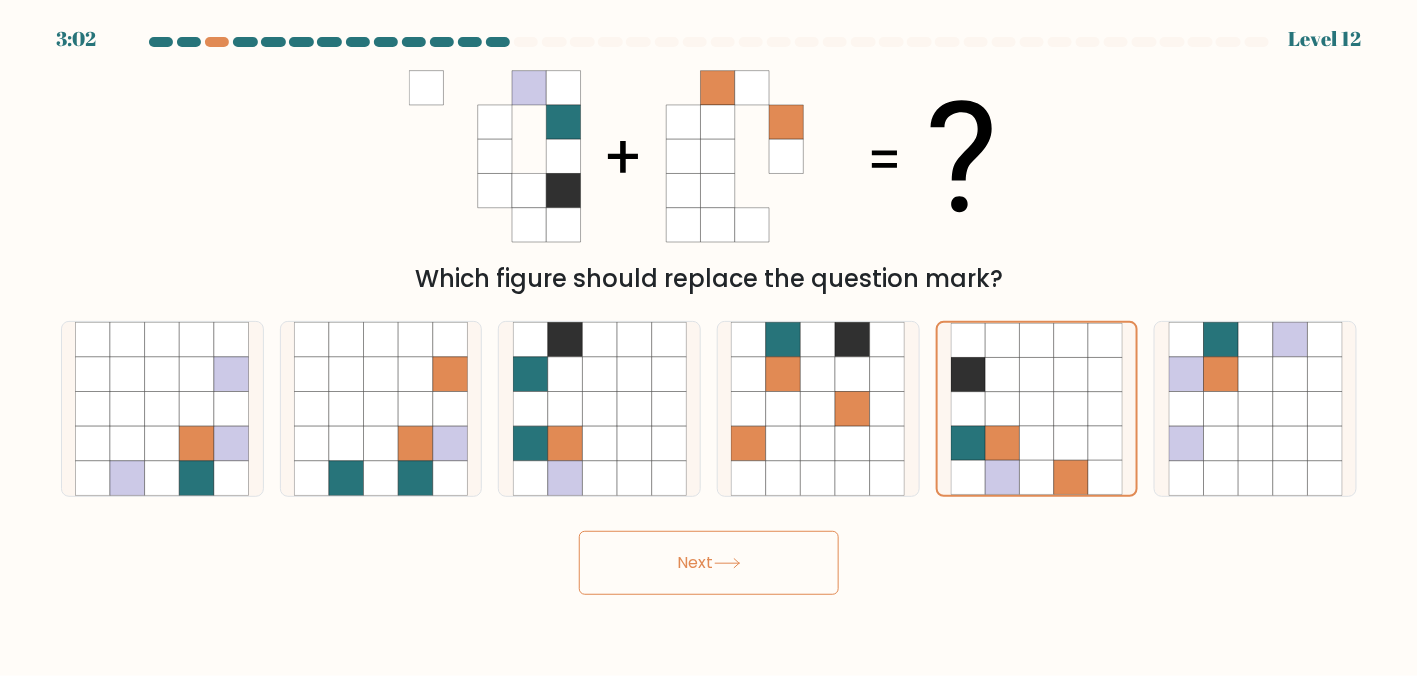 click on "Next" at bounding box center (709, 563) 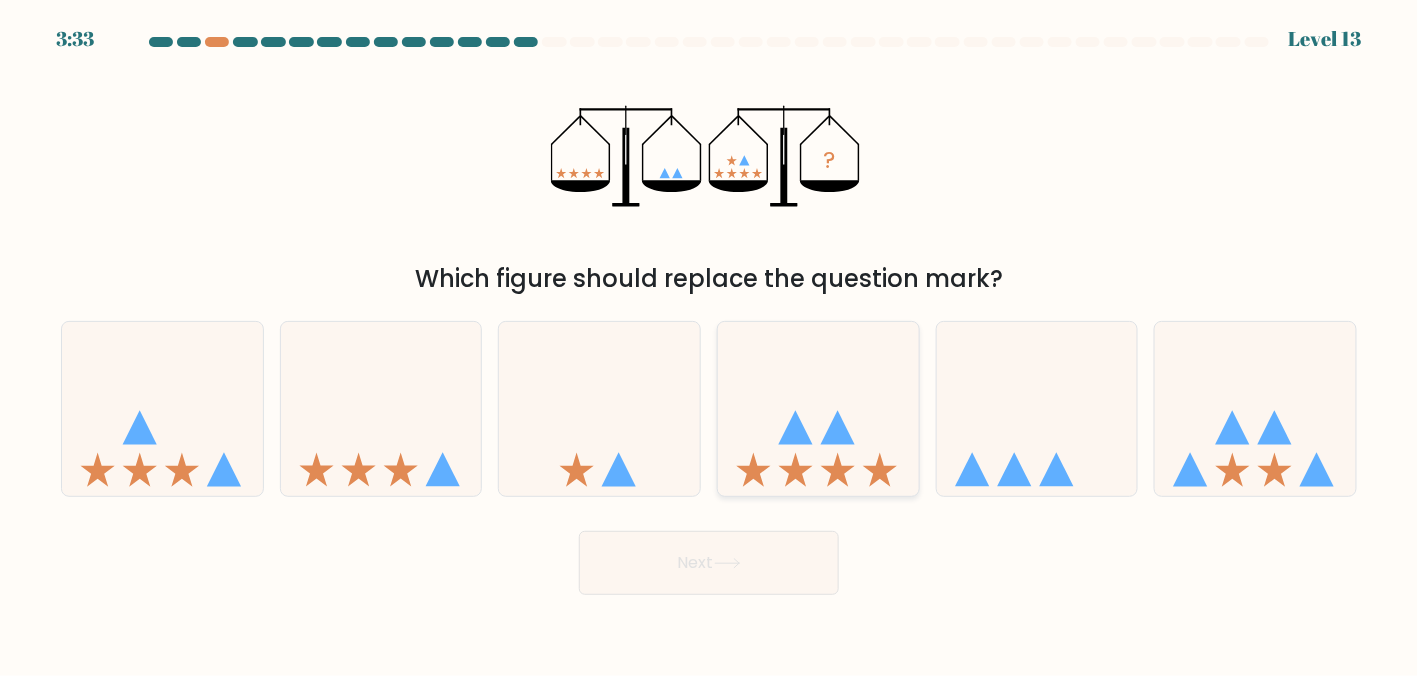 click 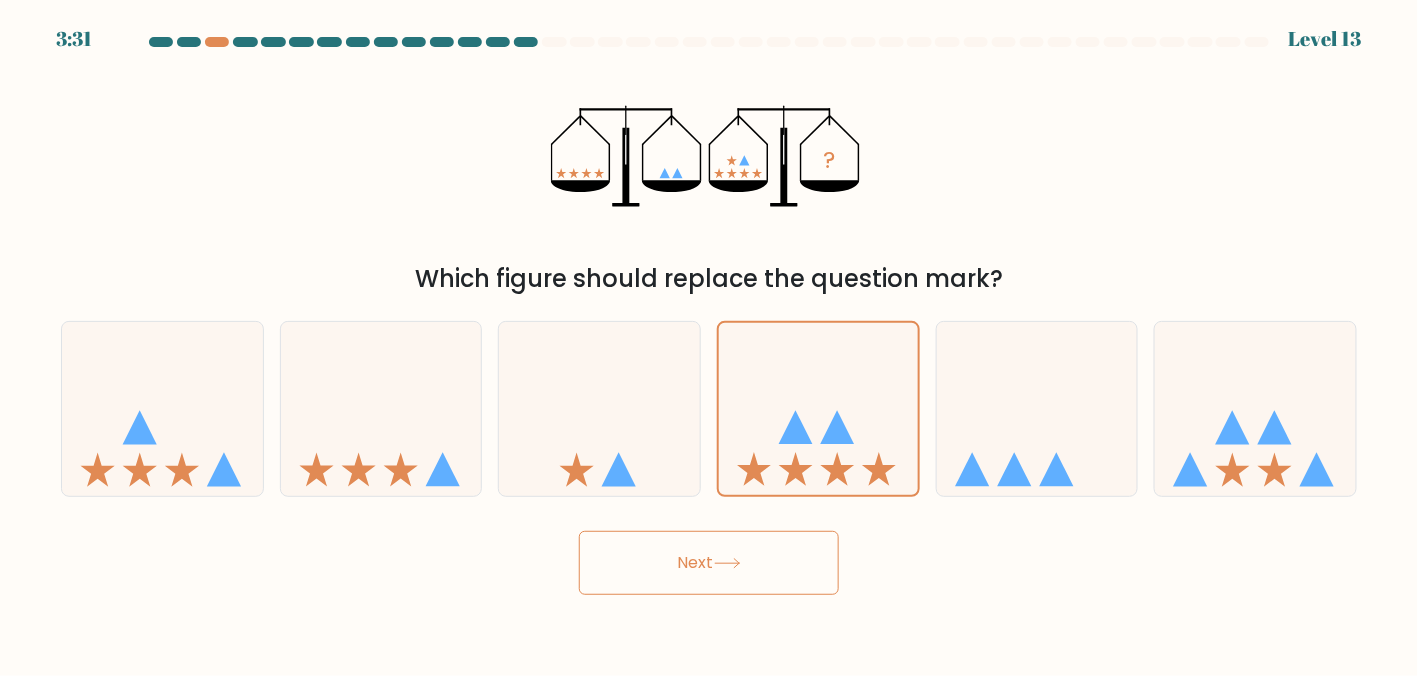 click on "Next" at bounding box center [709, 563] 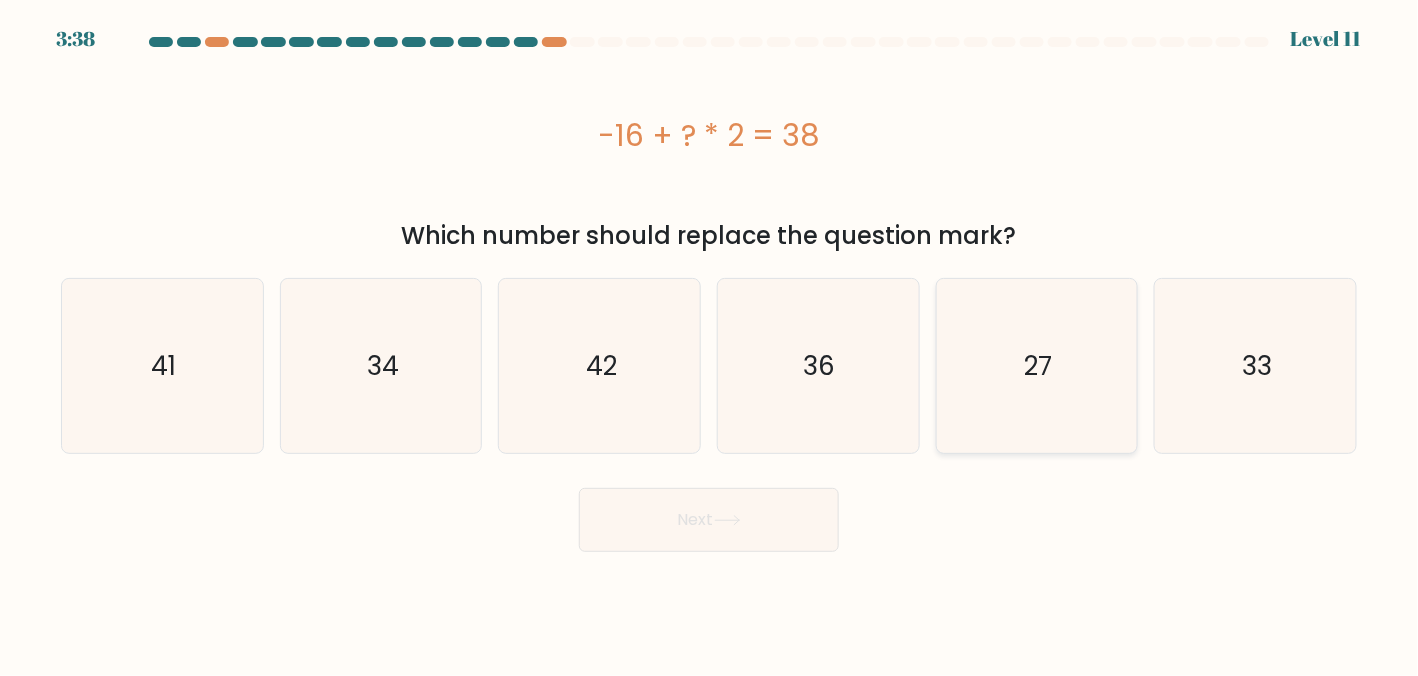 click on "27" 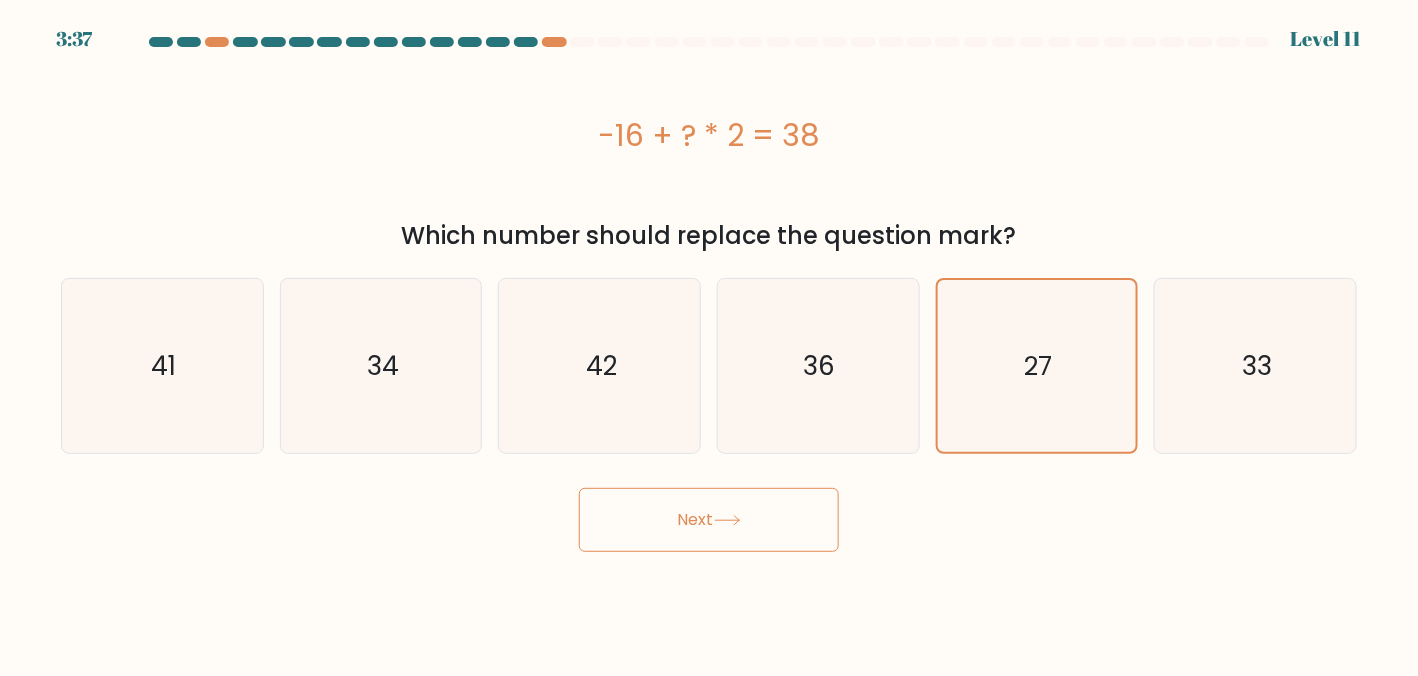click on "Next" at bounding box center [709, 520] 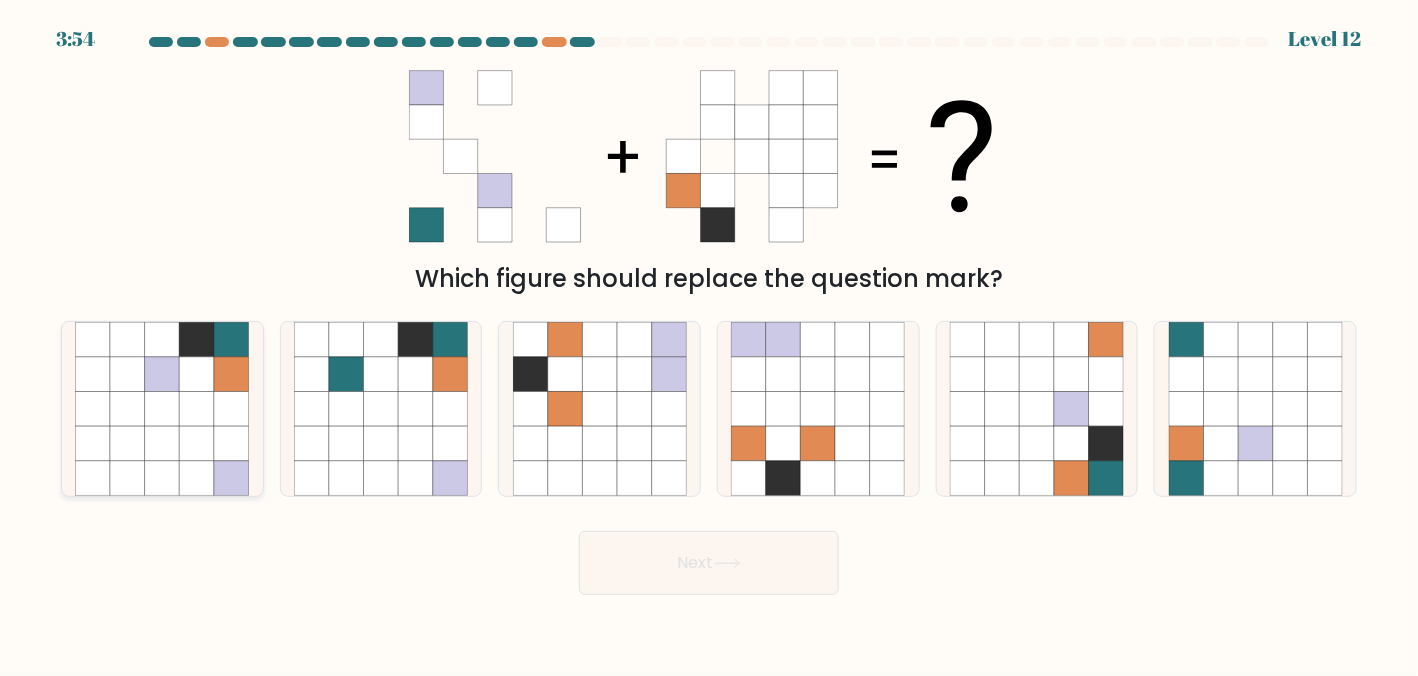 click 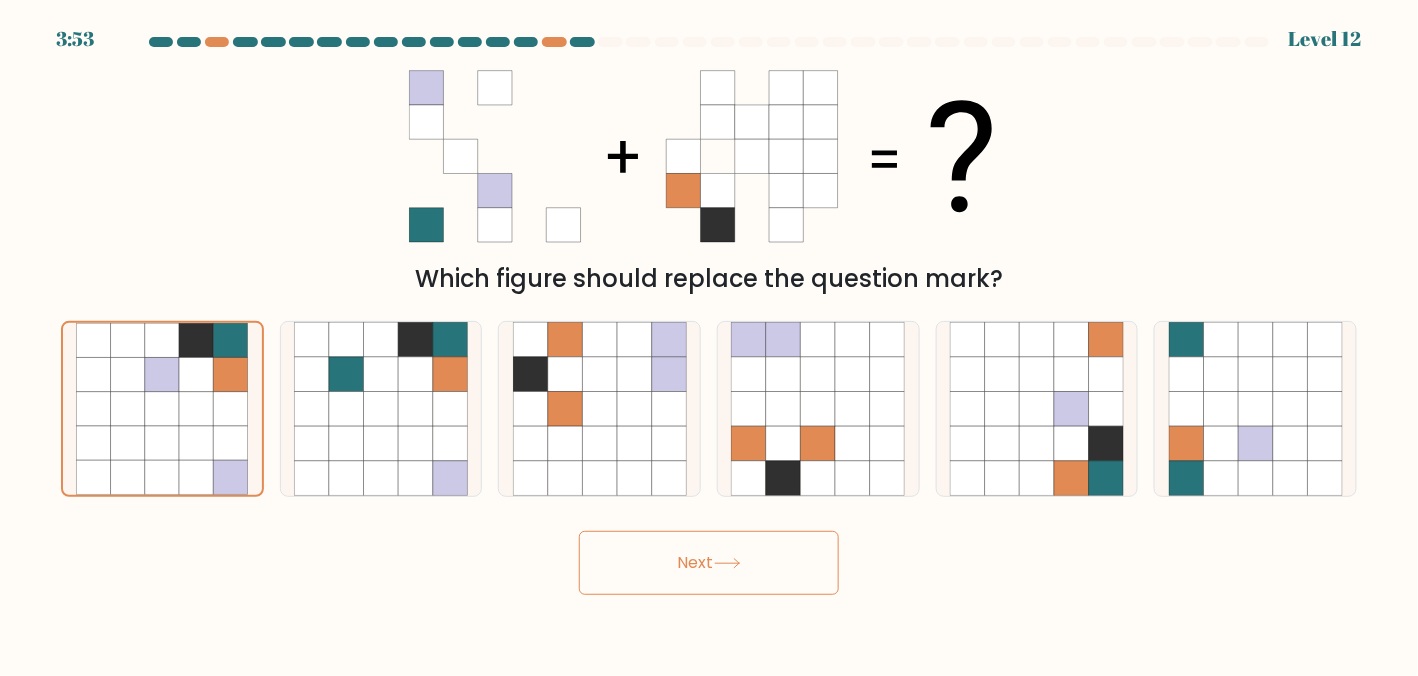 click on "Next" at bounding box center [709, 563] 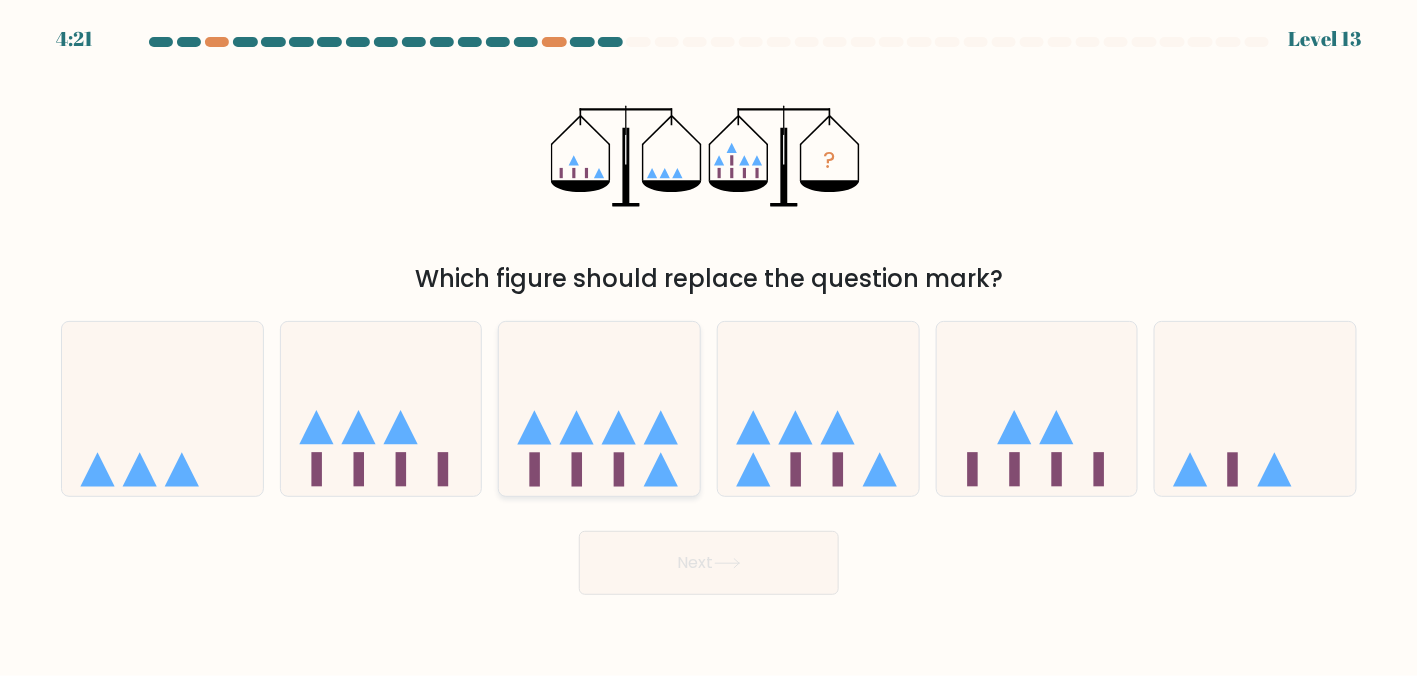 click 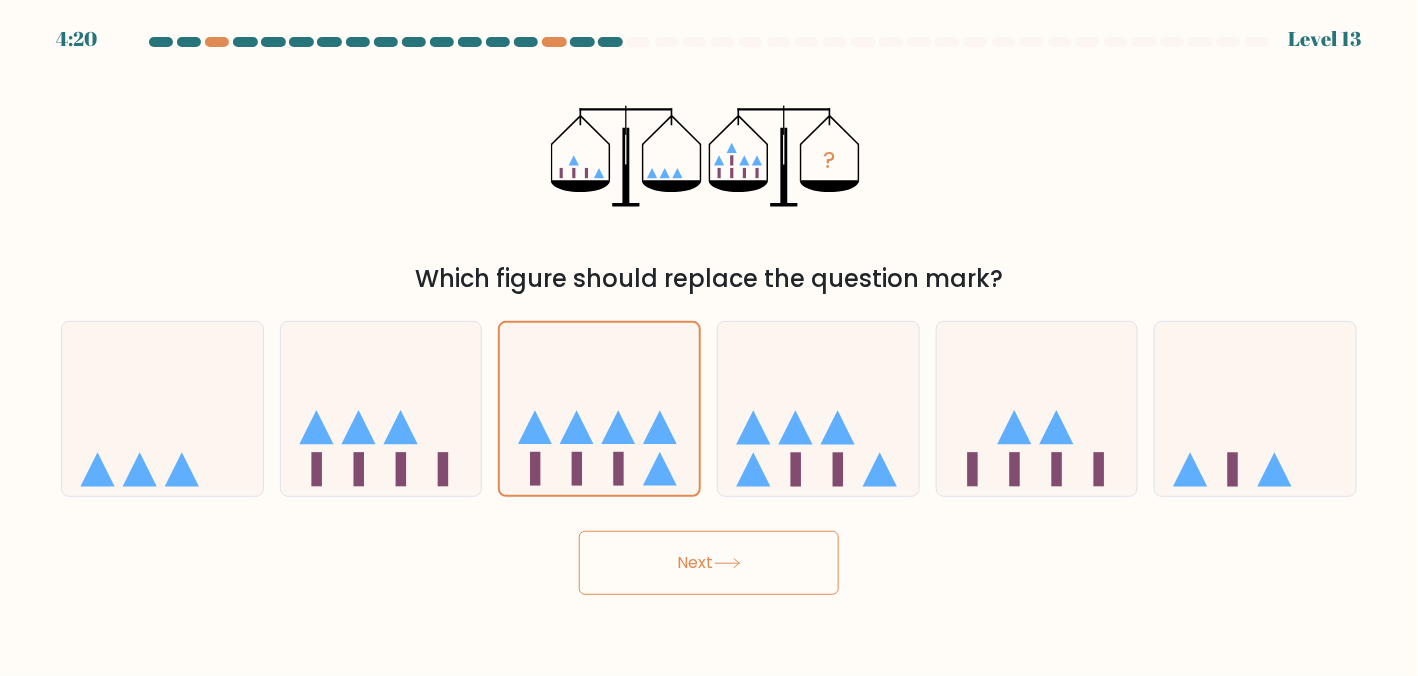 click on "Next" at bounding box center [709, 563] 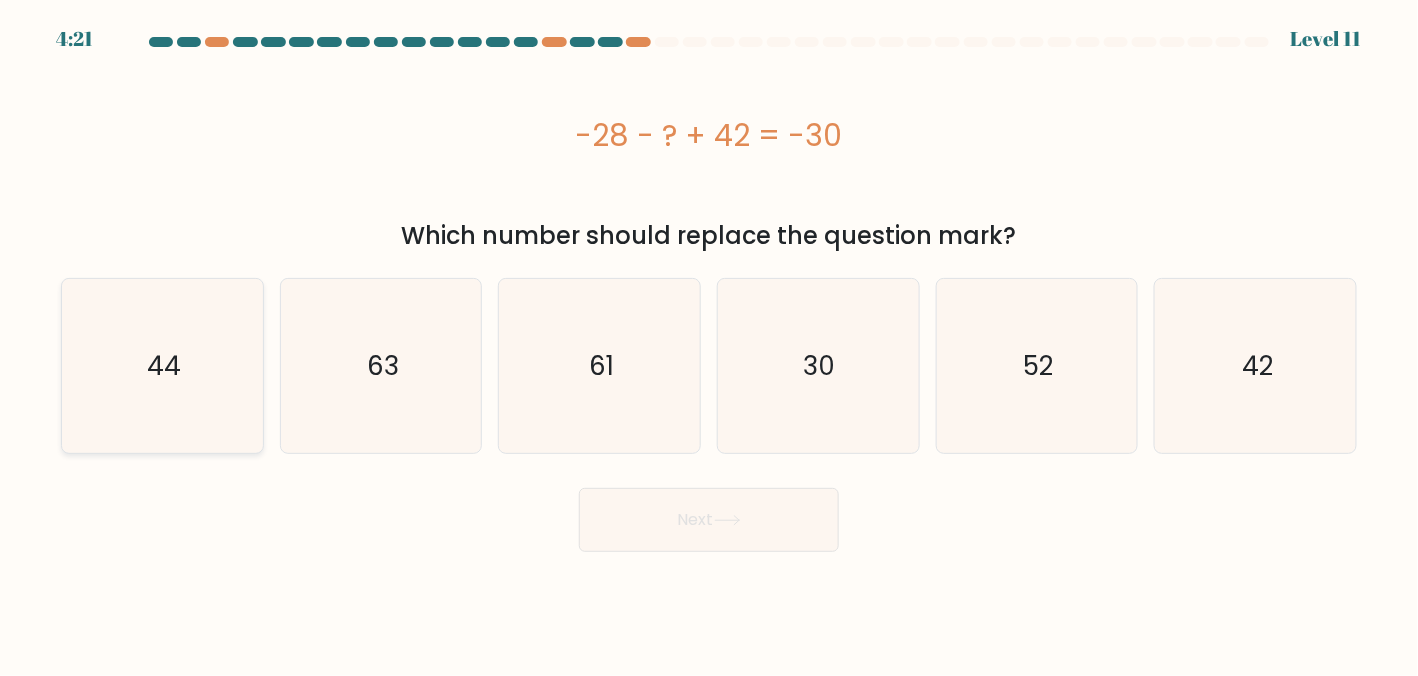 click on "44" 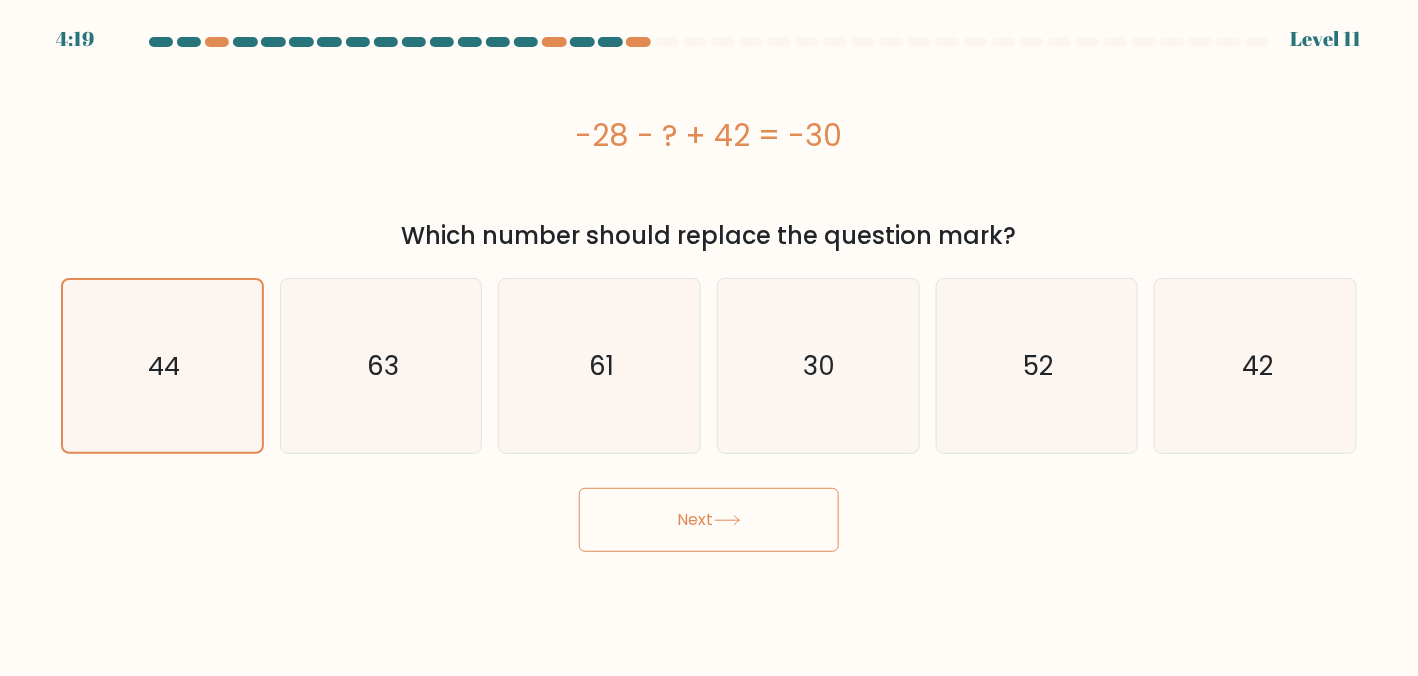 click 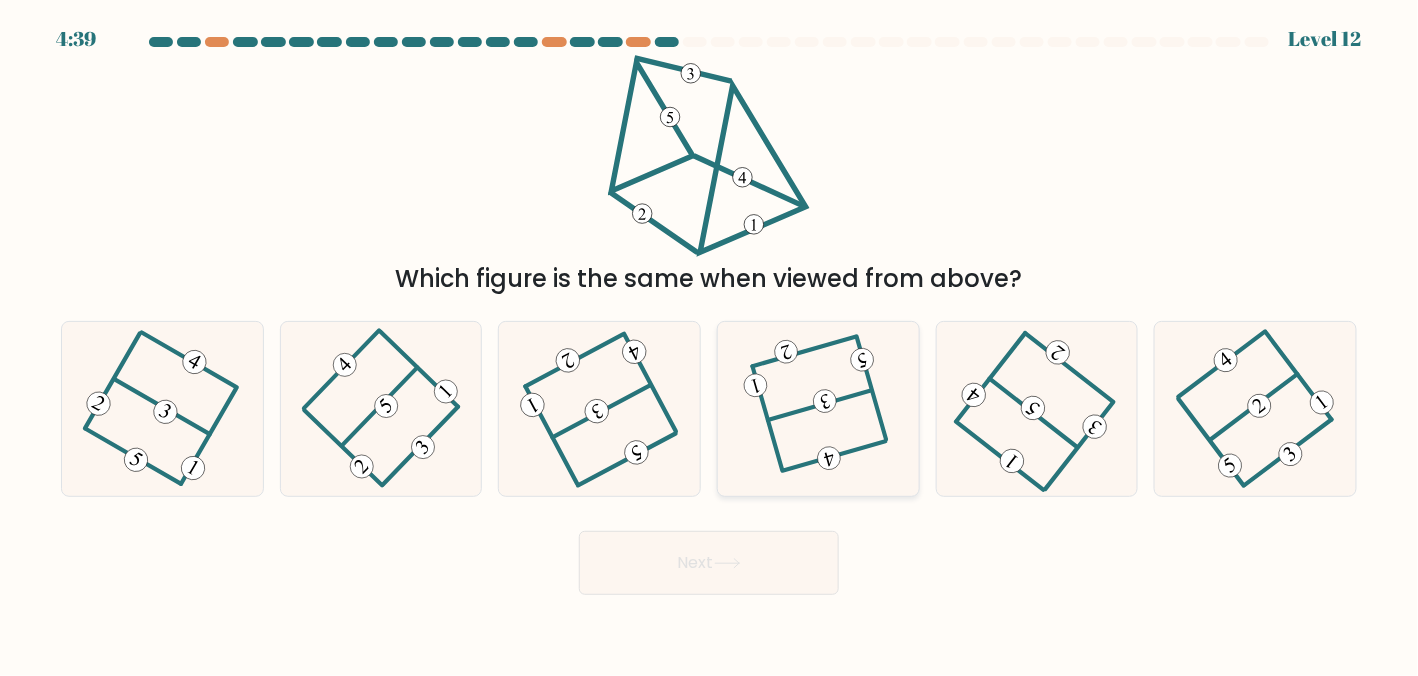 click 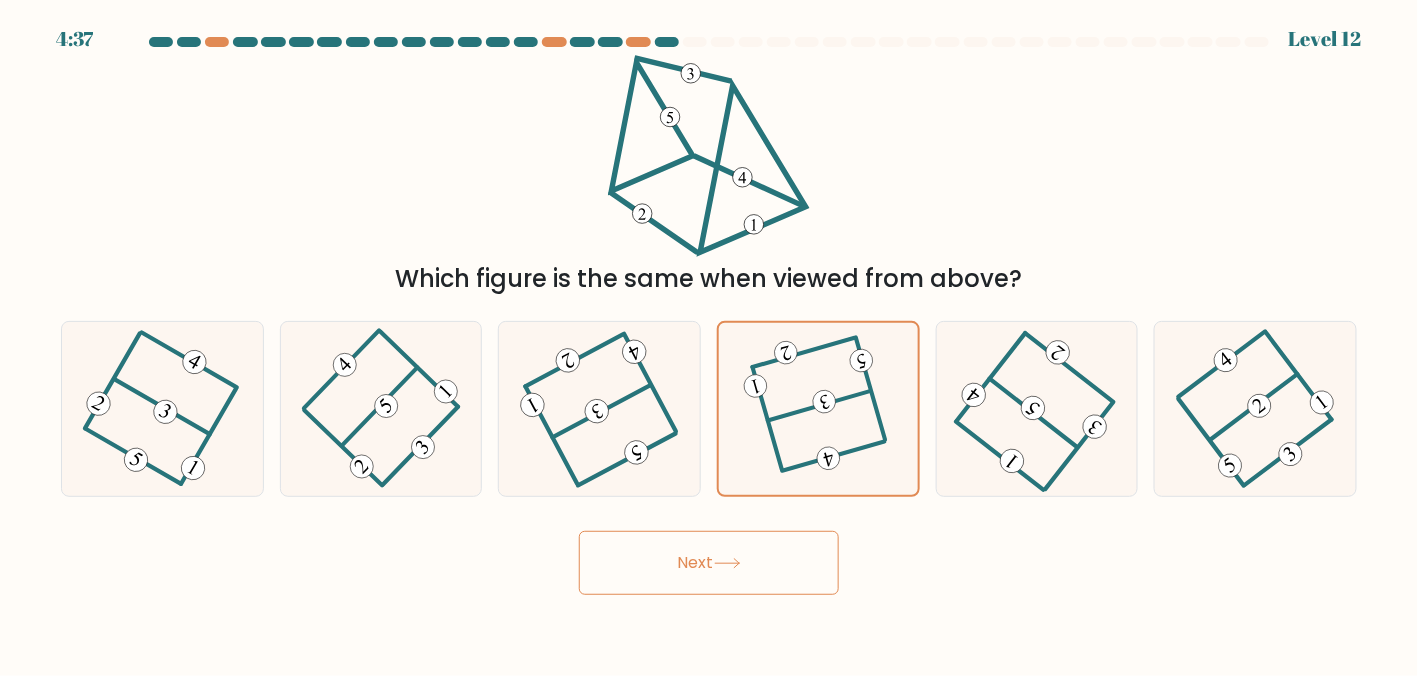 click on "Next" at bounding box center [709, 563] 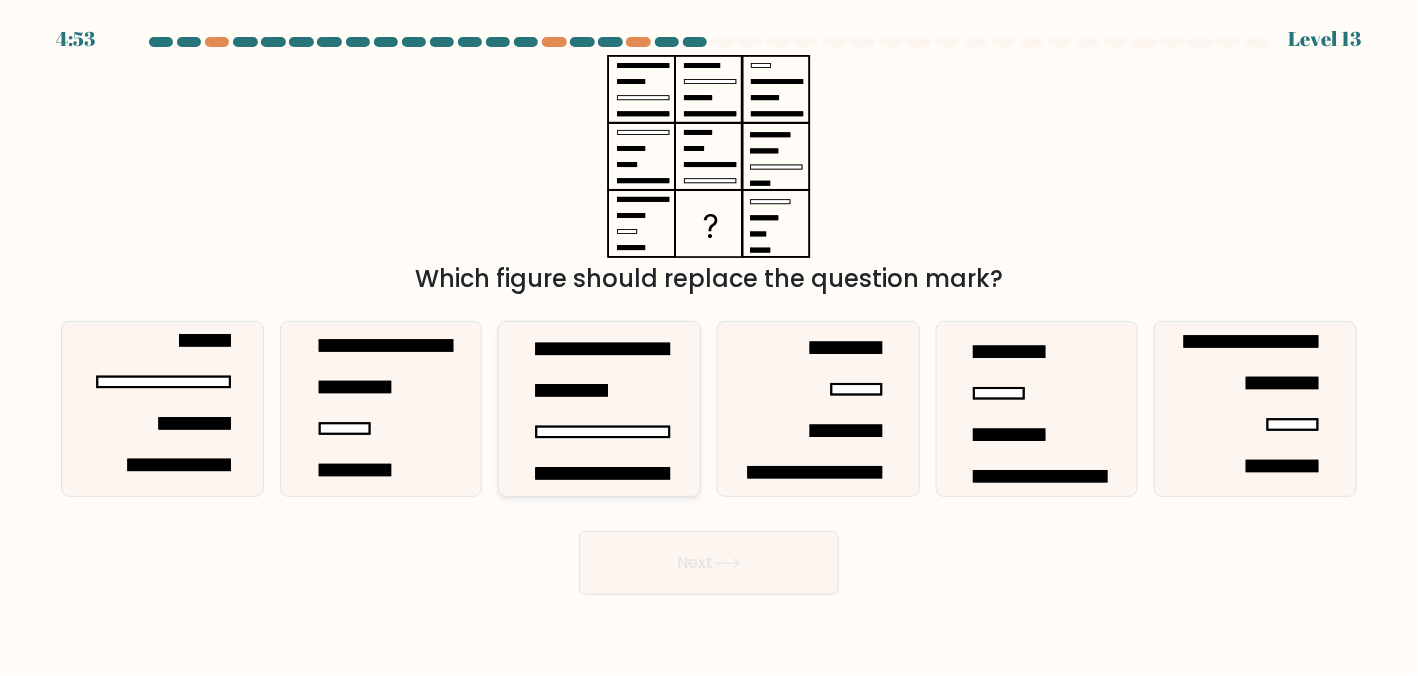 click 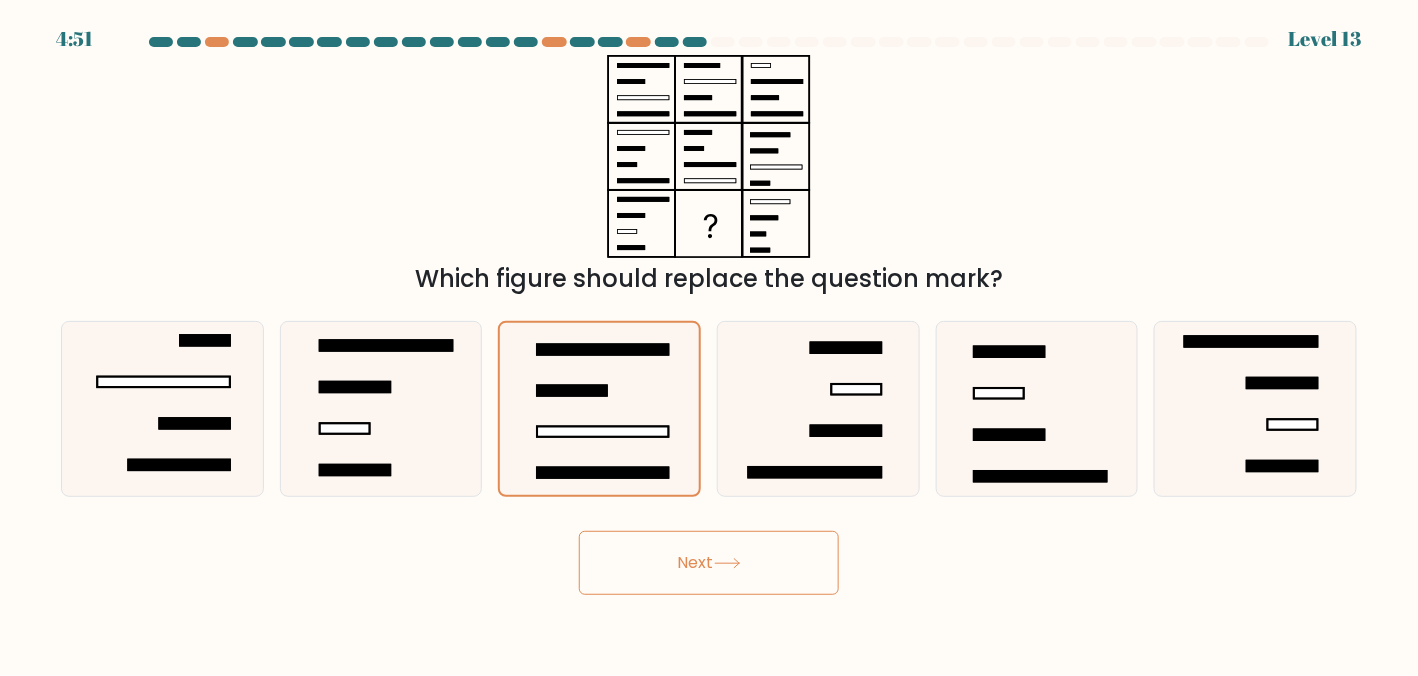 click on "Next" at bounding box center [709, 563] 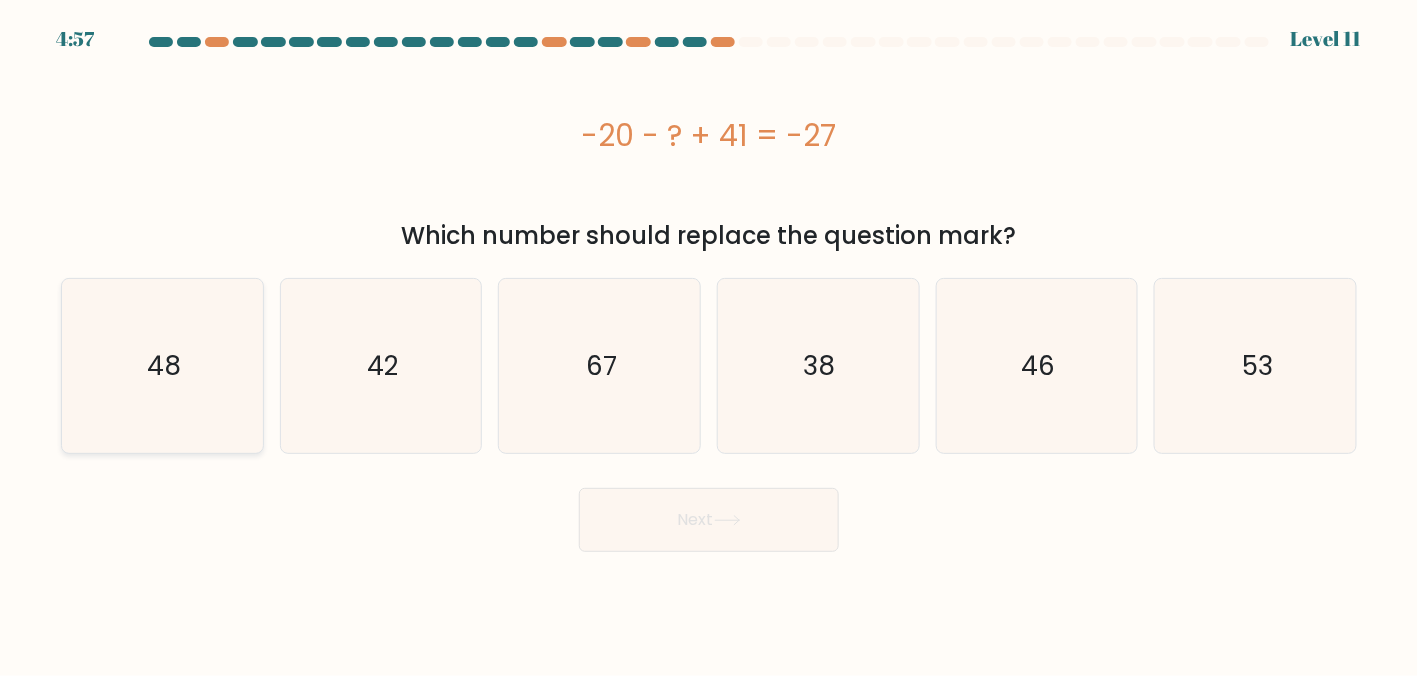 click on "48" 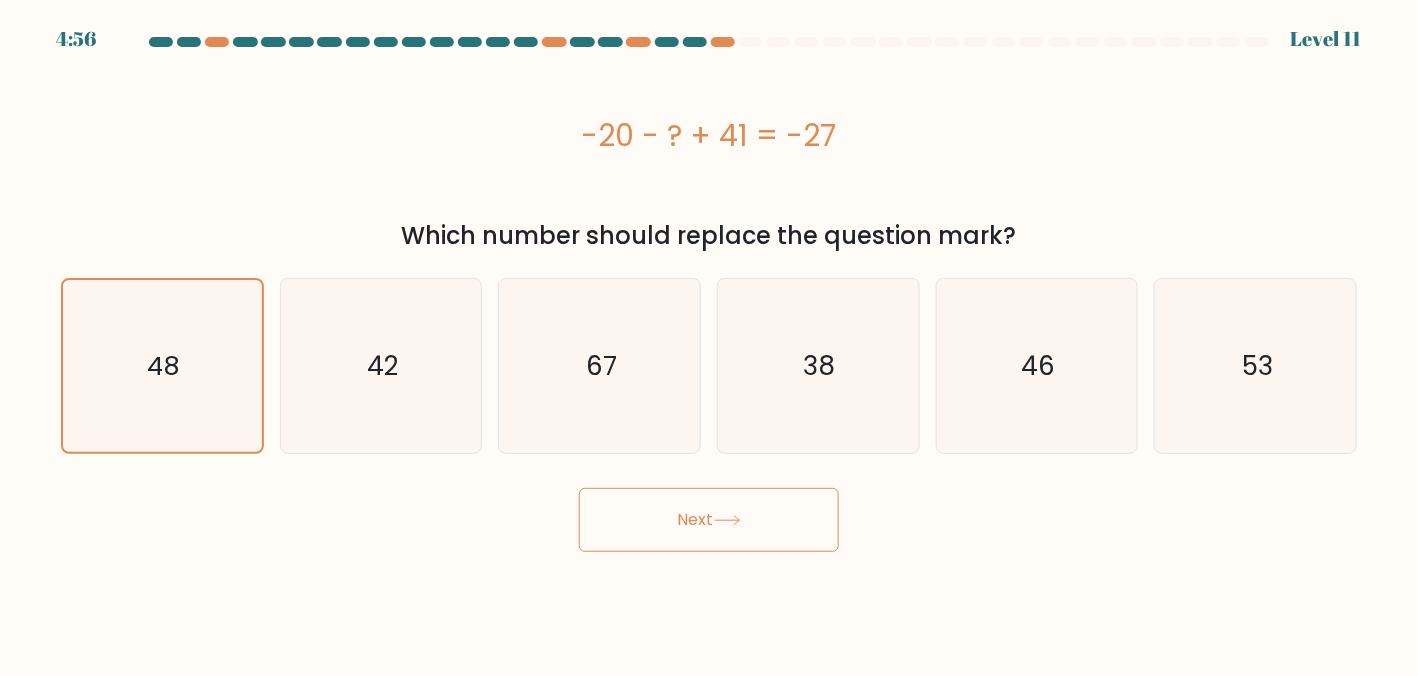 click on "Next" at bounding box center (709, 520) 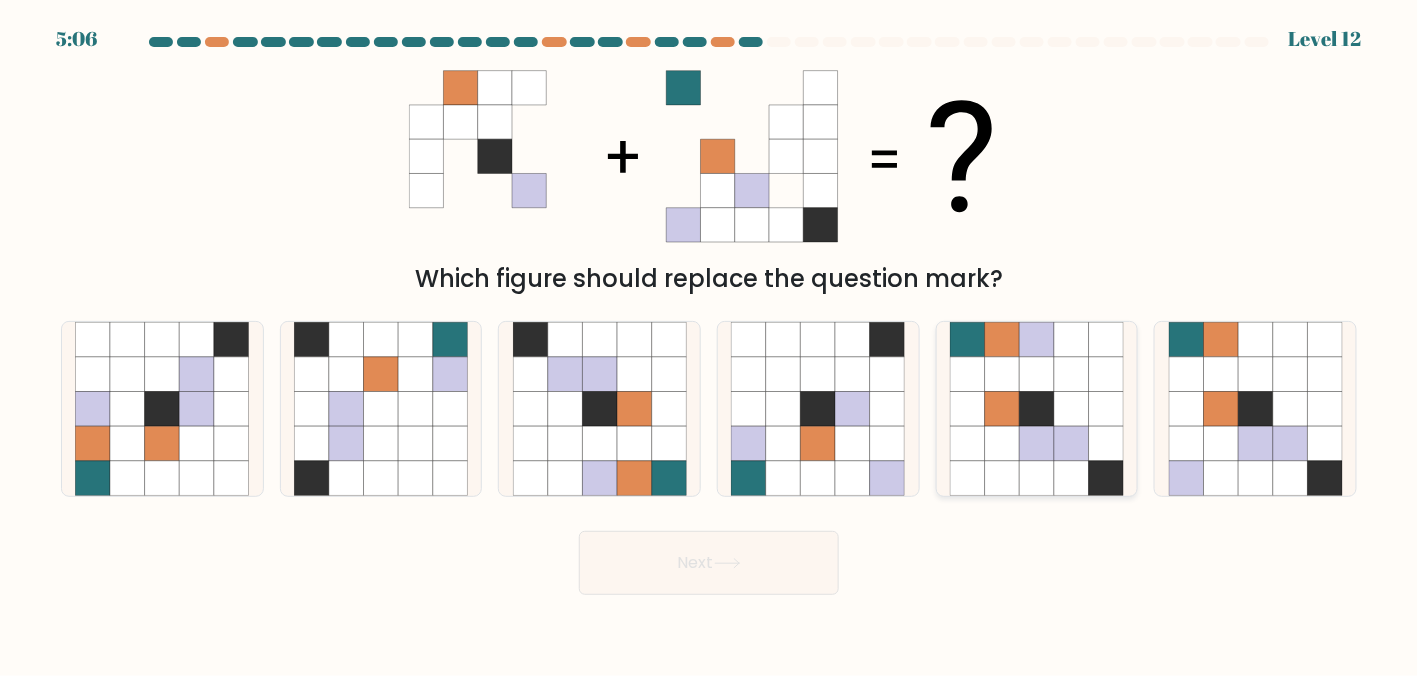 click 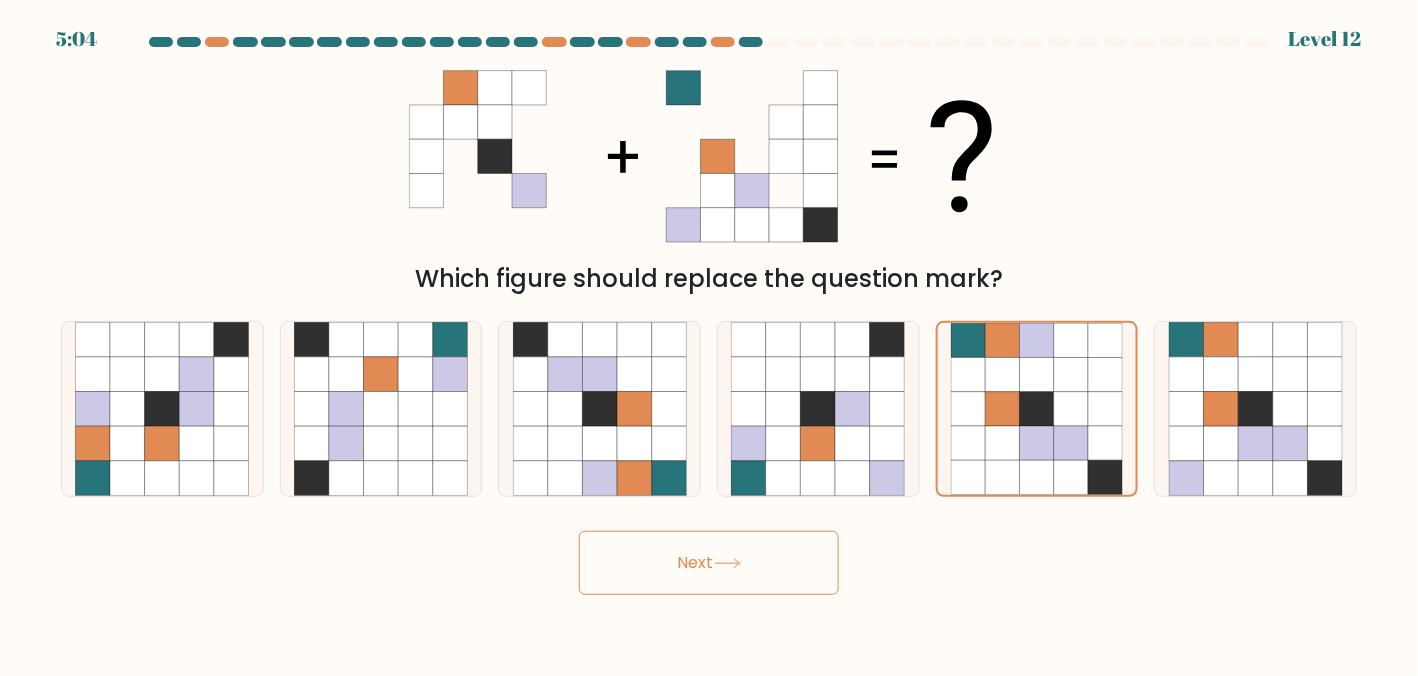 click on "Next" at bounding box center (709, 563) 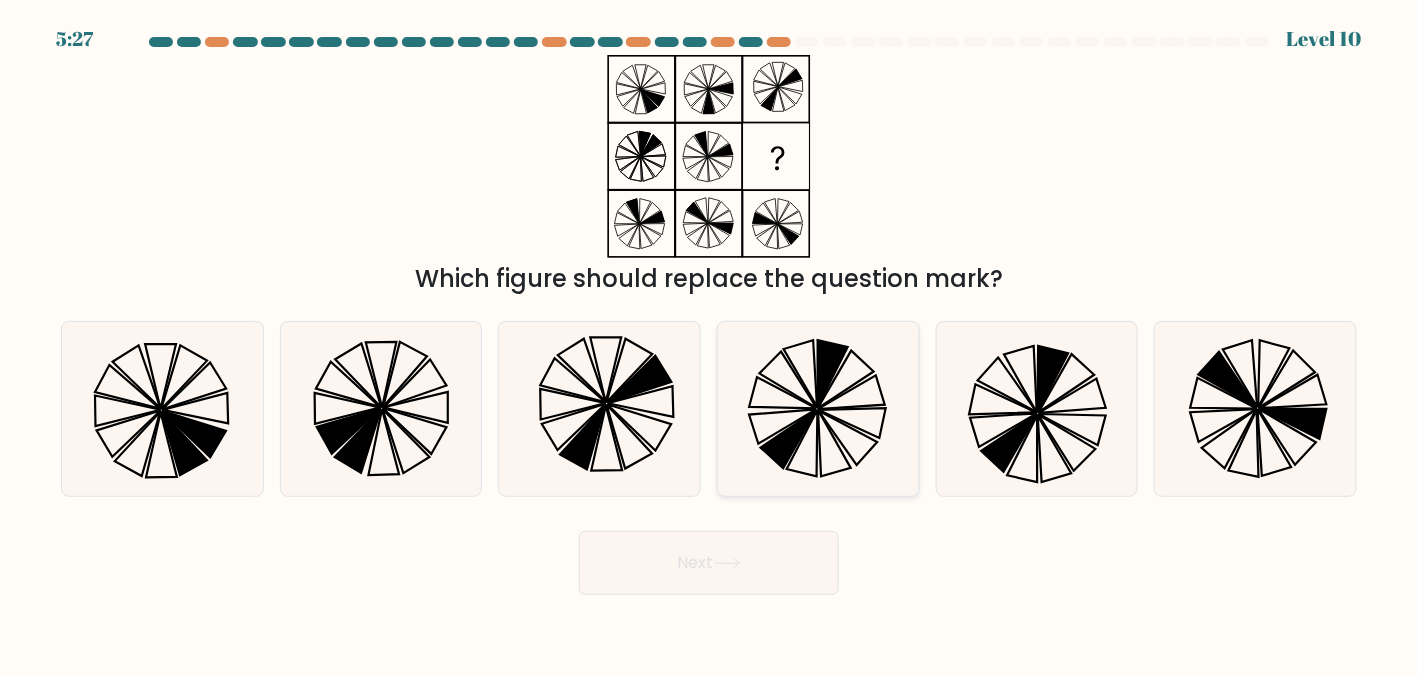 click 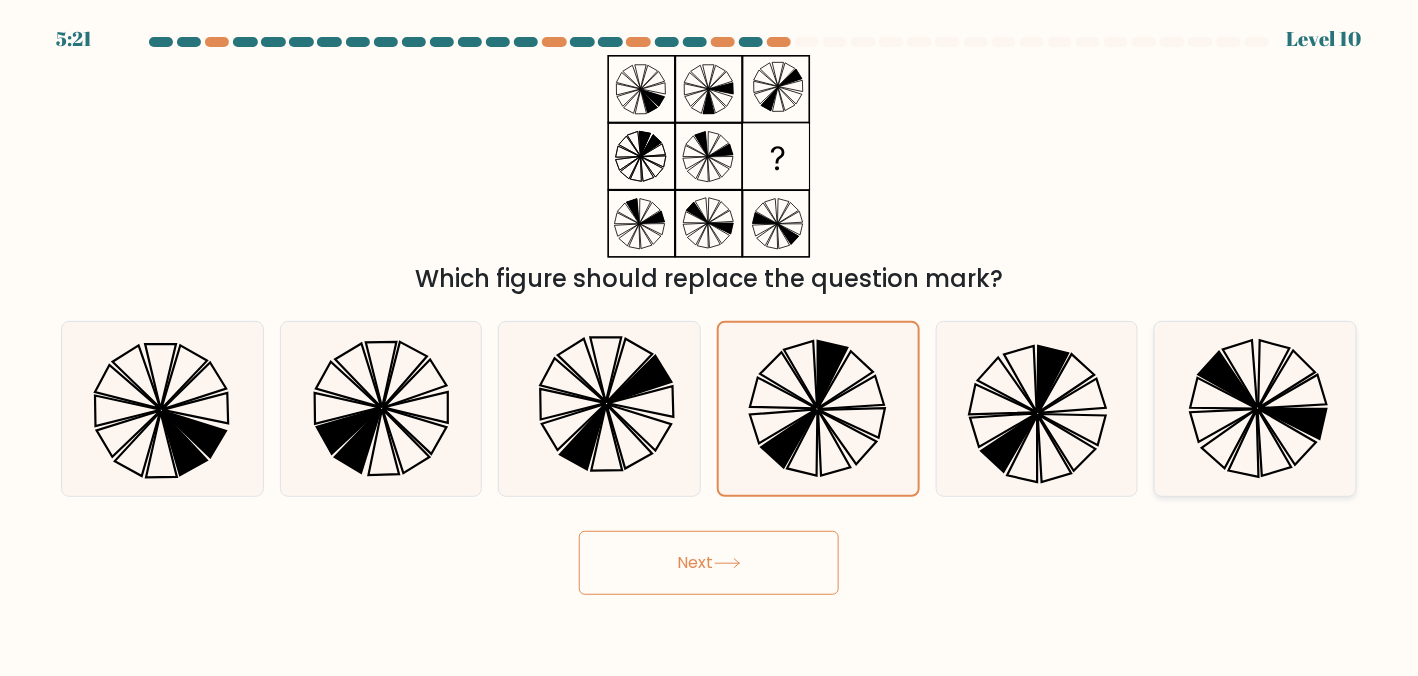 click 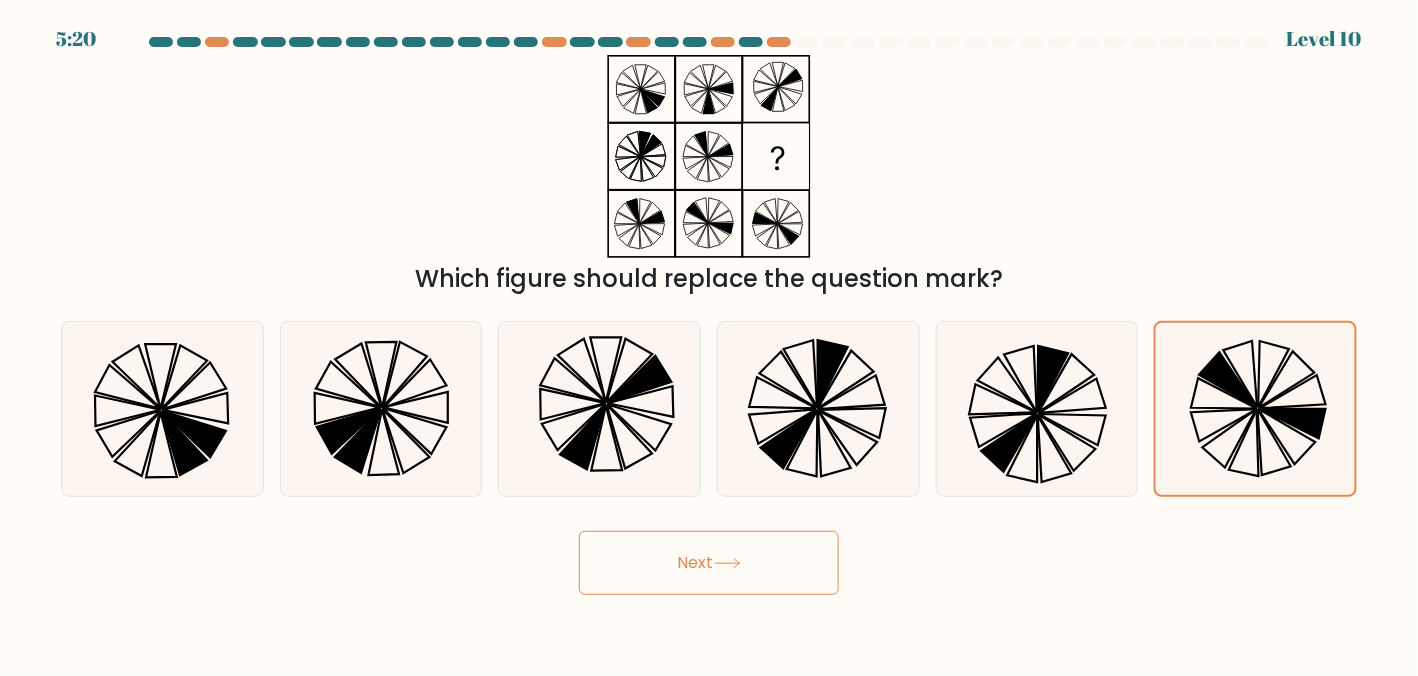 click on "Next" at bounding box center (709, 563) 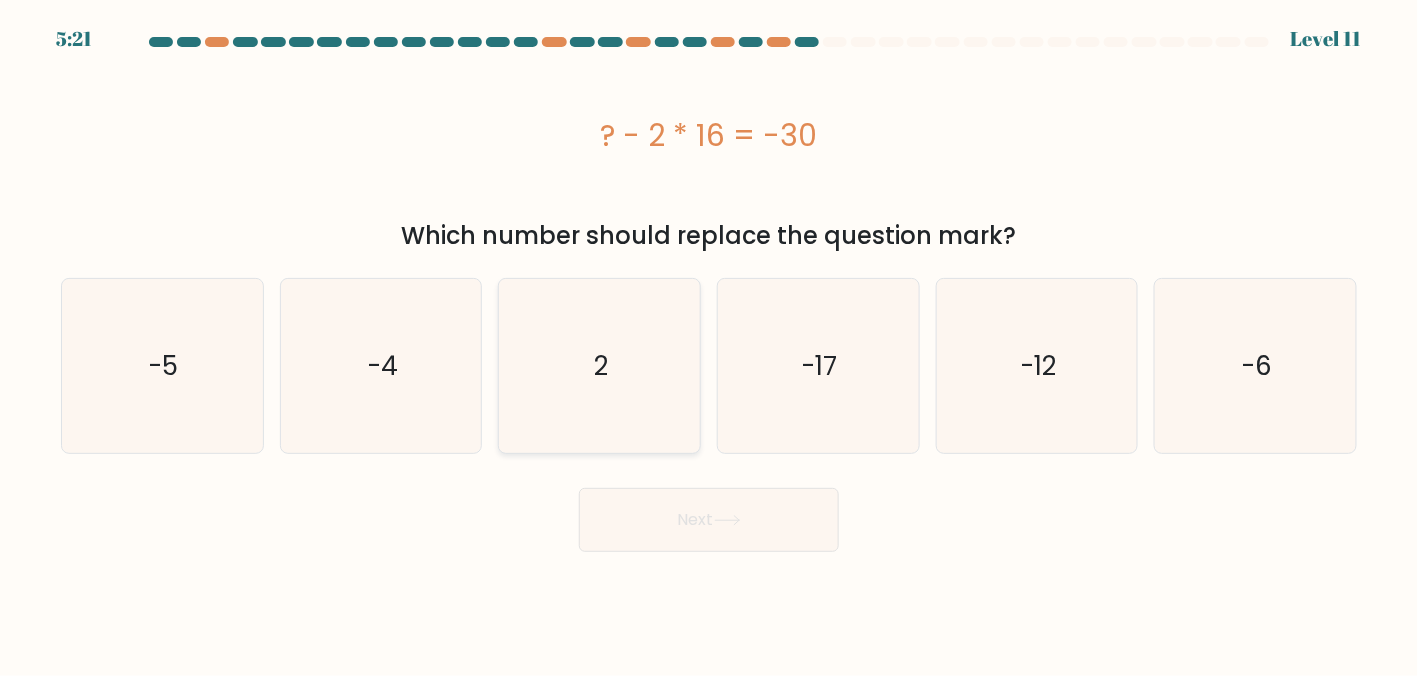 click on "2" 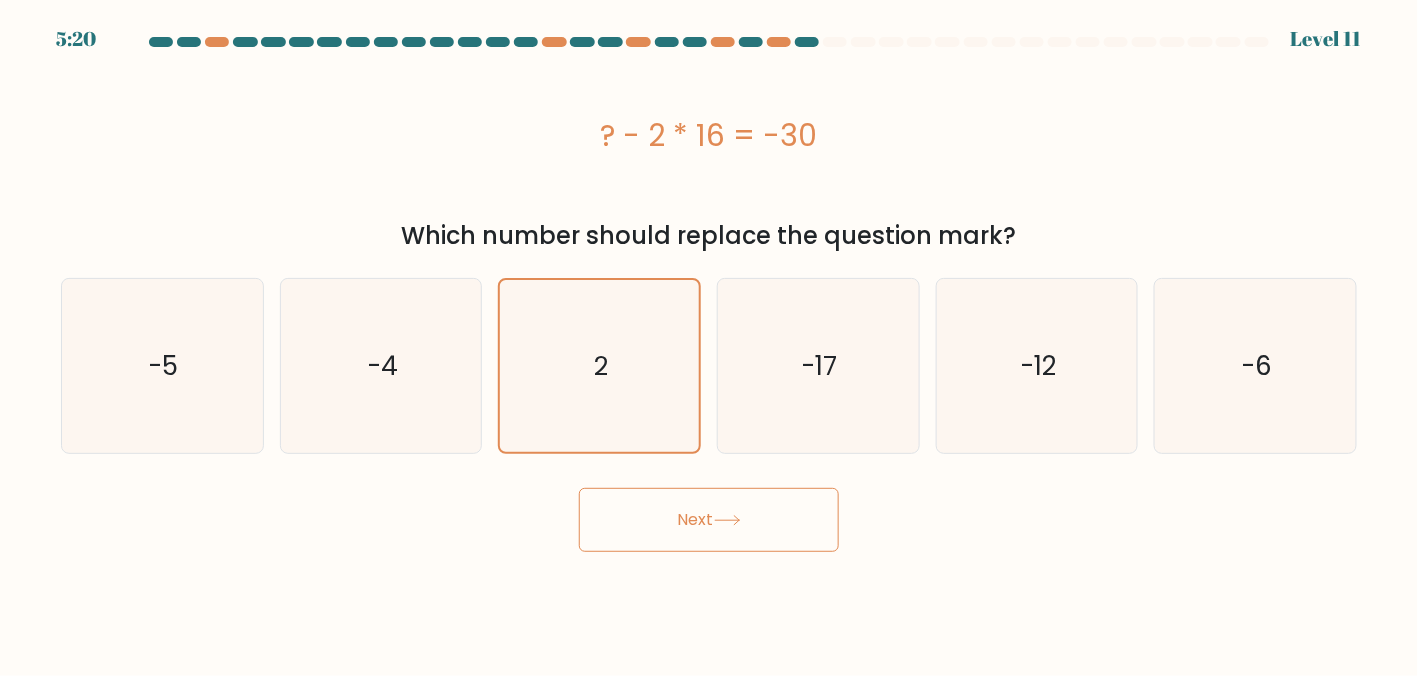 click on "Next" at bounding box center (709, 520) 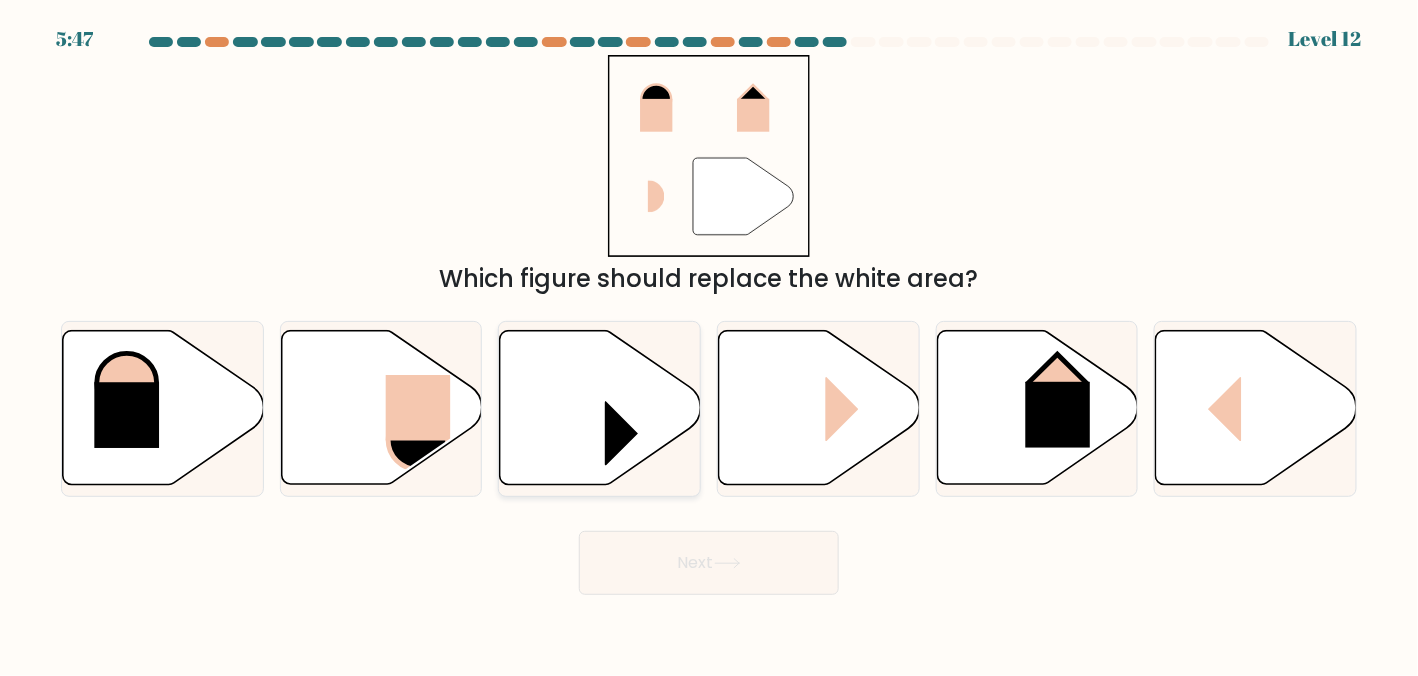 click 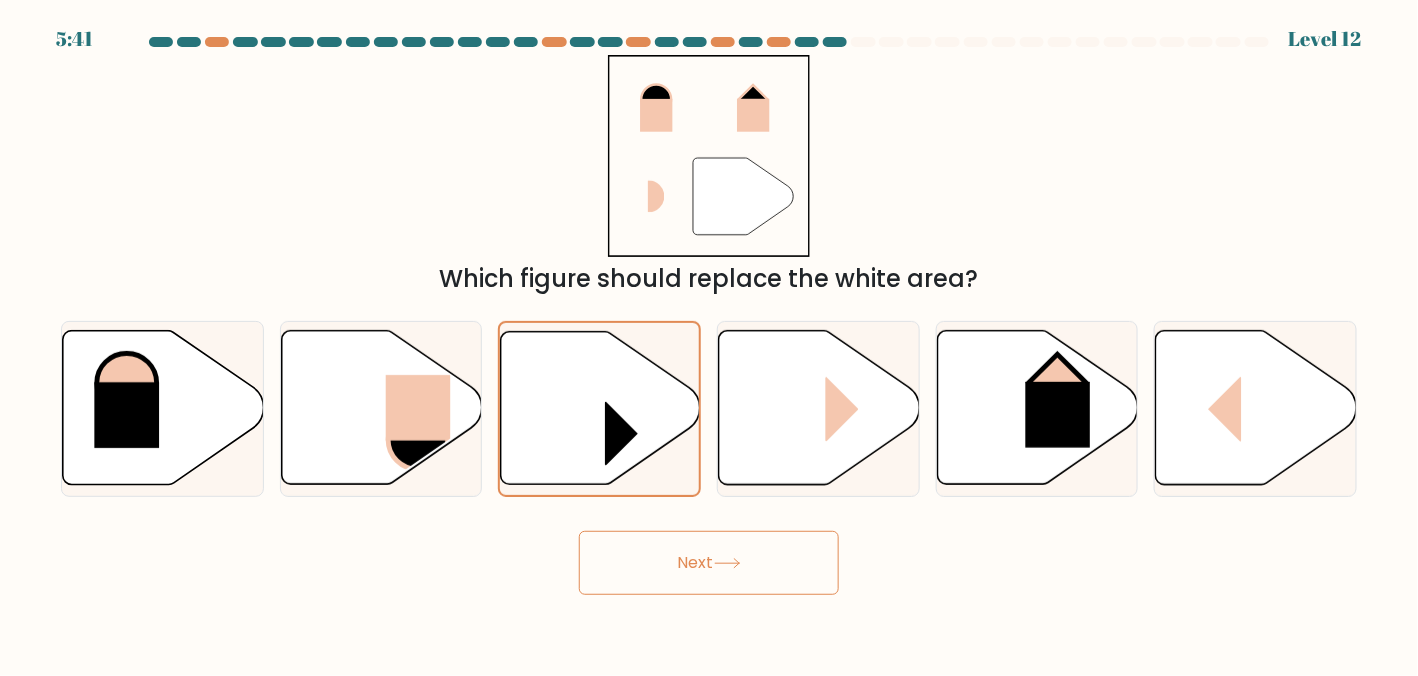 click on "Next" at bounding box center (709, 563) 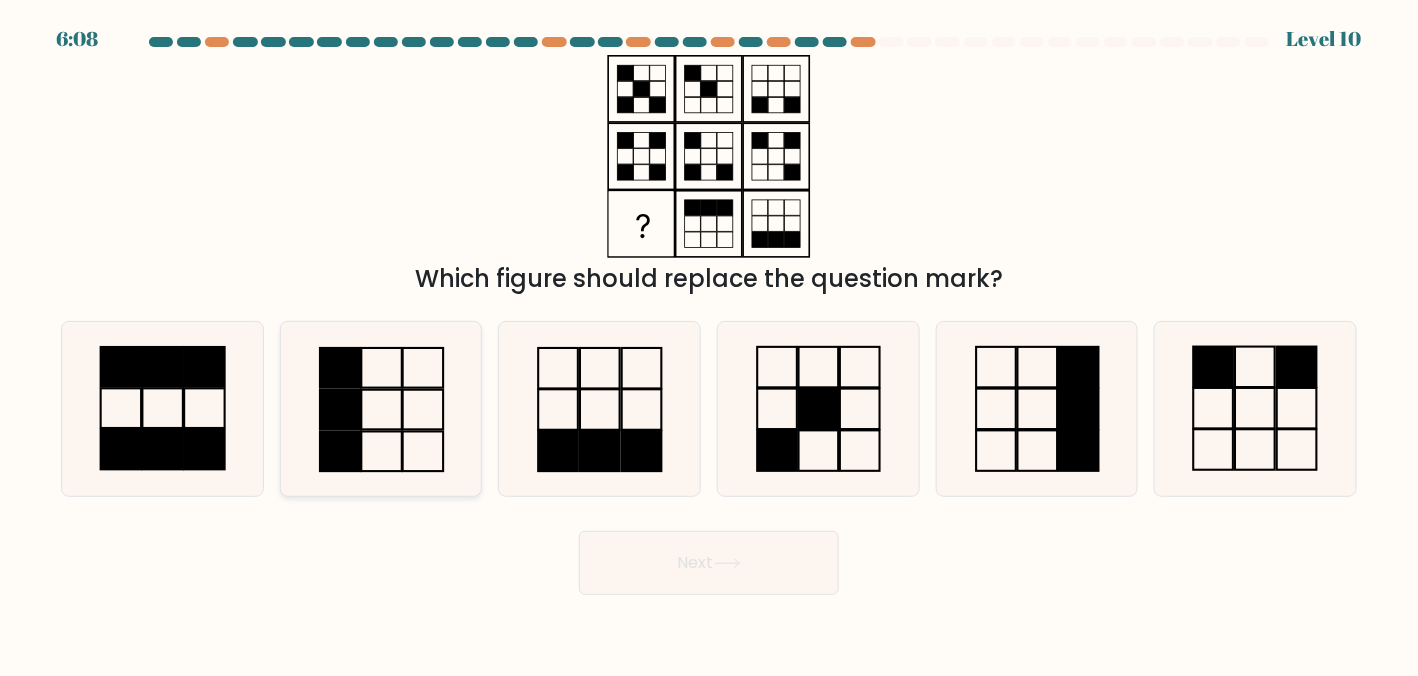 click 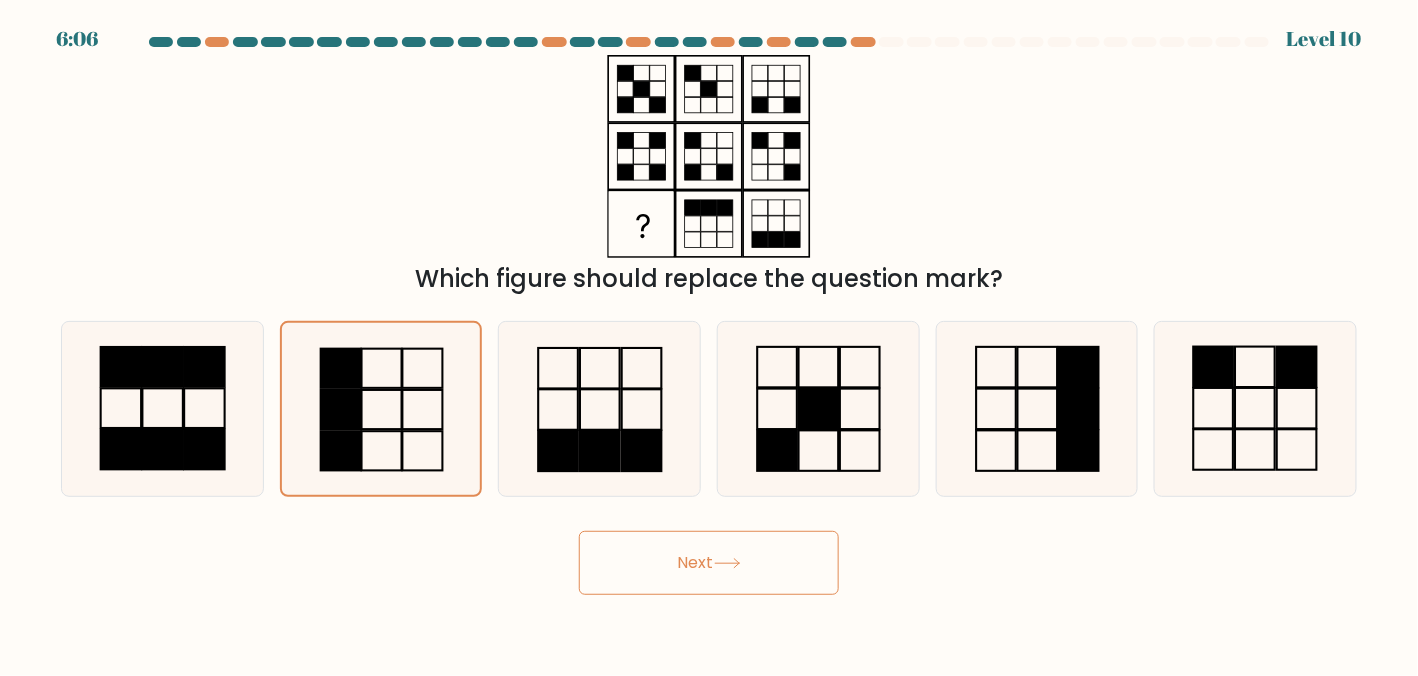 click on "Next" at bounding box center (709, 563) 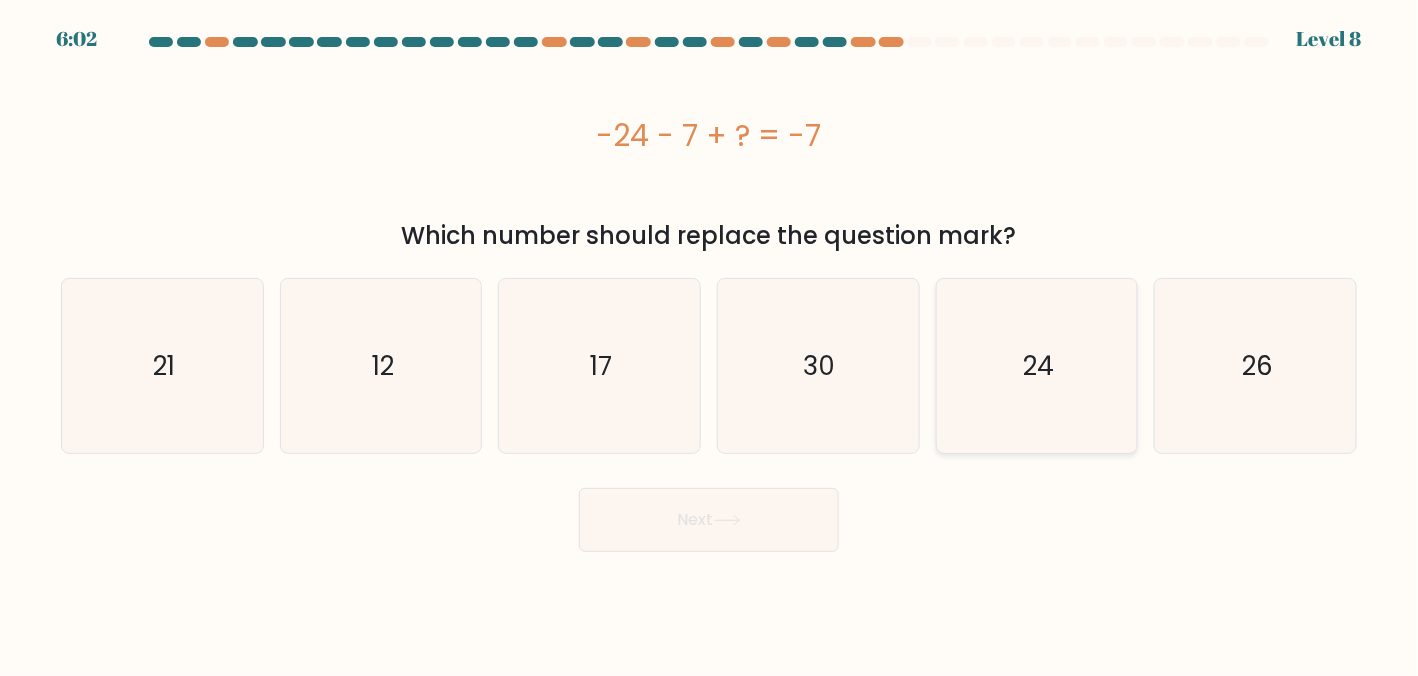 click on "24" 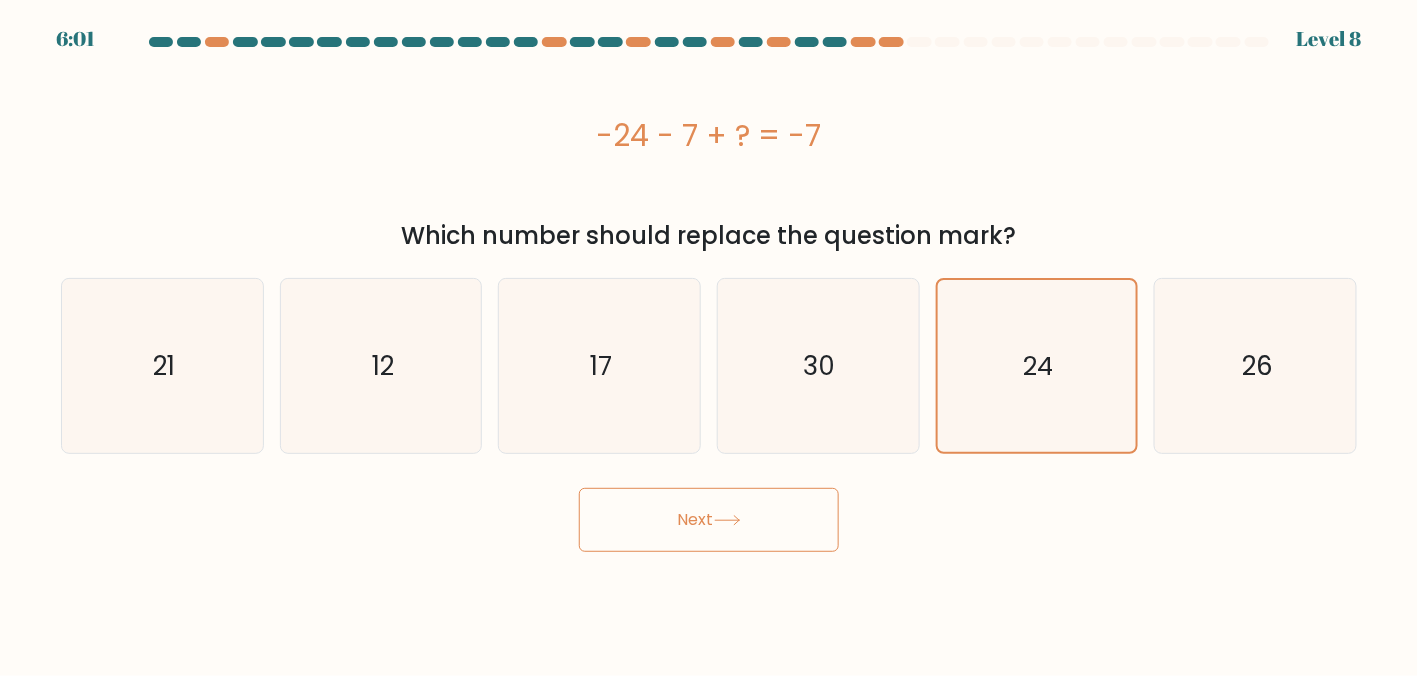 click on "Next" at bounding box center [709, 520] 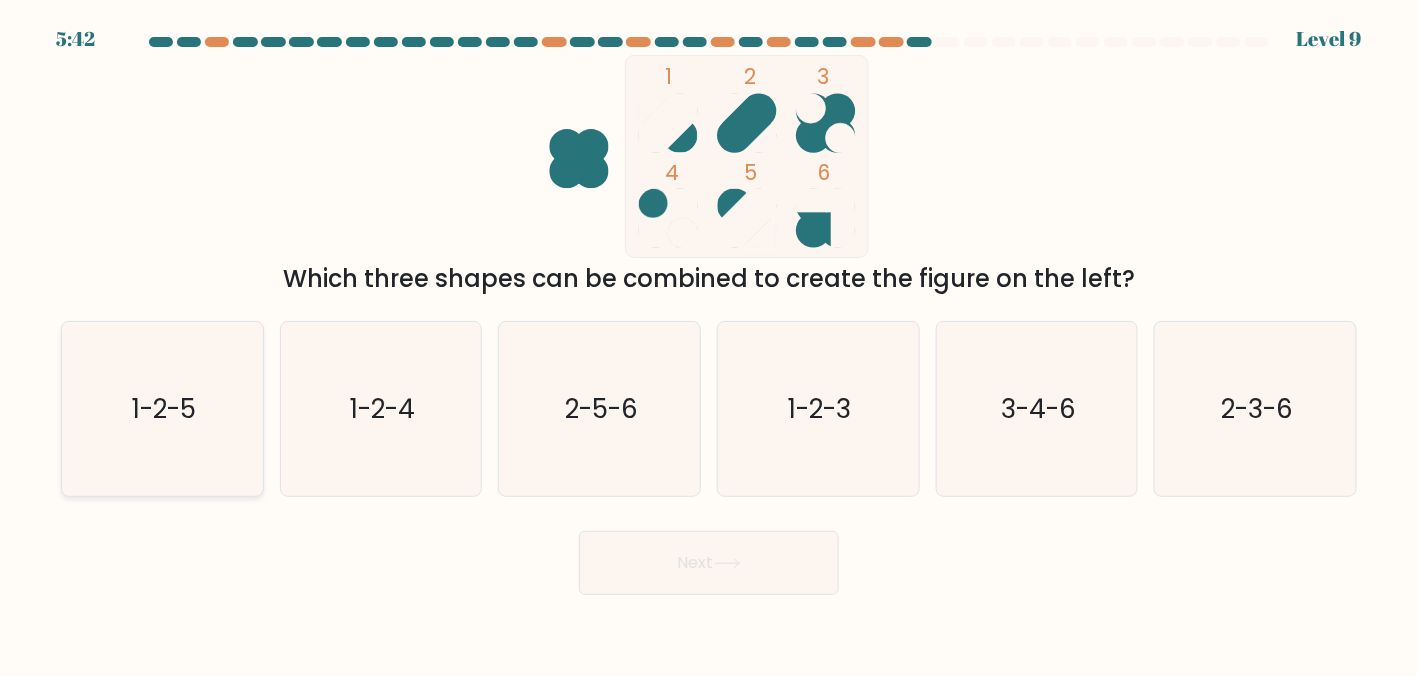 click on "1-2-5" 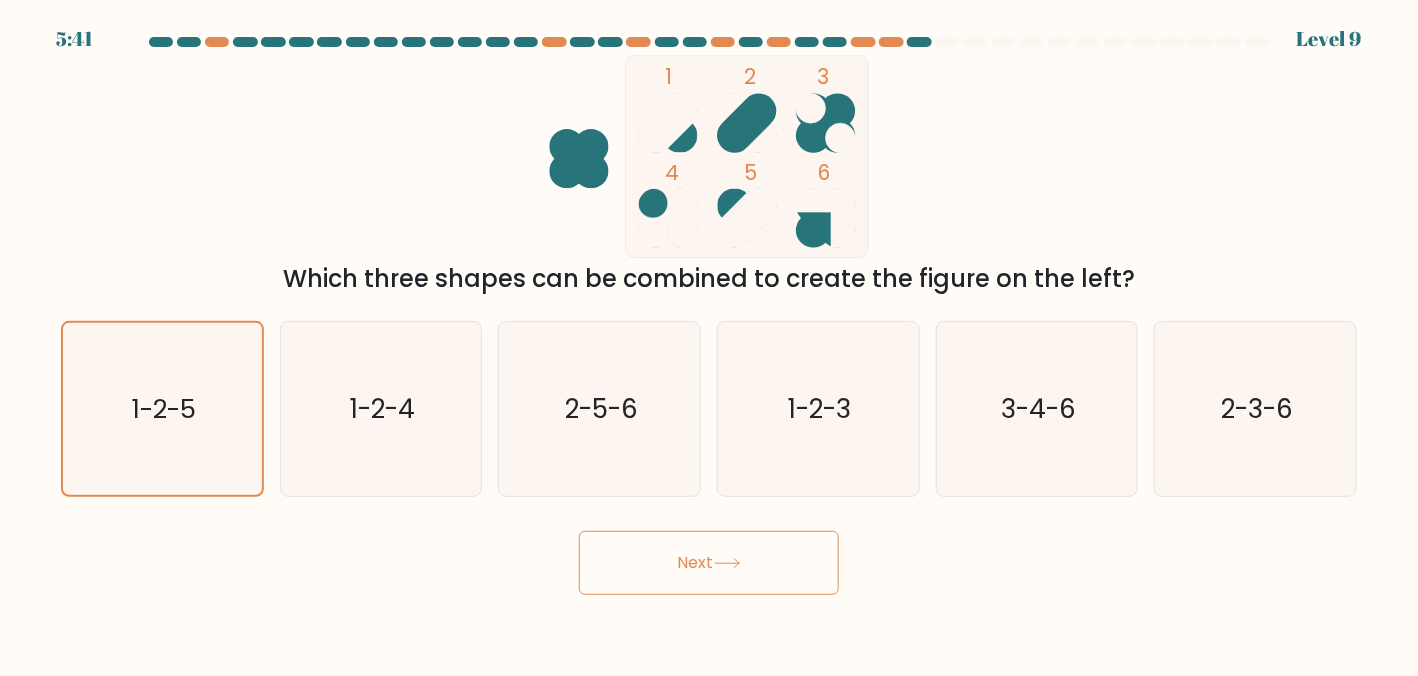 click on "Next" at bounding box center [709, 563] 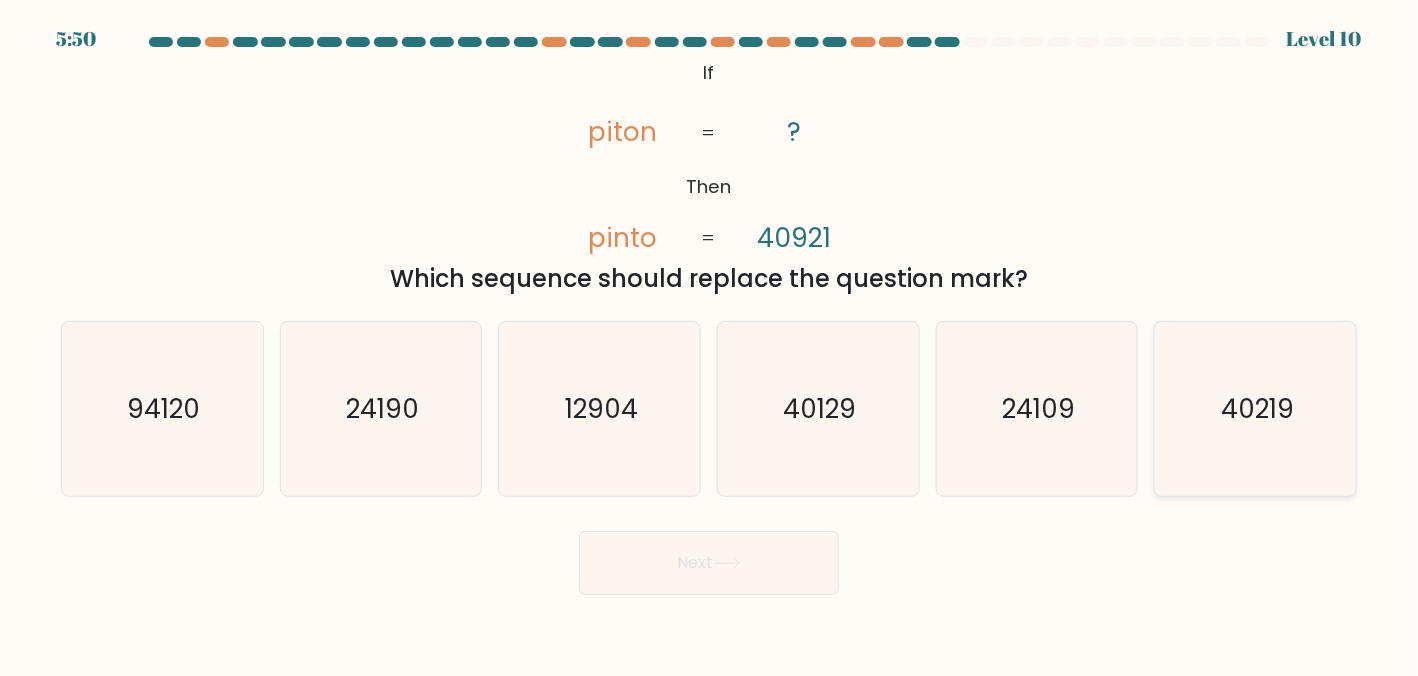 click on "40219" 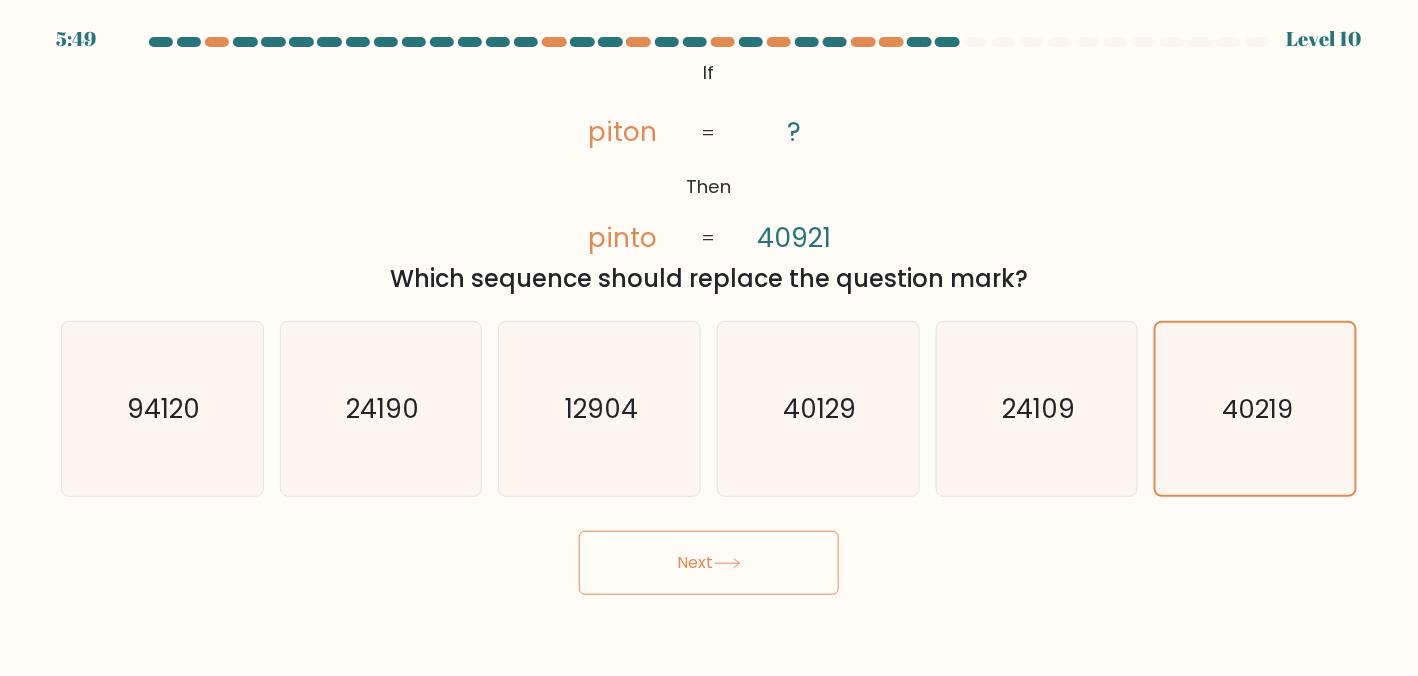 click on "Next" at bounding box center (709, 563) 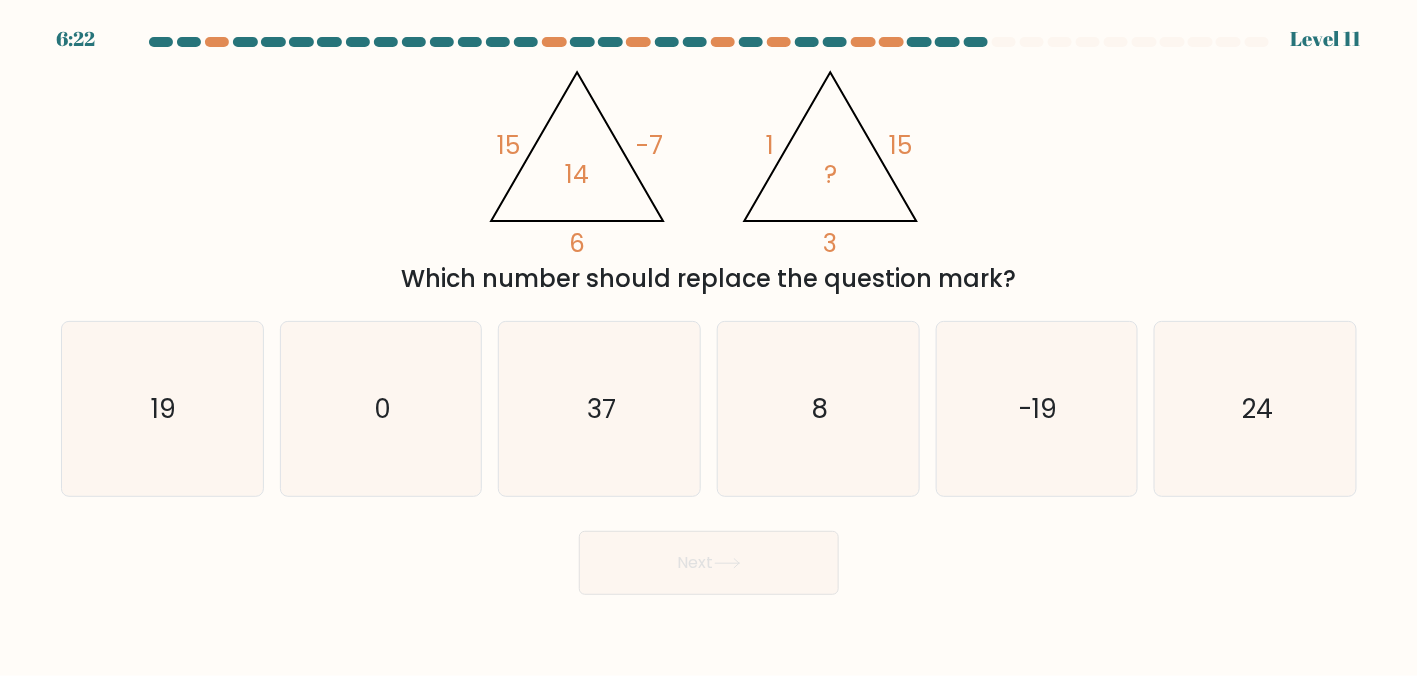 type 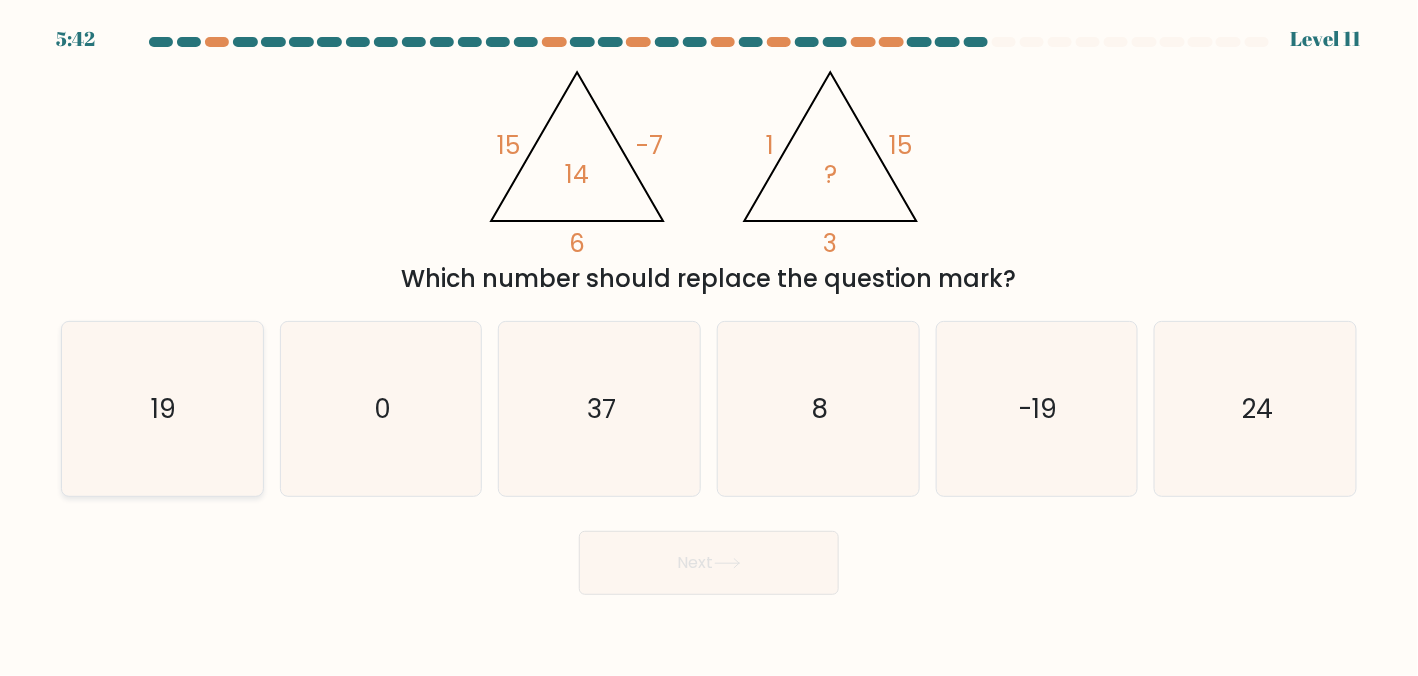click on "19" at bounding box center (162, 409) 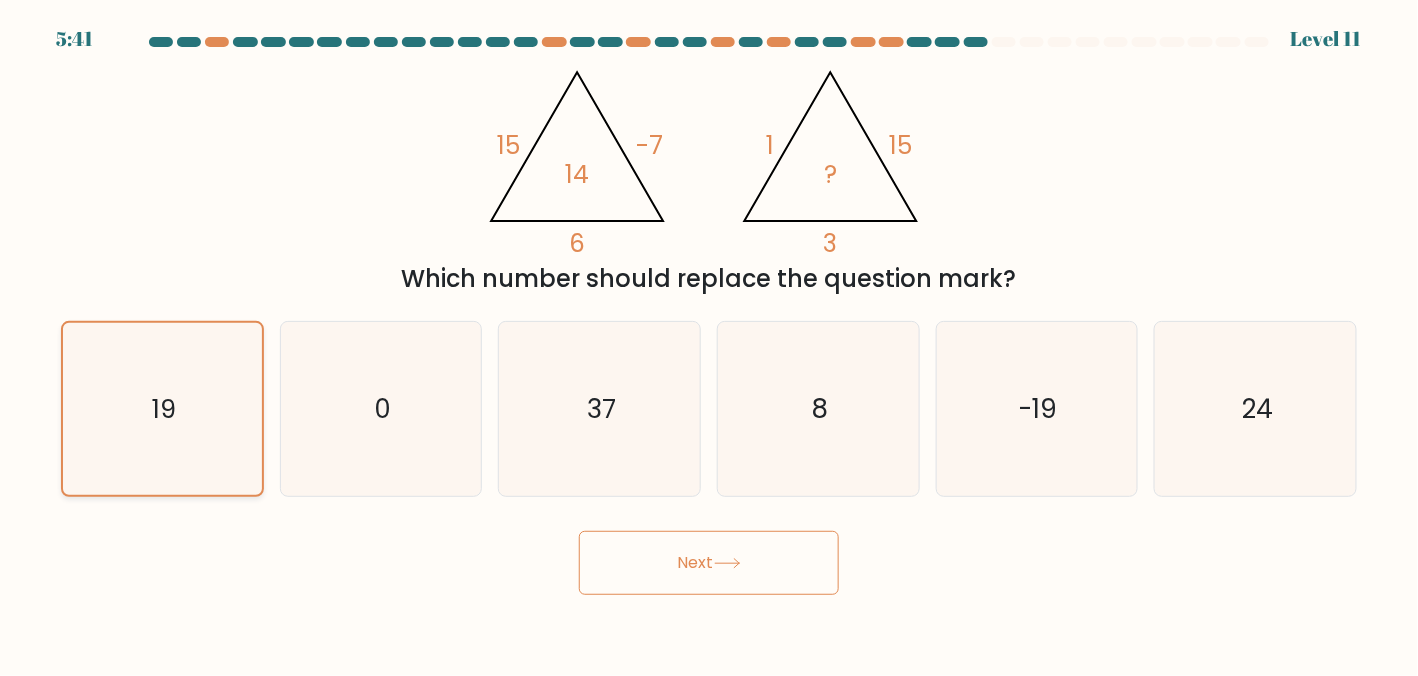 click on "19" 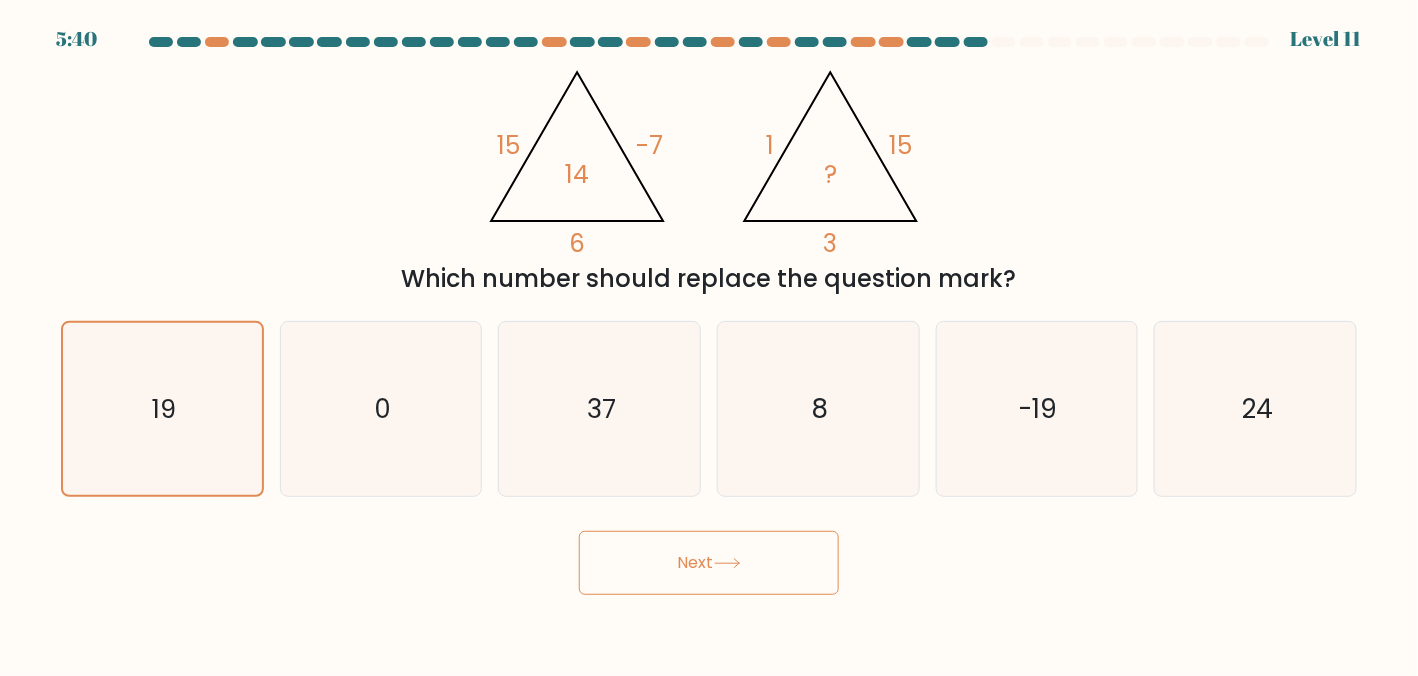 click on "Next" at bounding box center [709, 563] 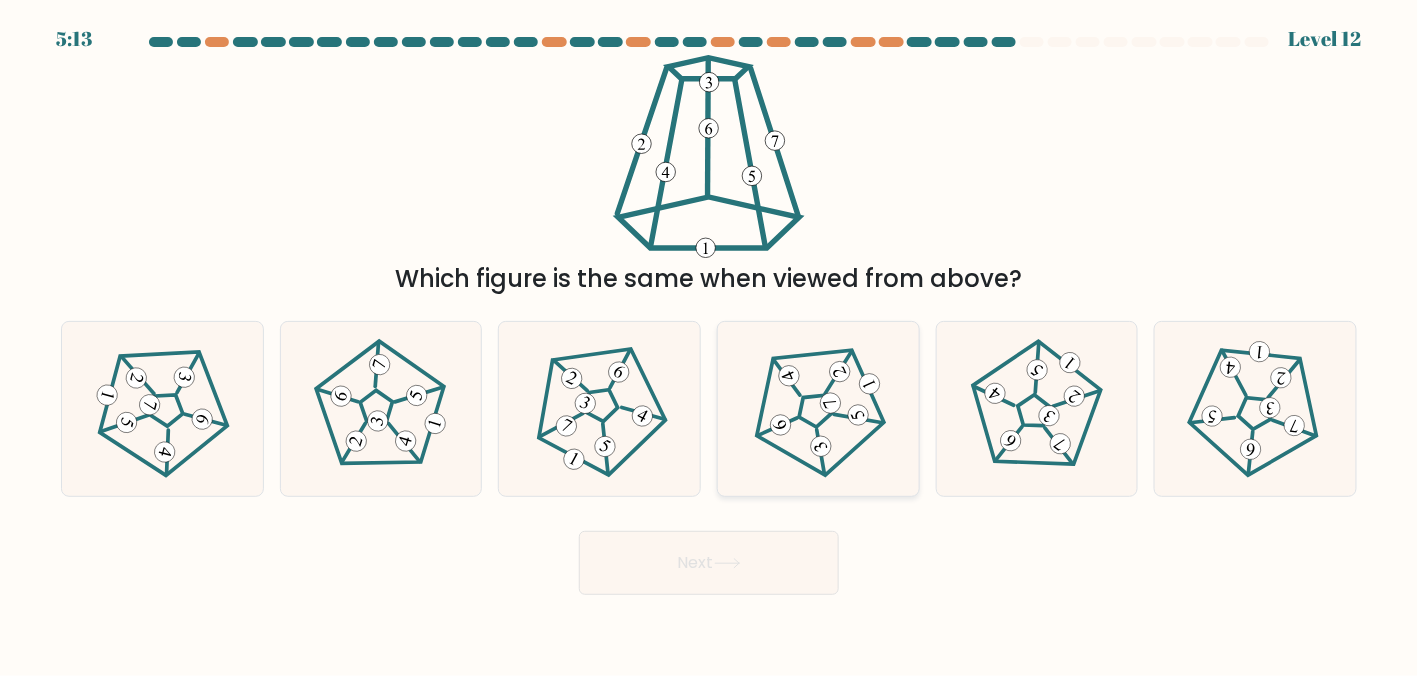 click 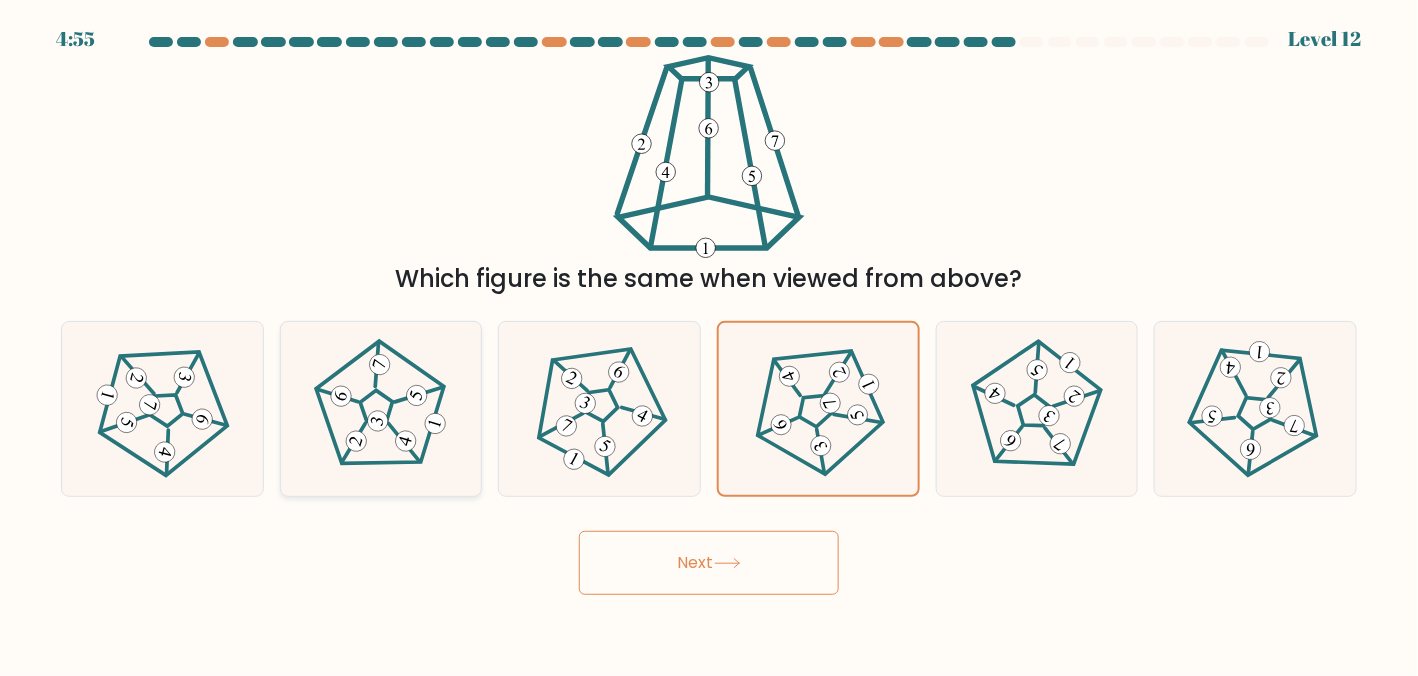 click 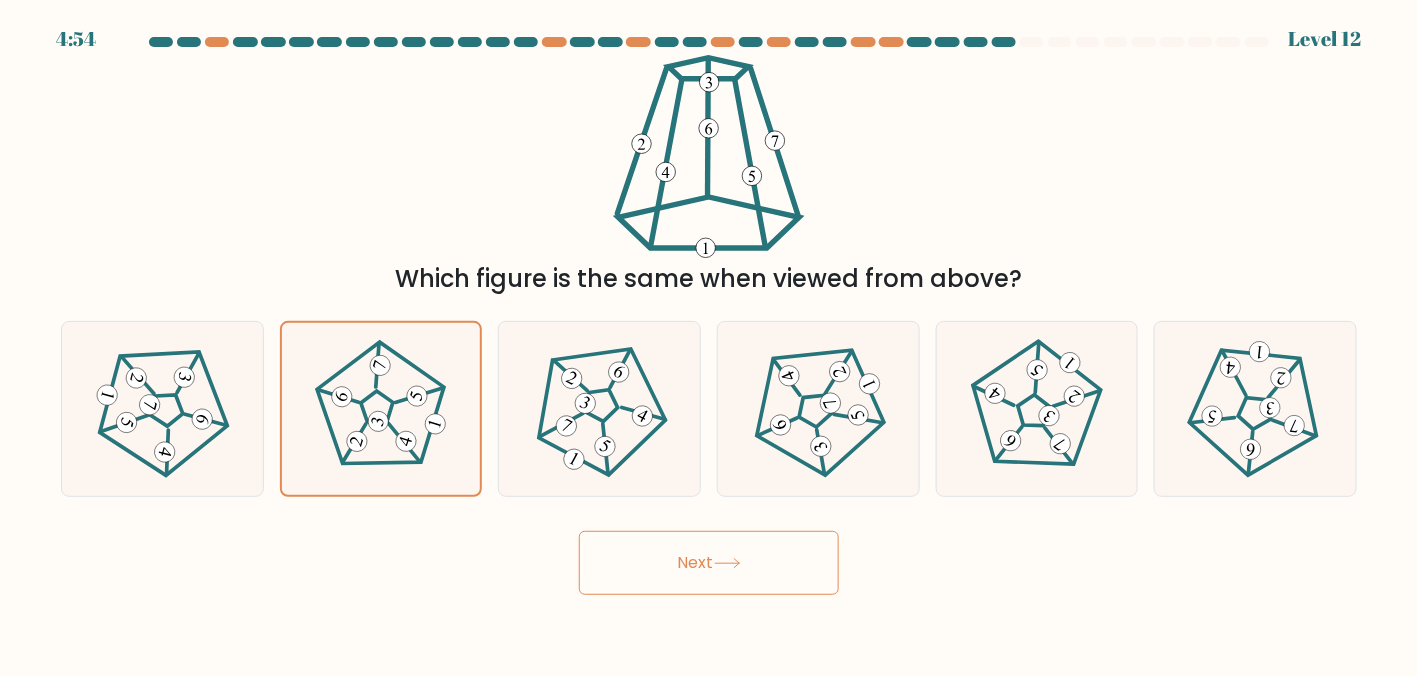 click on "Next" at bounding box center [709, 563] 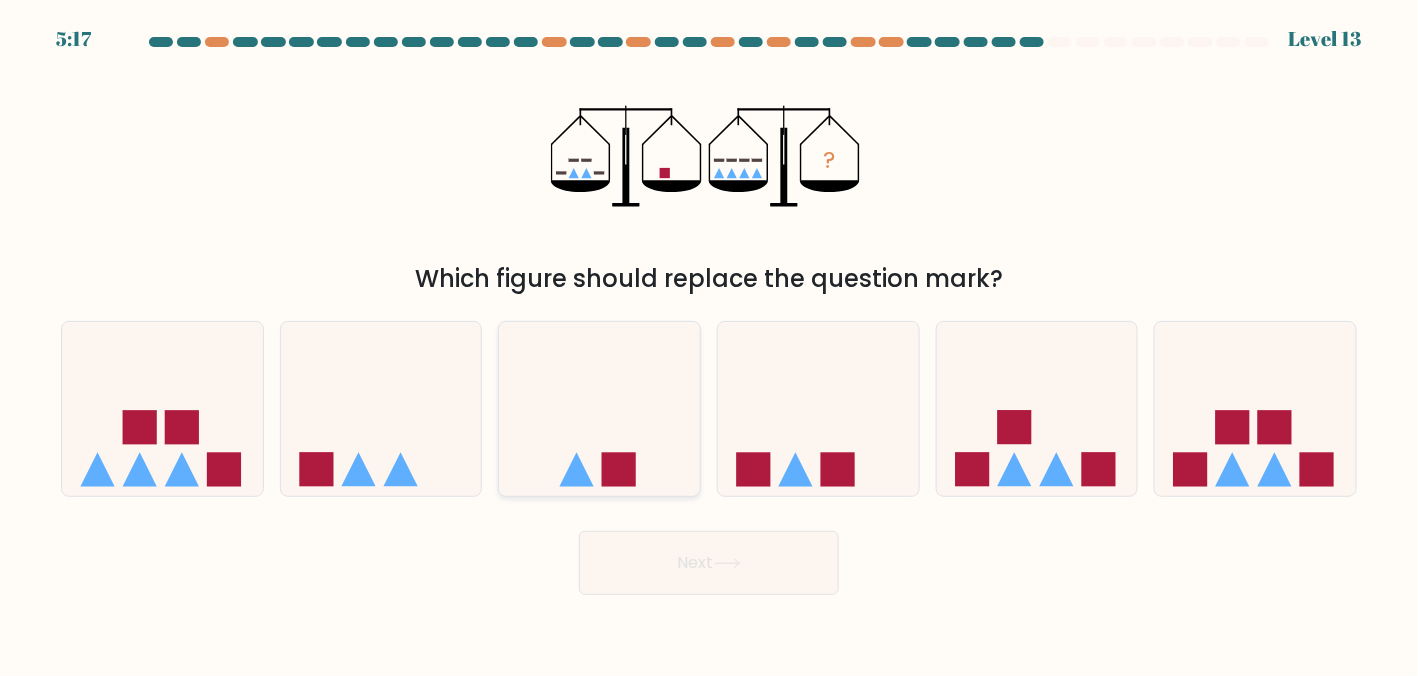 click 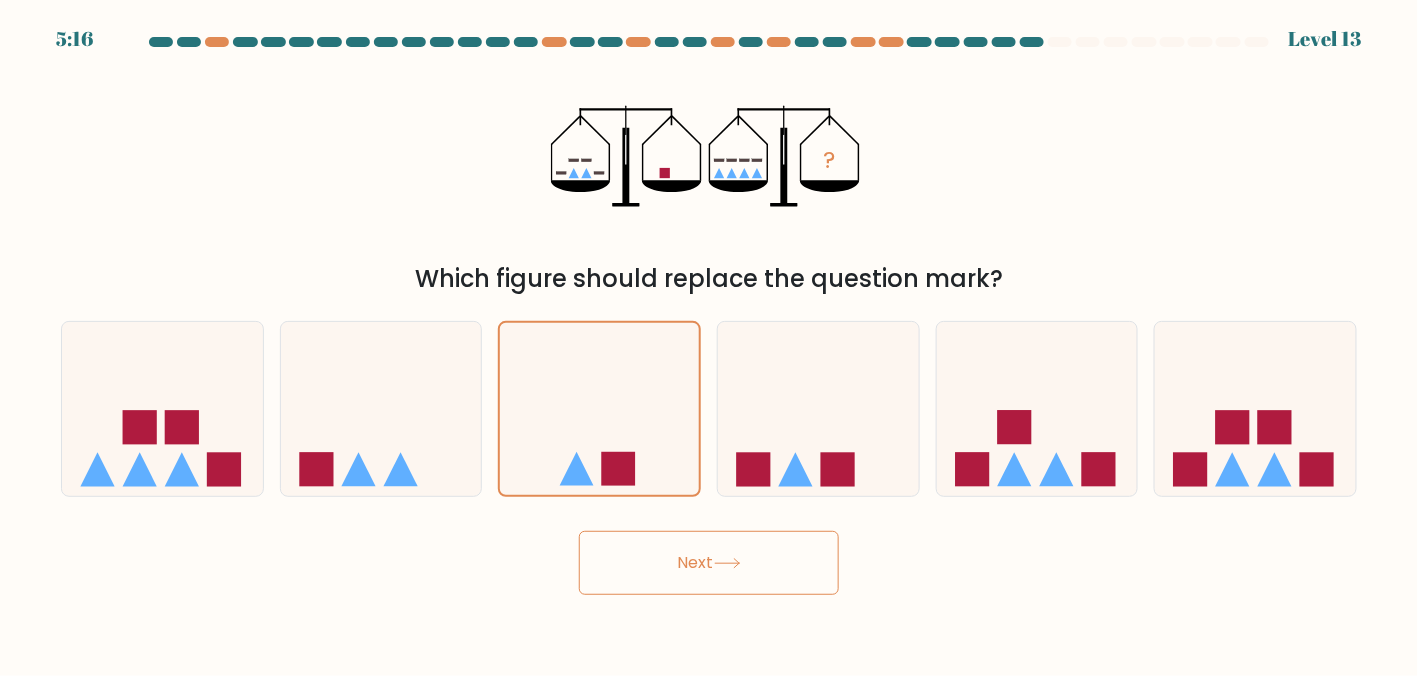 click on "Next" at bounding box center [709, 563] 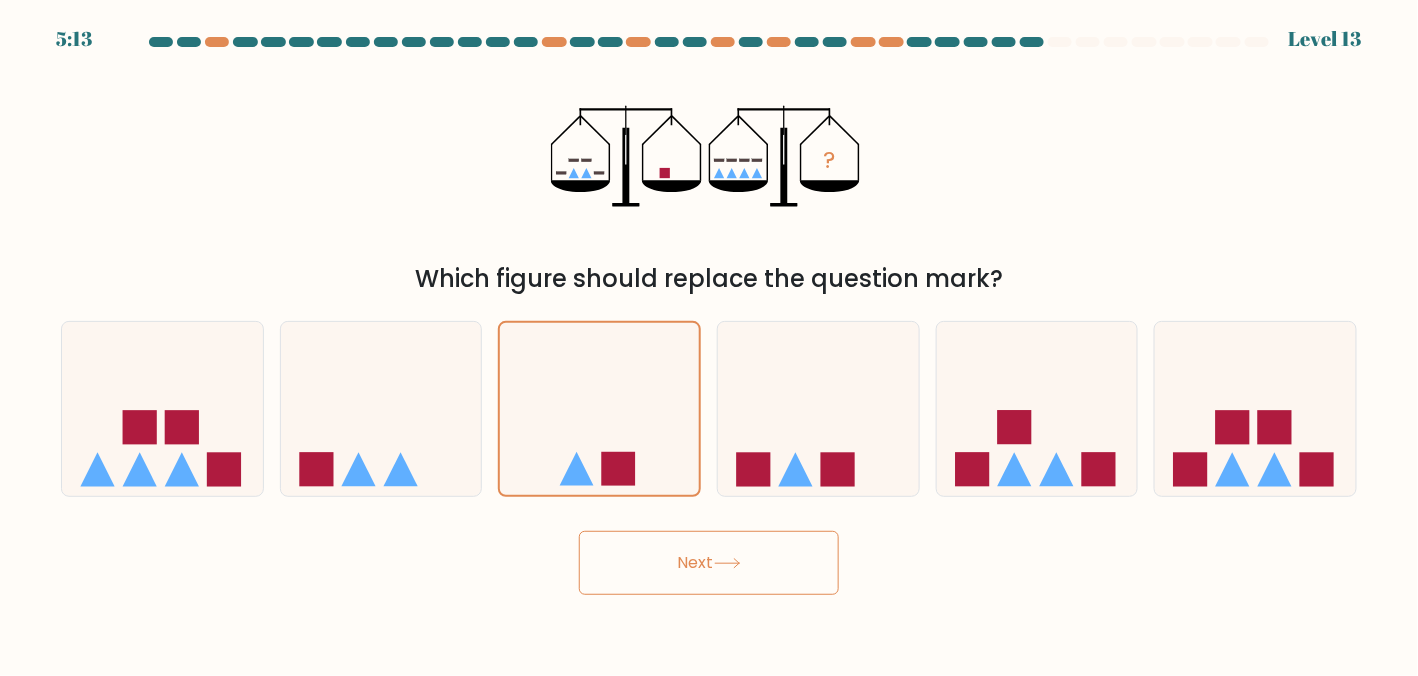 click on "Next" at bounding box center (709, 563) 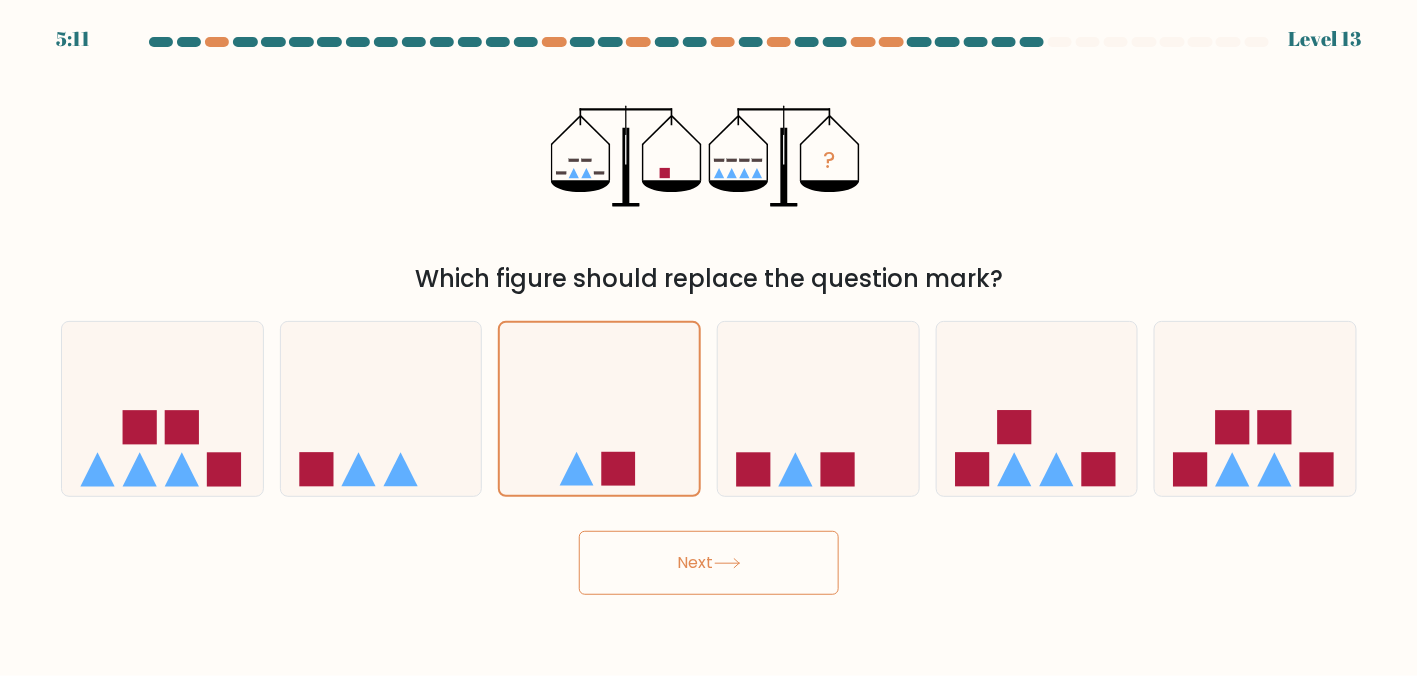 click on "Next" at bounding box center (709, 563) 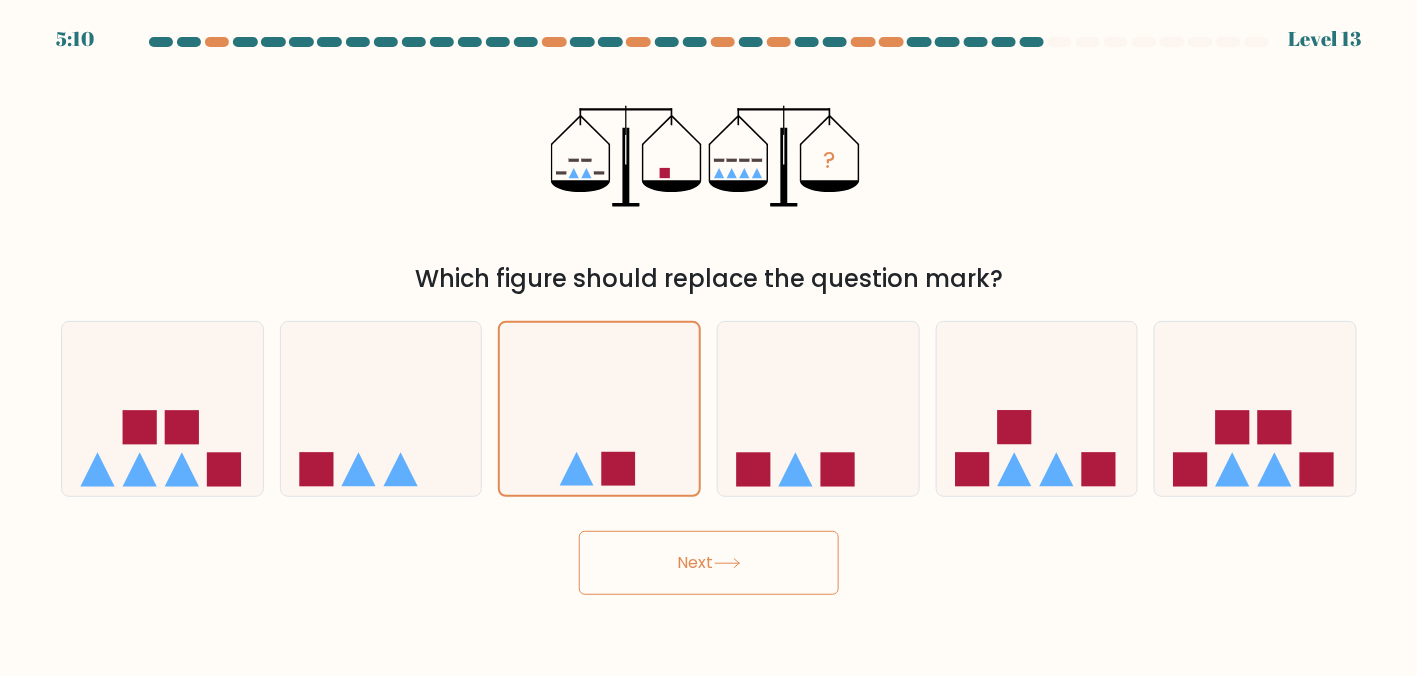 click on "Next" at bounding box center [709, 563] 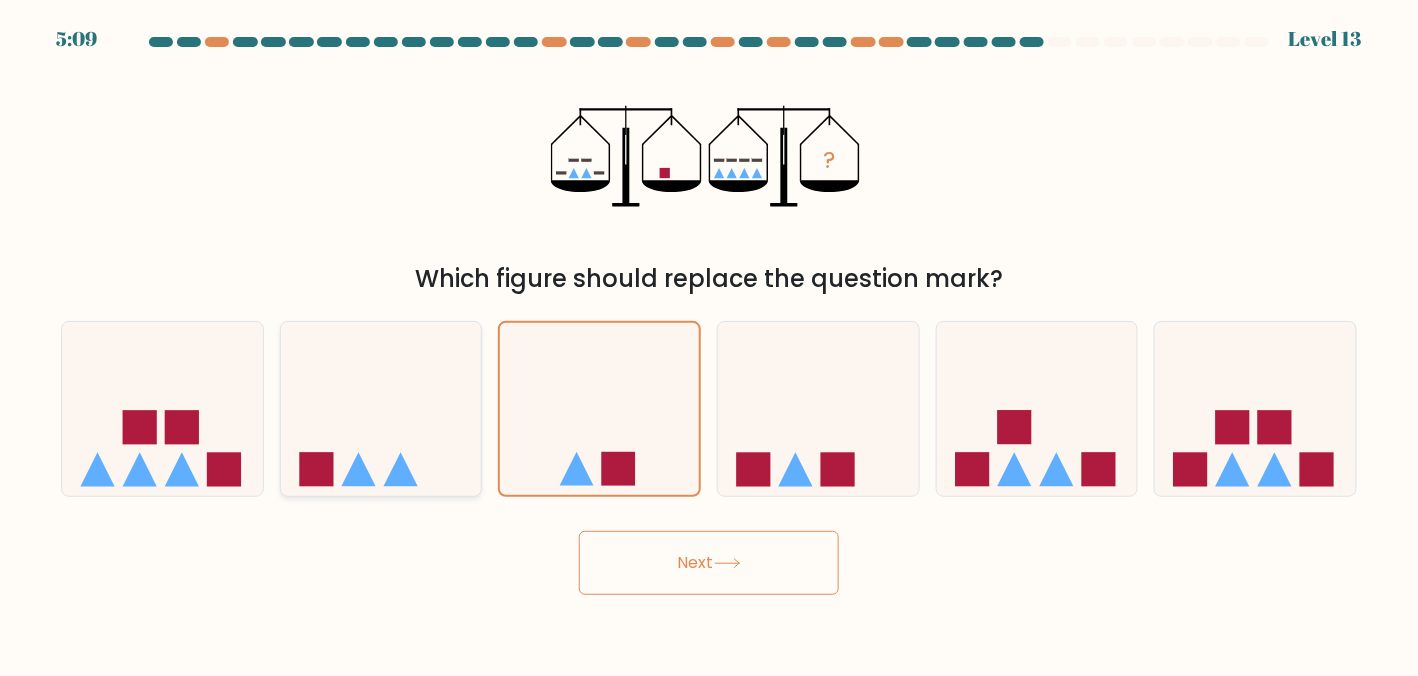 click 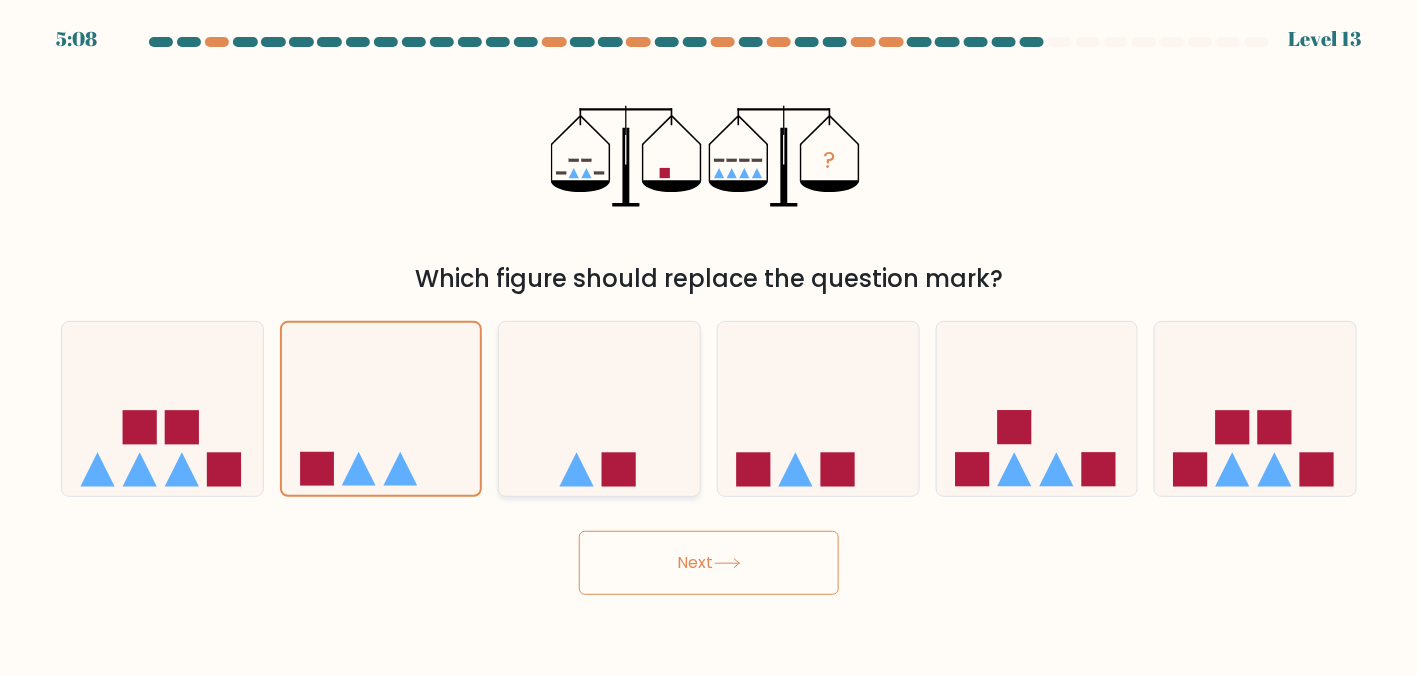 click 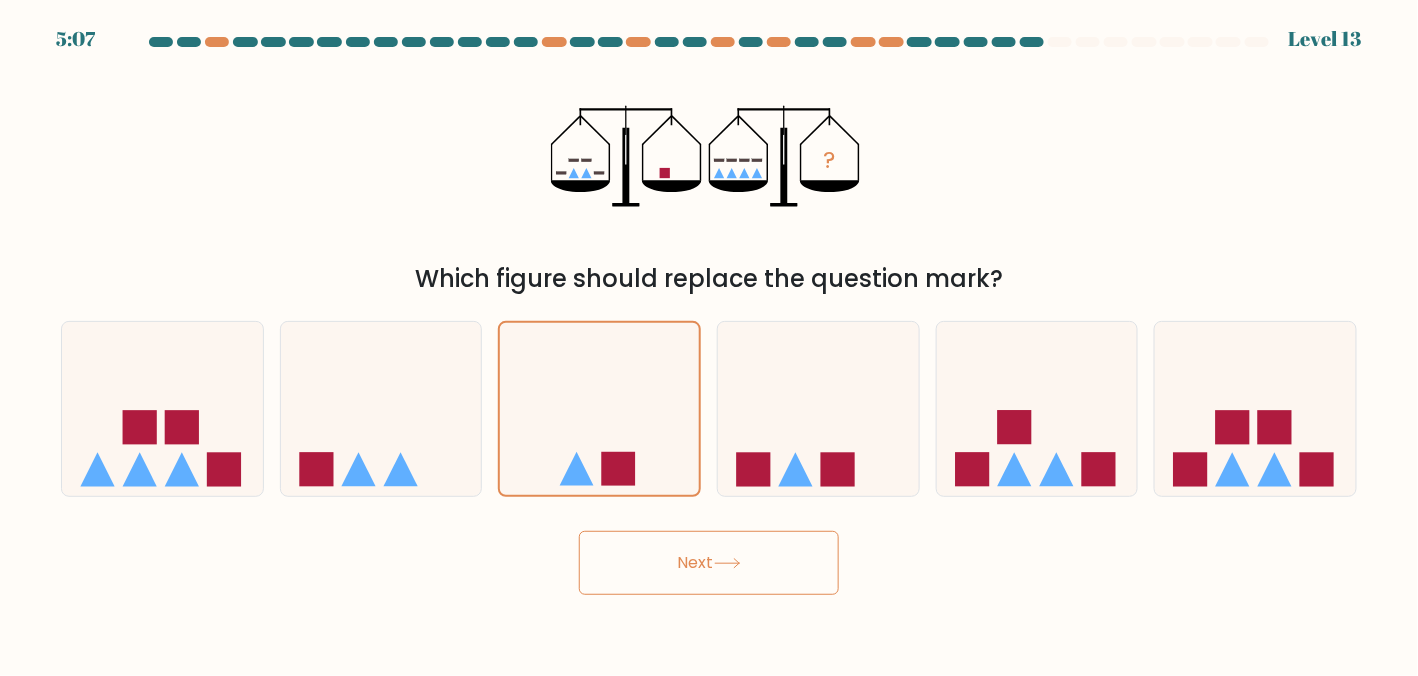 click on "Next" at bounding box center [709, 563] 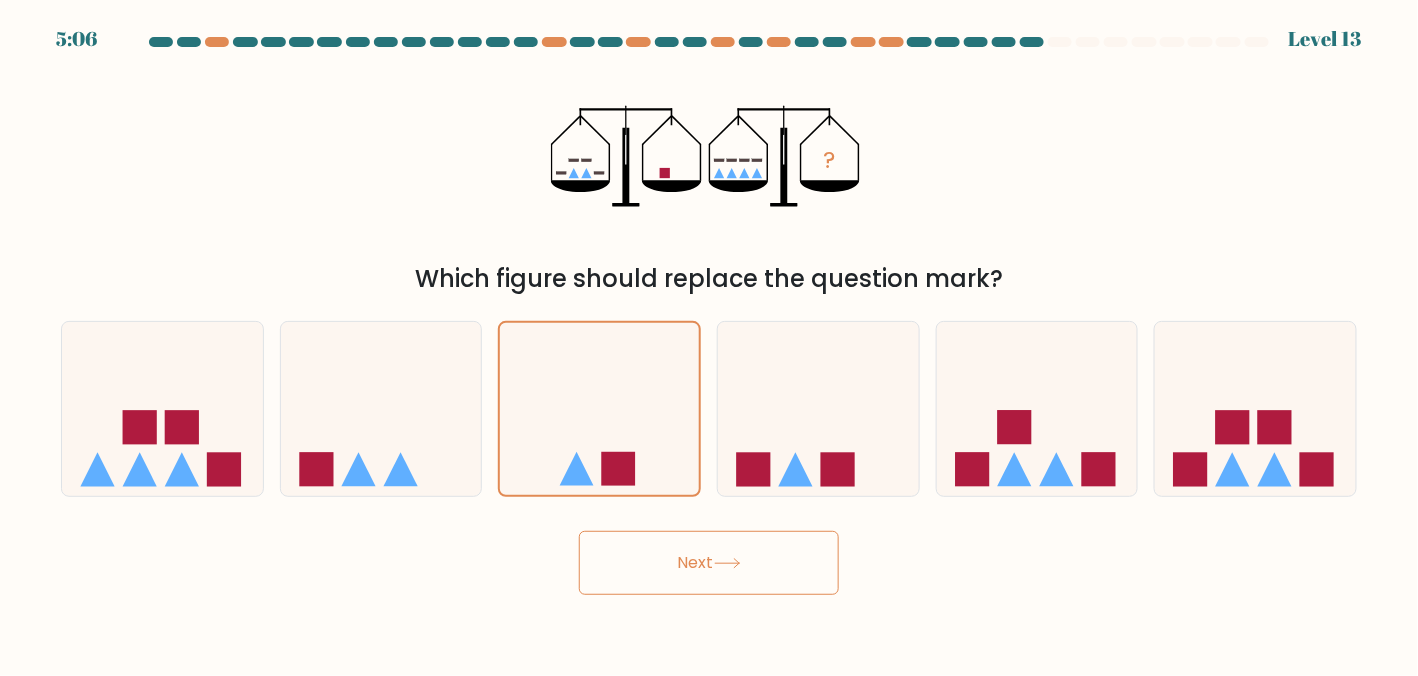 click on "Next" at bounding box center (709, 563) 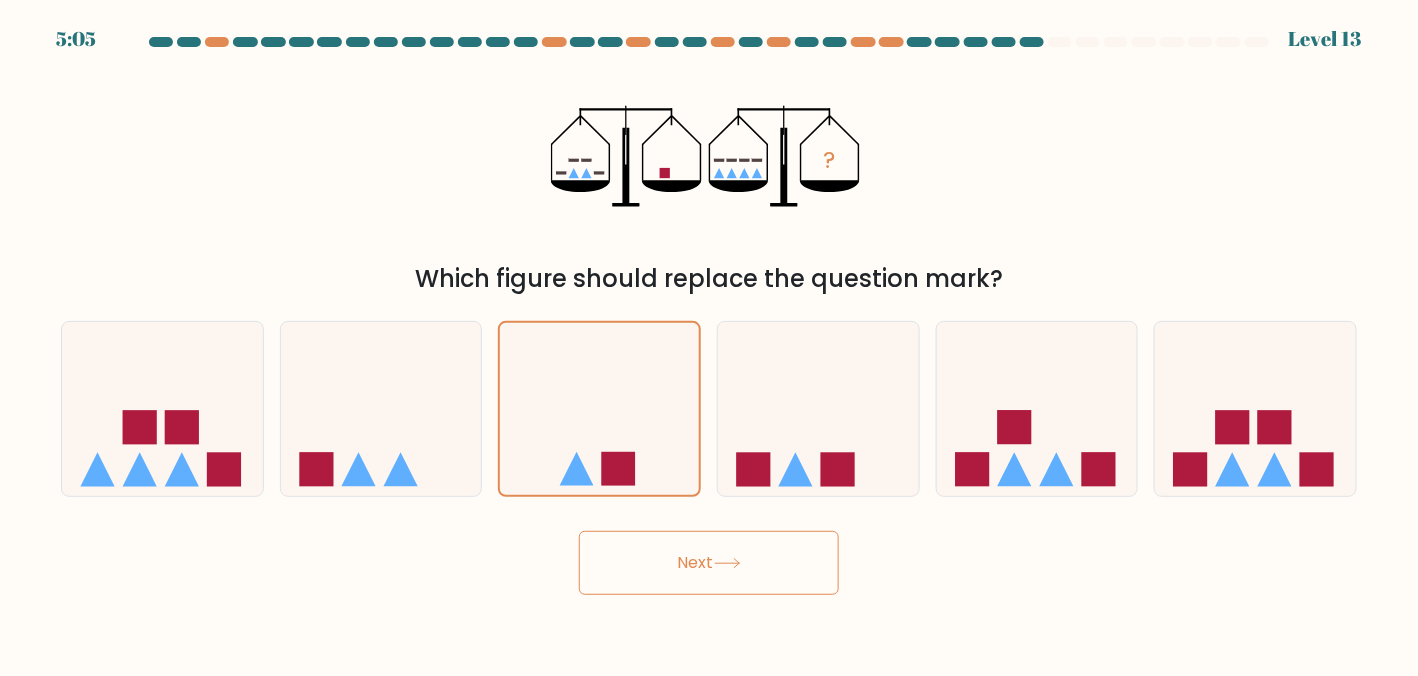 click on "Next" at bounding box center (709, 563) 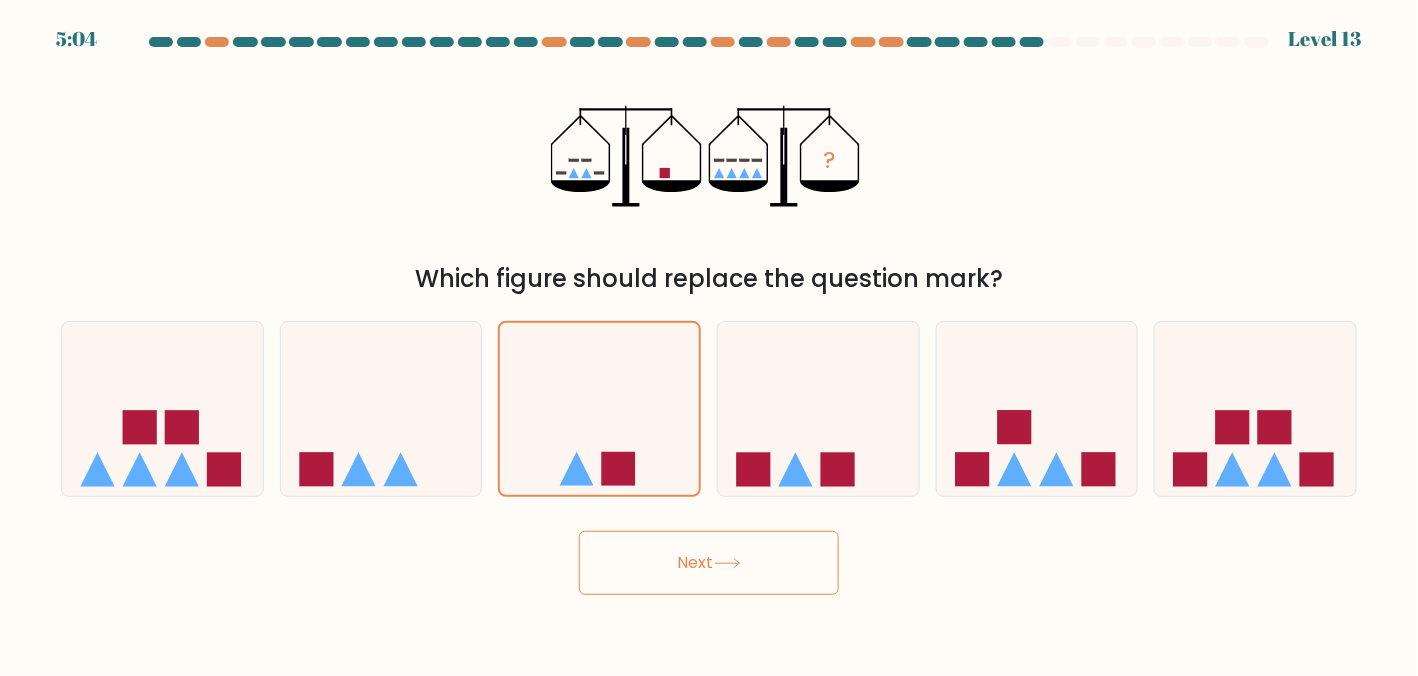click on "Next" at bounding box center (709, 563) 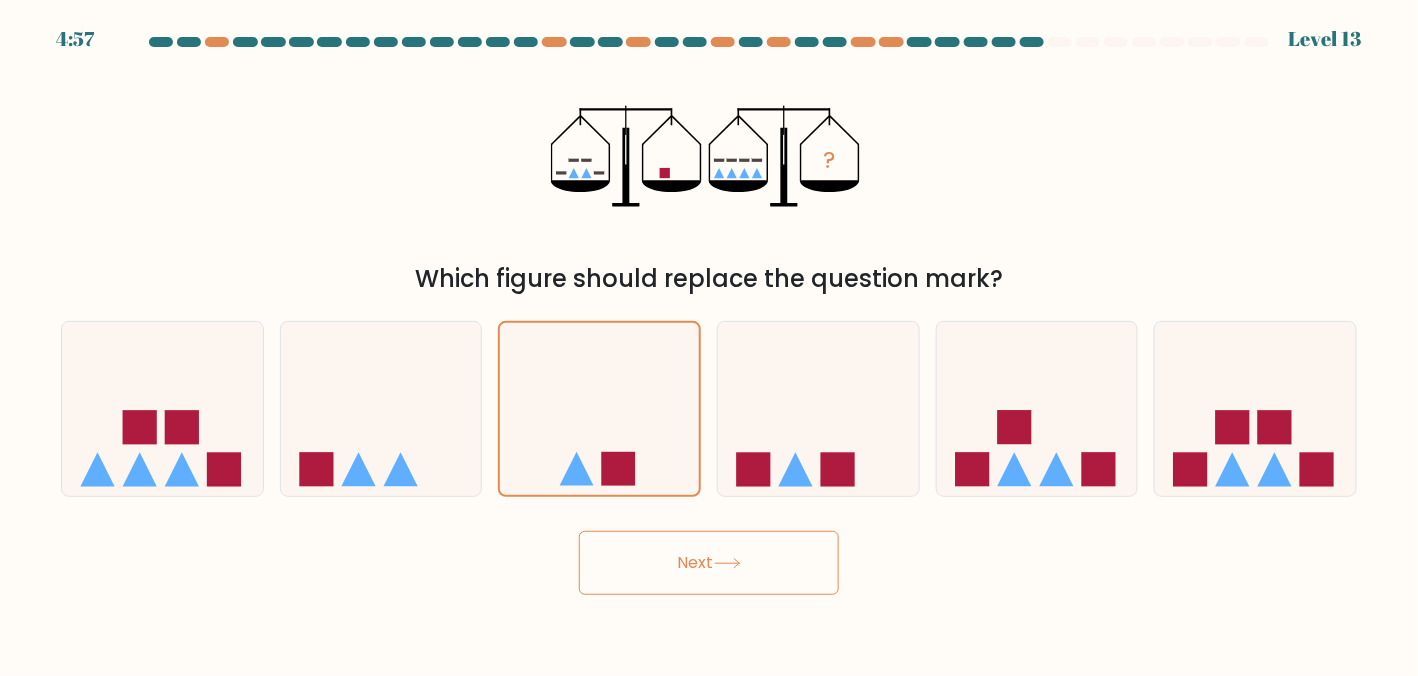 drag, startPoint x: 683, startPoint y: 569, endPoint x: 651, endPoint y: 558, distance: 33.83785 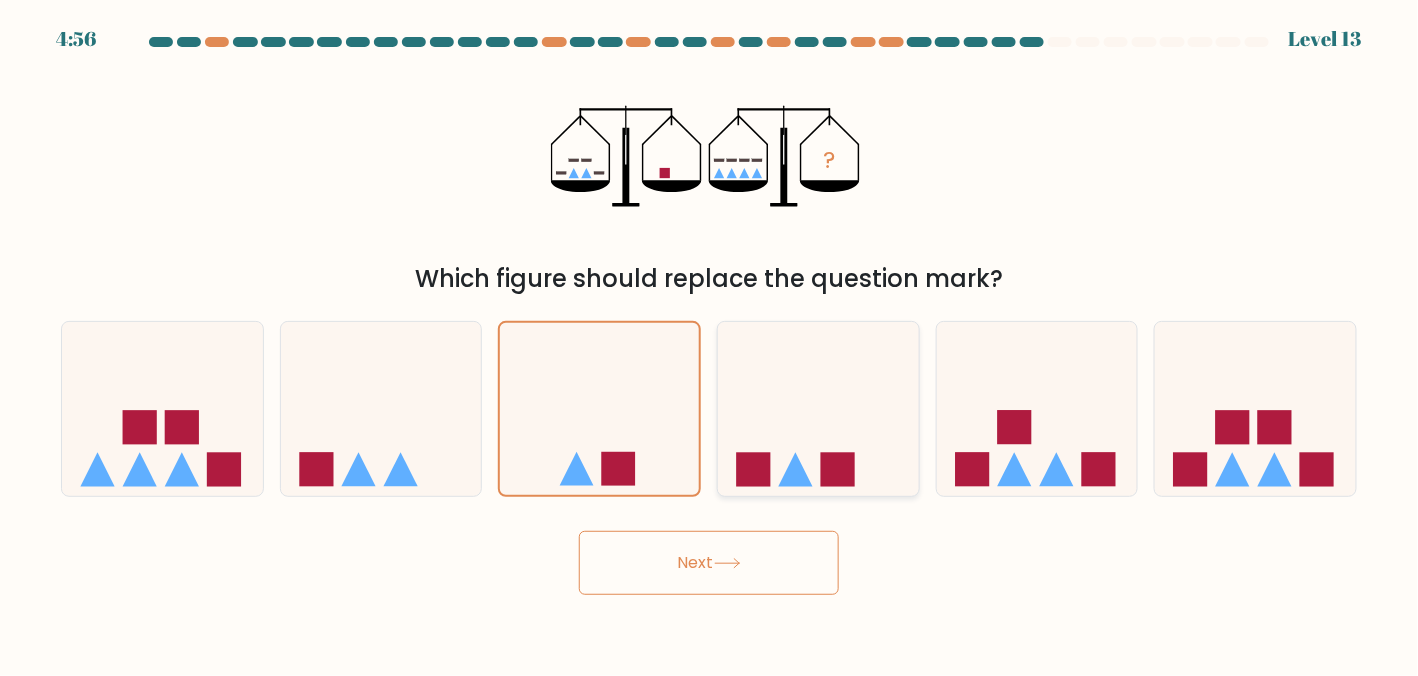 click 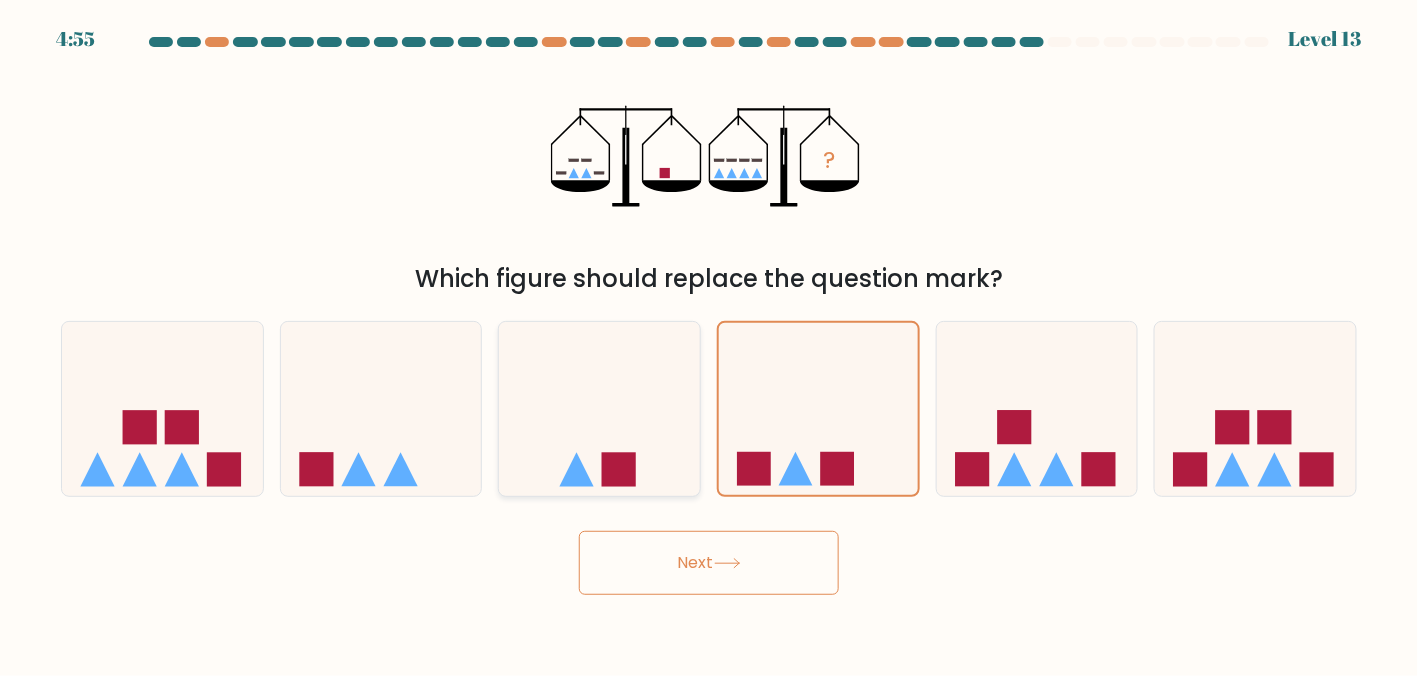click 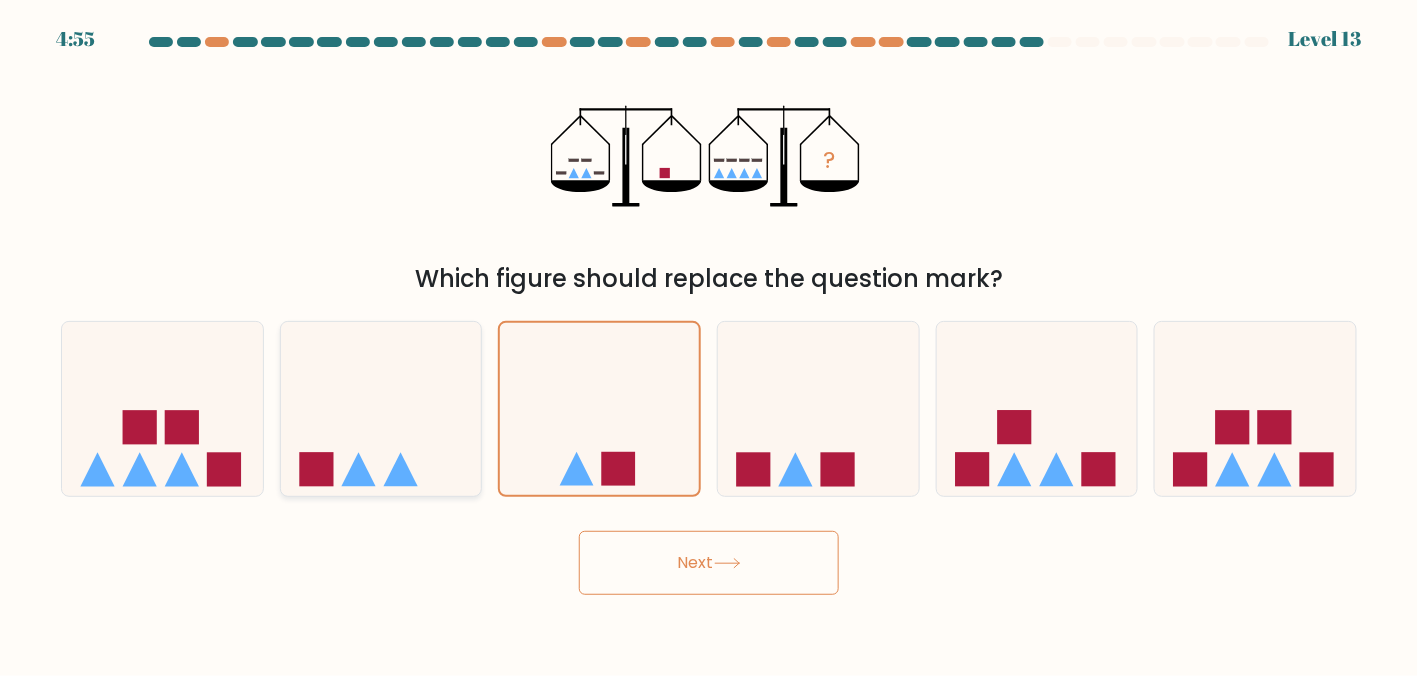 click 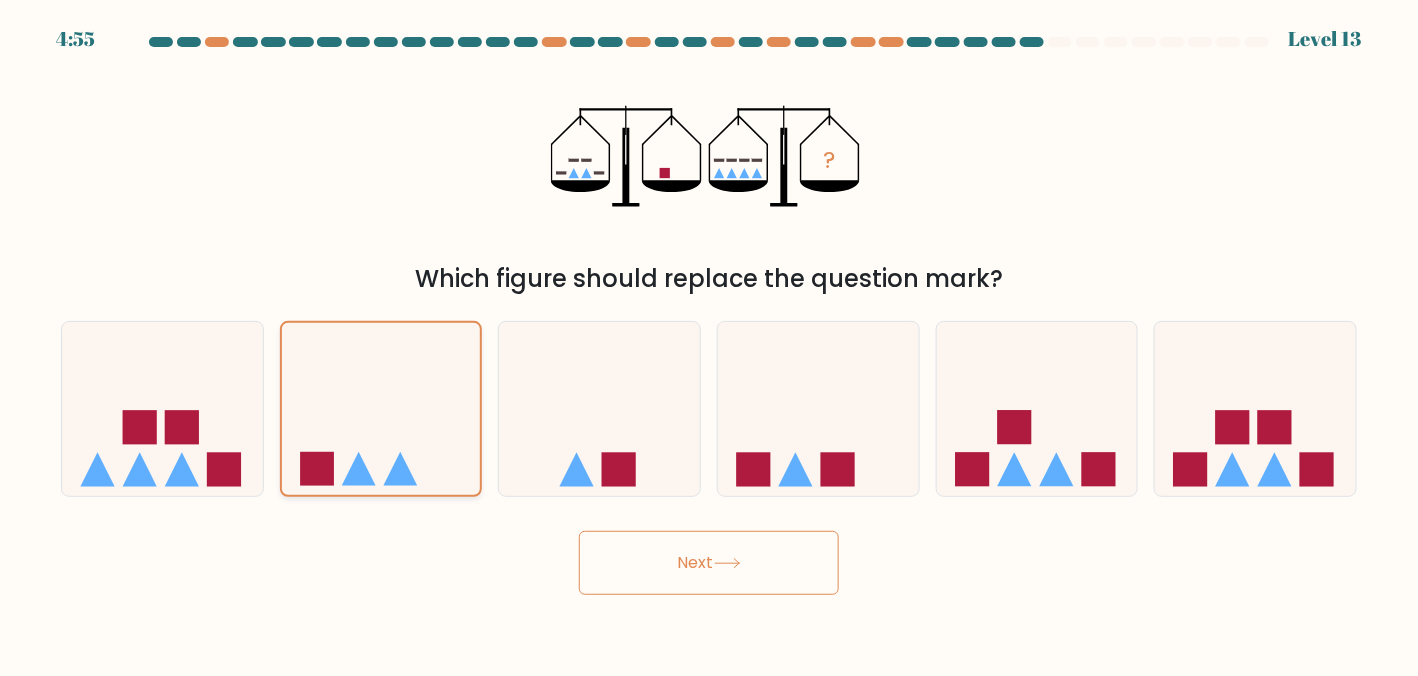 click 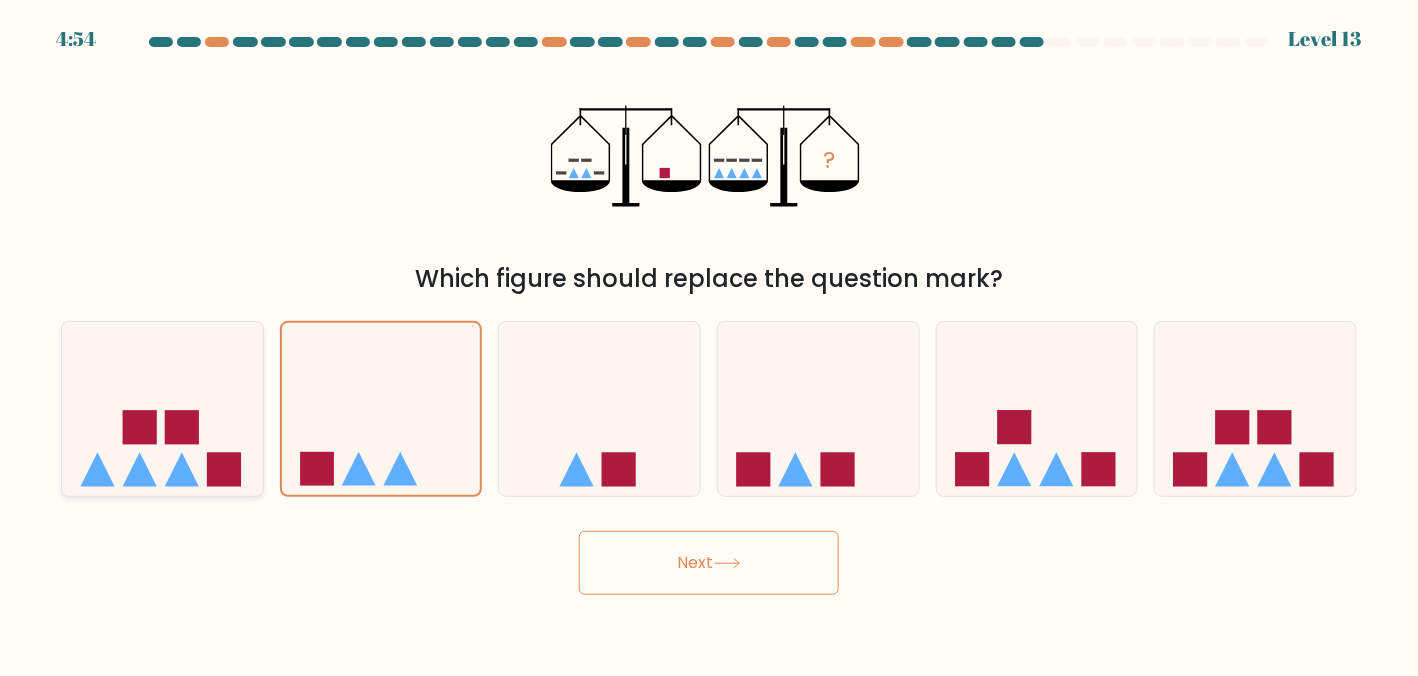 click 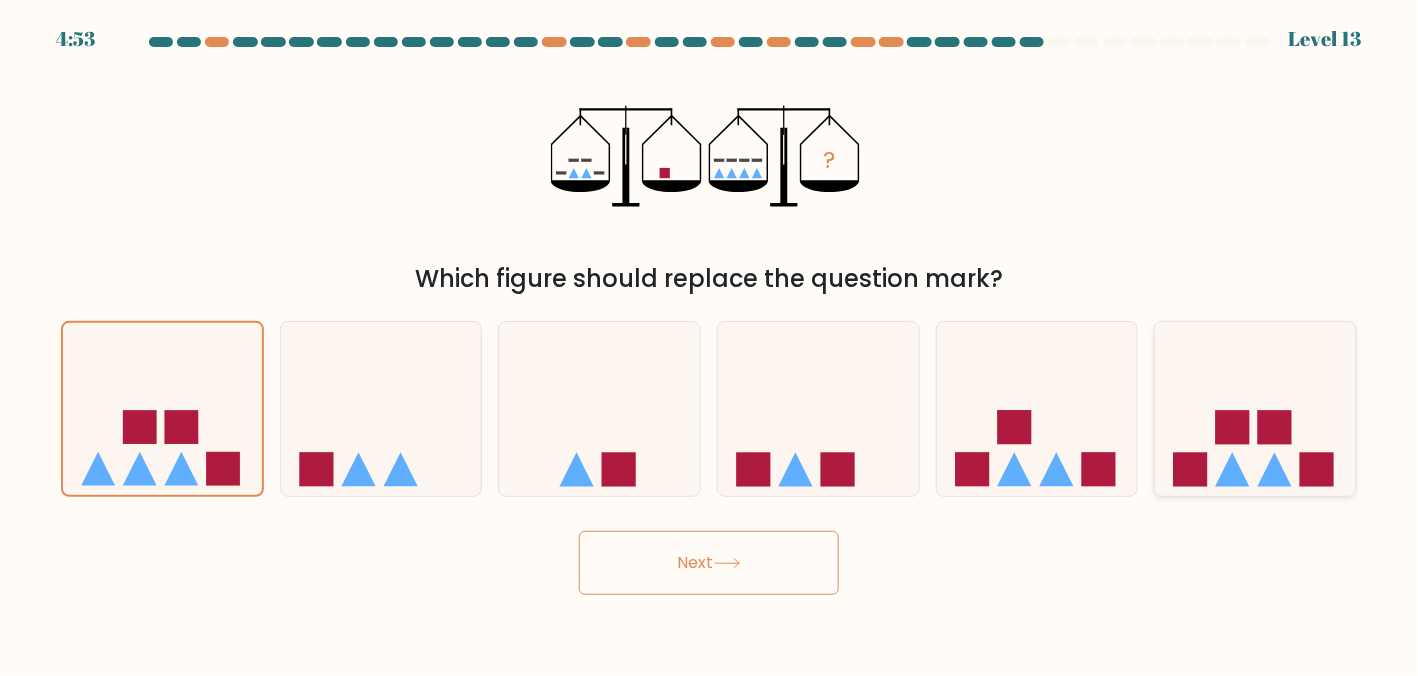 click 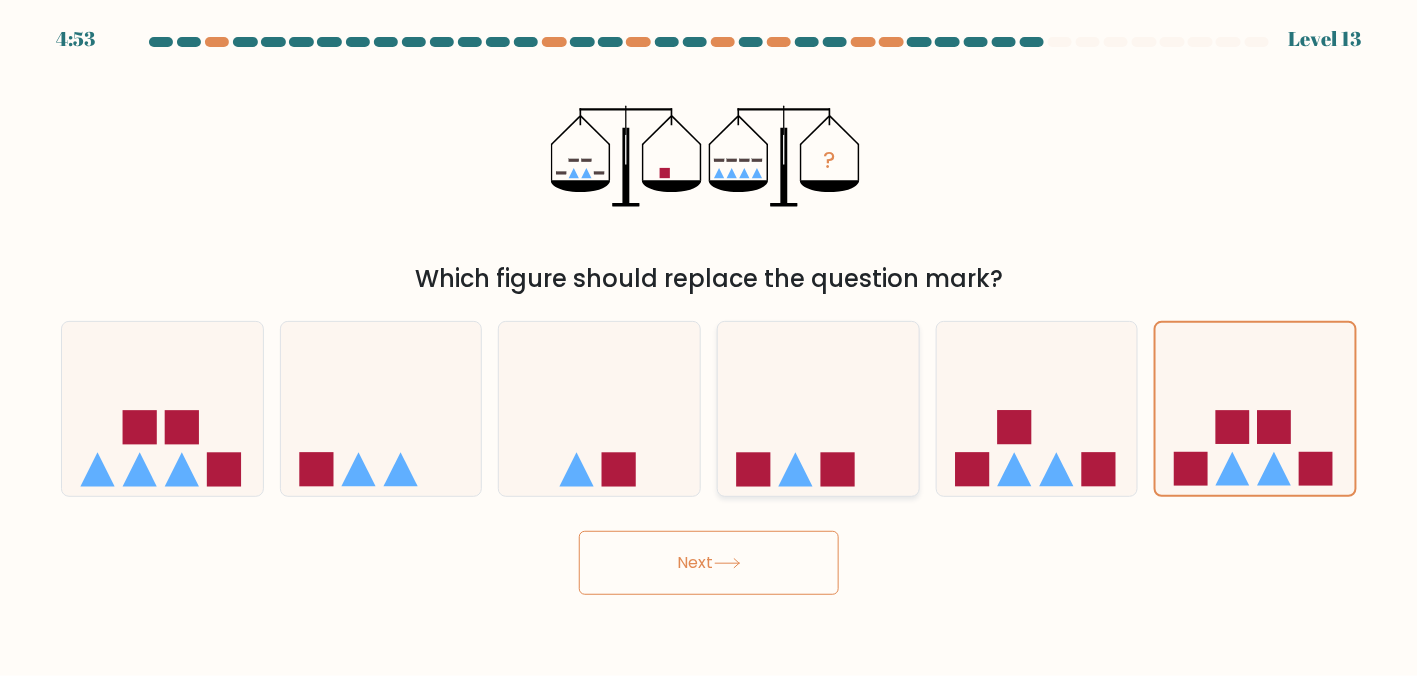 drag, startPoint x: 1248, startPoint y: 399, endPoint x: 900, endPoint y: 491, distance: 359.95557 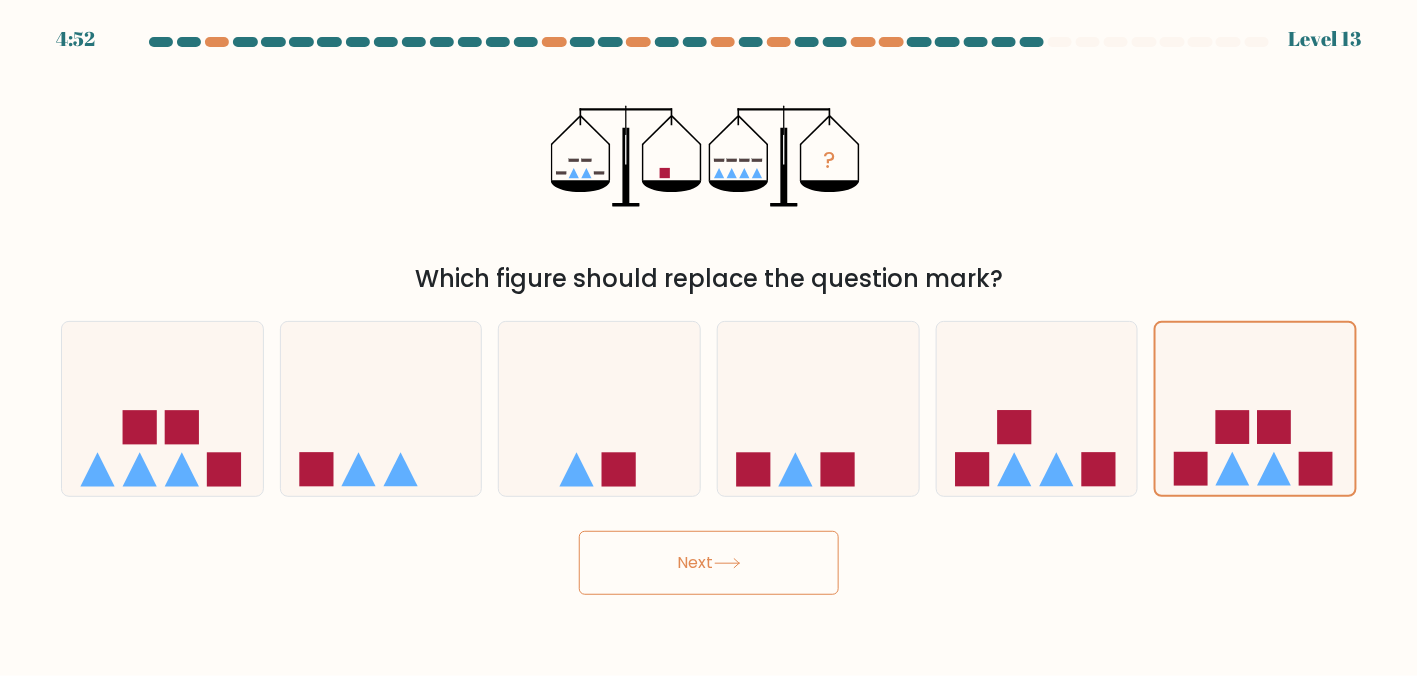 click at bounding box center (709, 316) 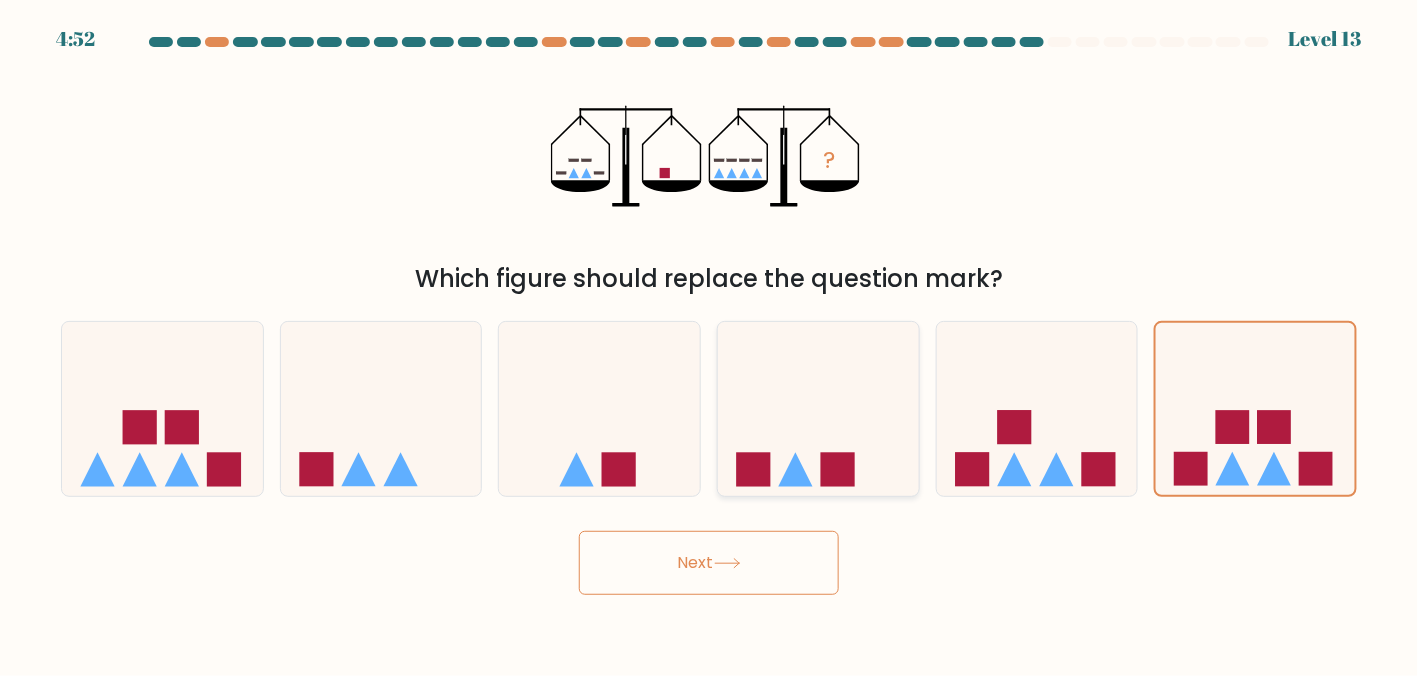 click at bounding box center [818, 409] 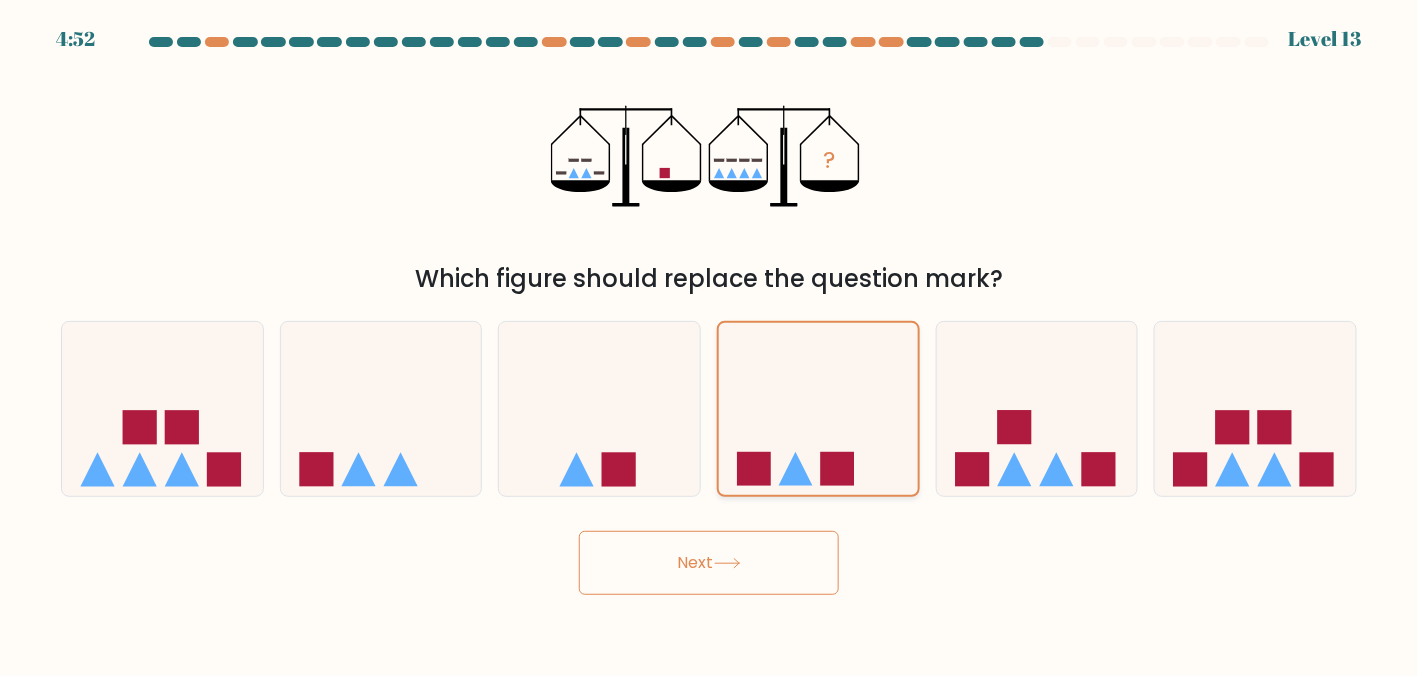 click at bounding box center (818, 409) 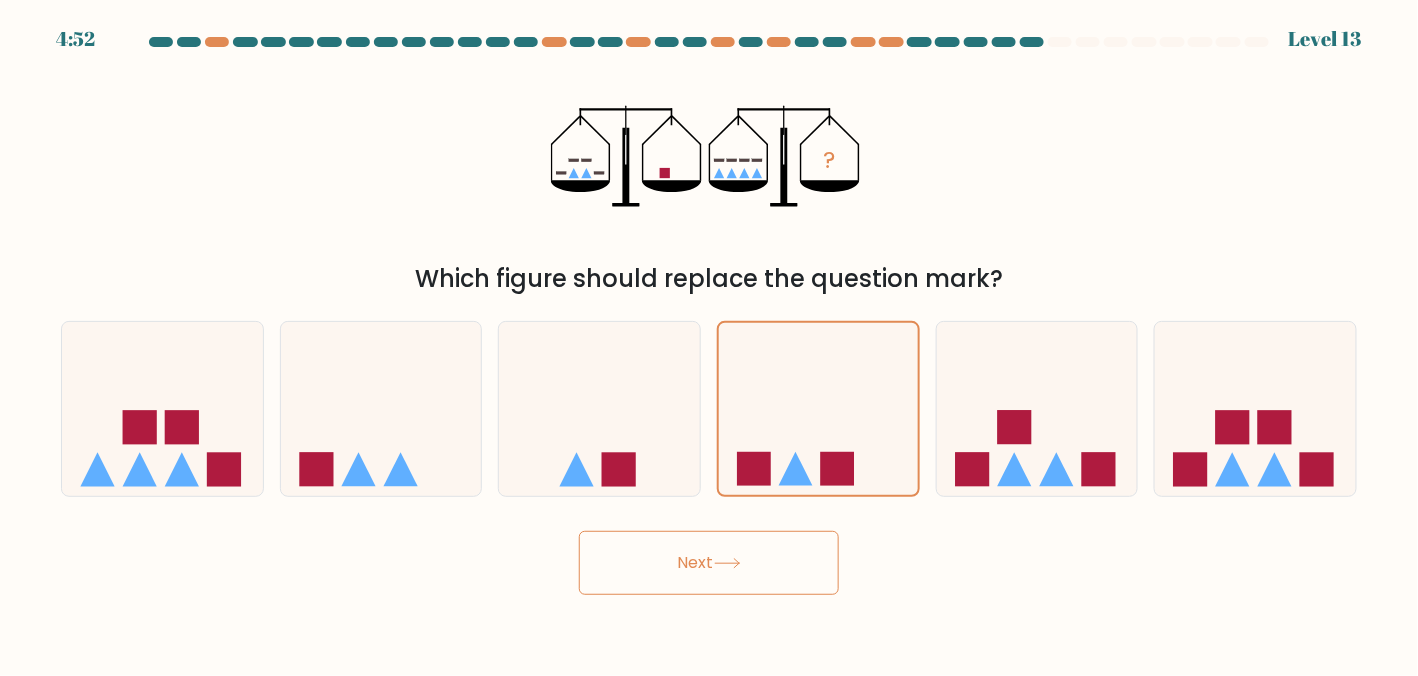 drag, startPoint x: 781, startPoint y: 490, endPoint x: 784, endPoint y: 575, distance: 85.052925 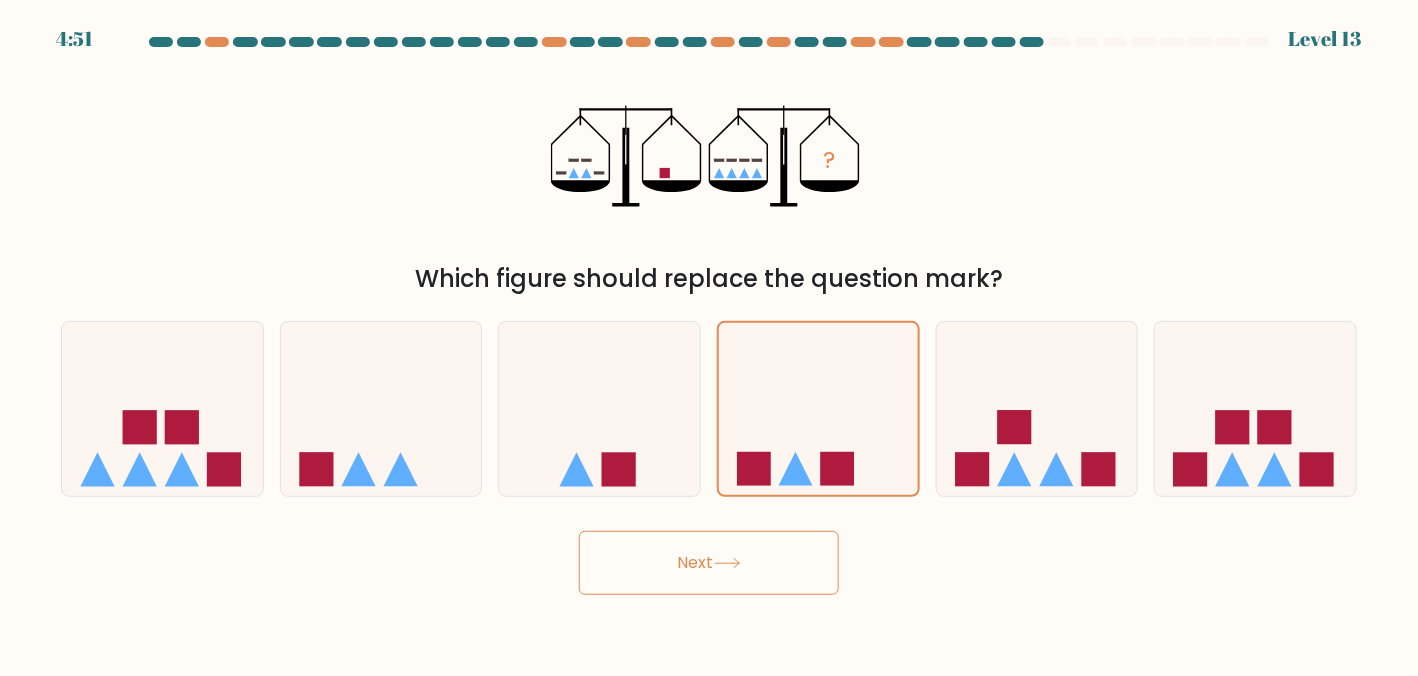 click on "Next" at bounding box center [709, 563] 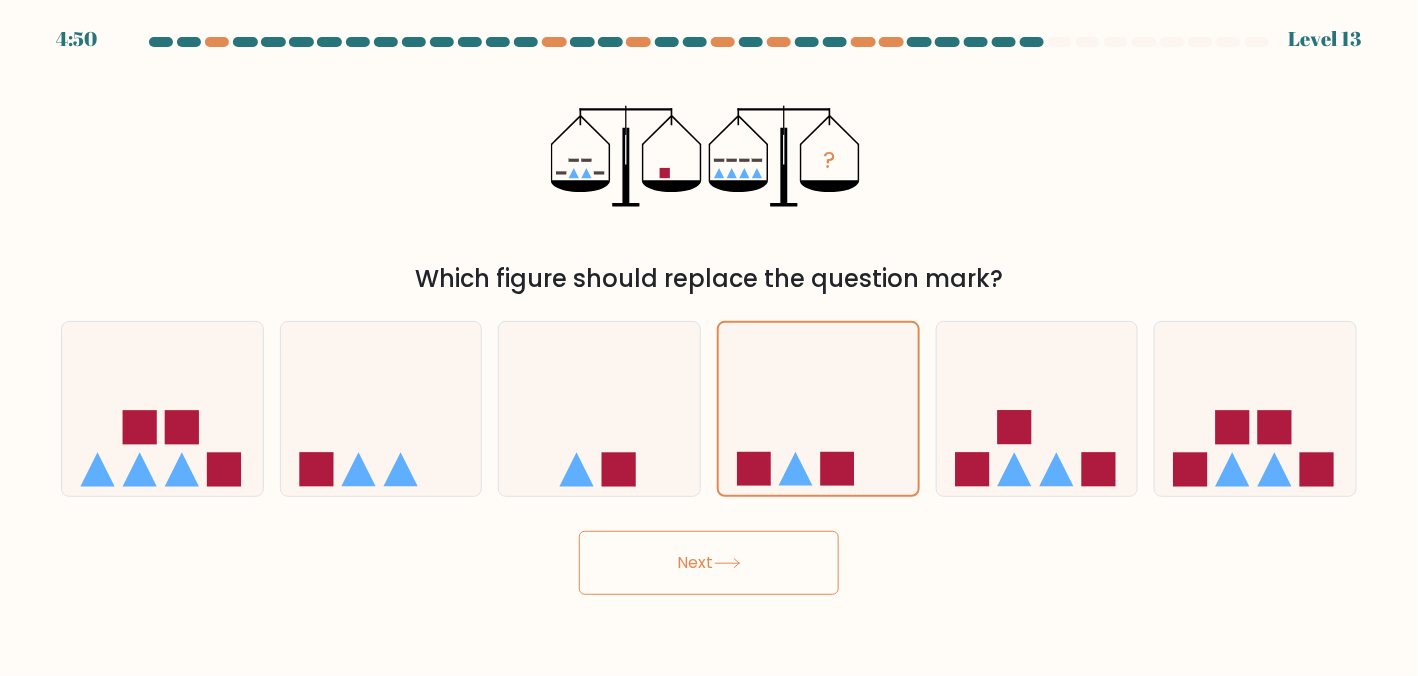 click on "Next" at bounding box center [709, 563] 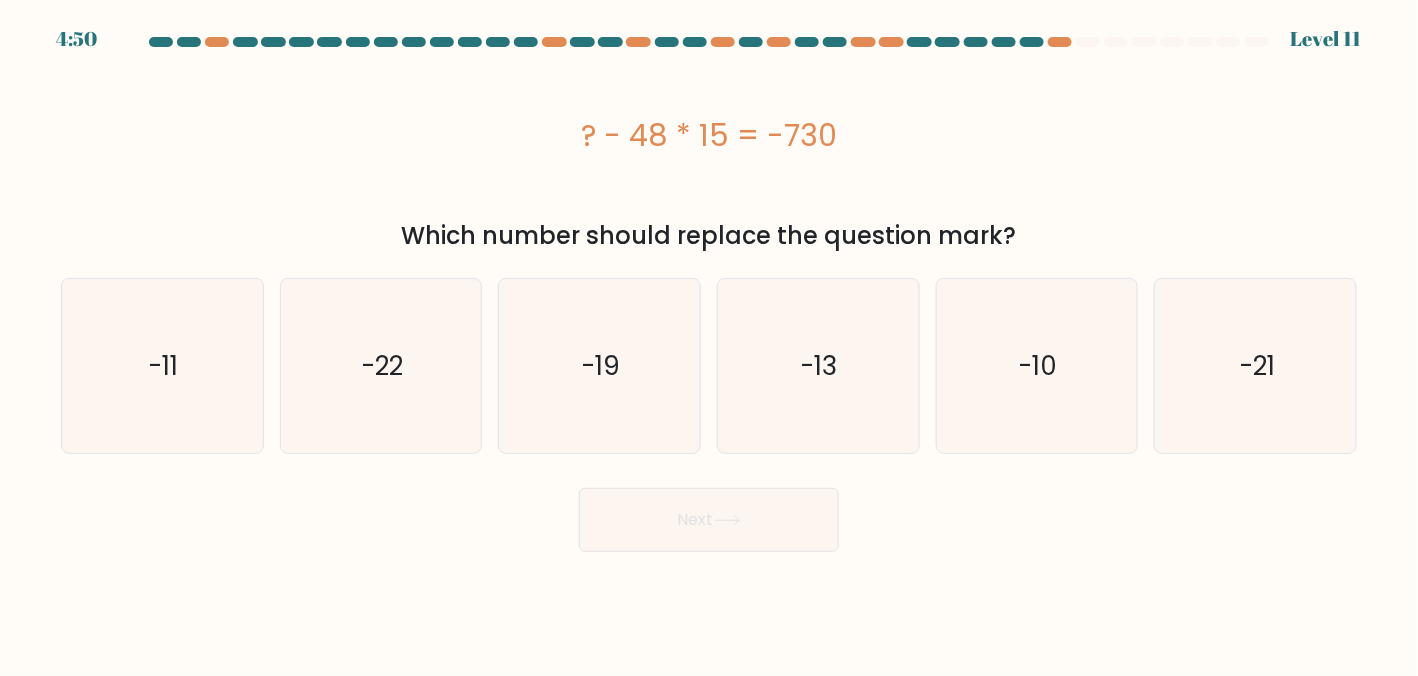 click on "4:50
Level 11" at bounding box center (709, 338) 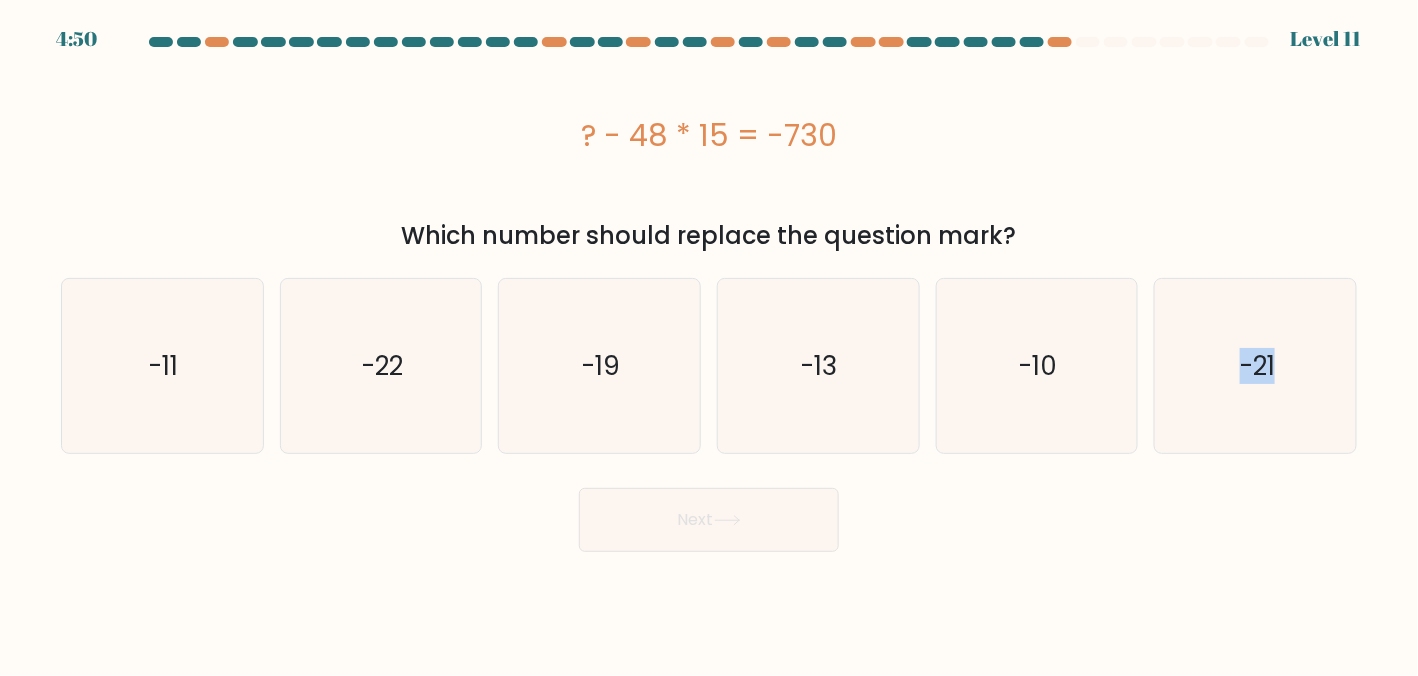 click on "4:50
Level 11" at bounding box center (709, 338) 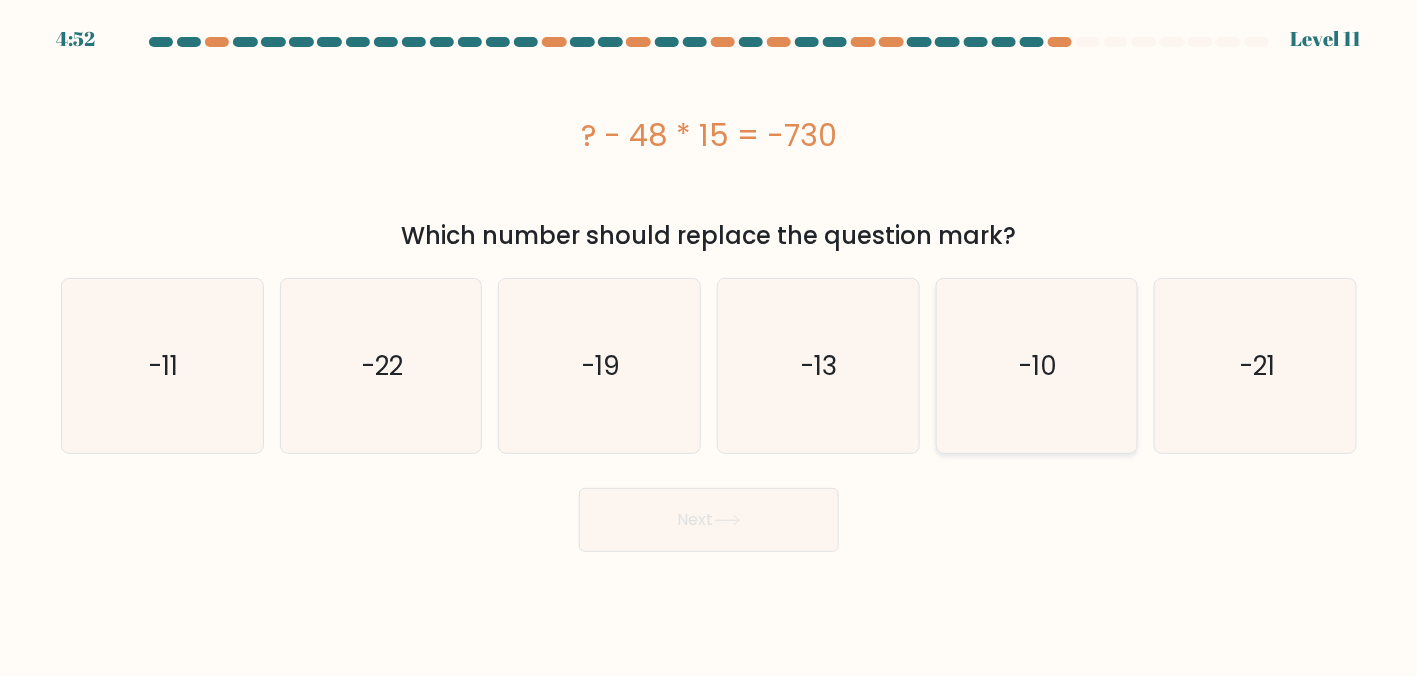 click on "-10" 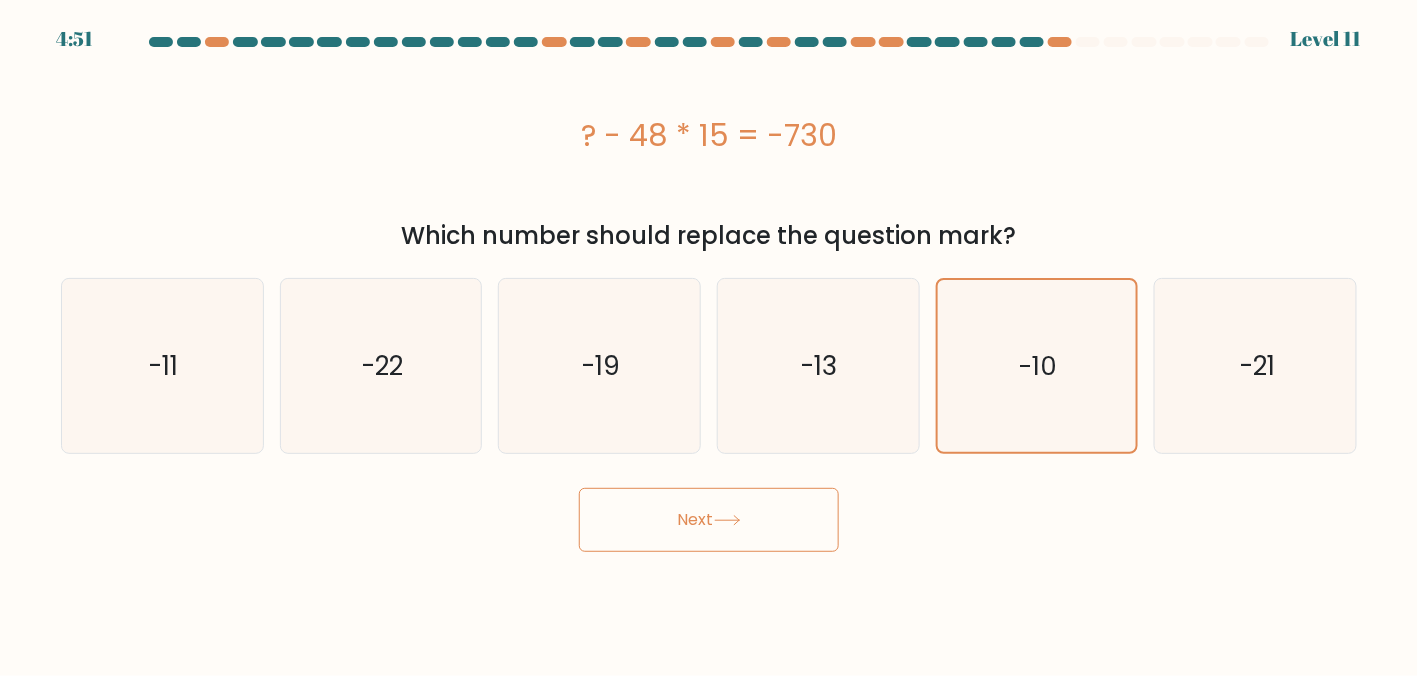click on "Next" at bounding box center [709, 520] 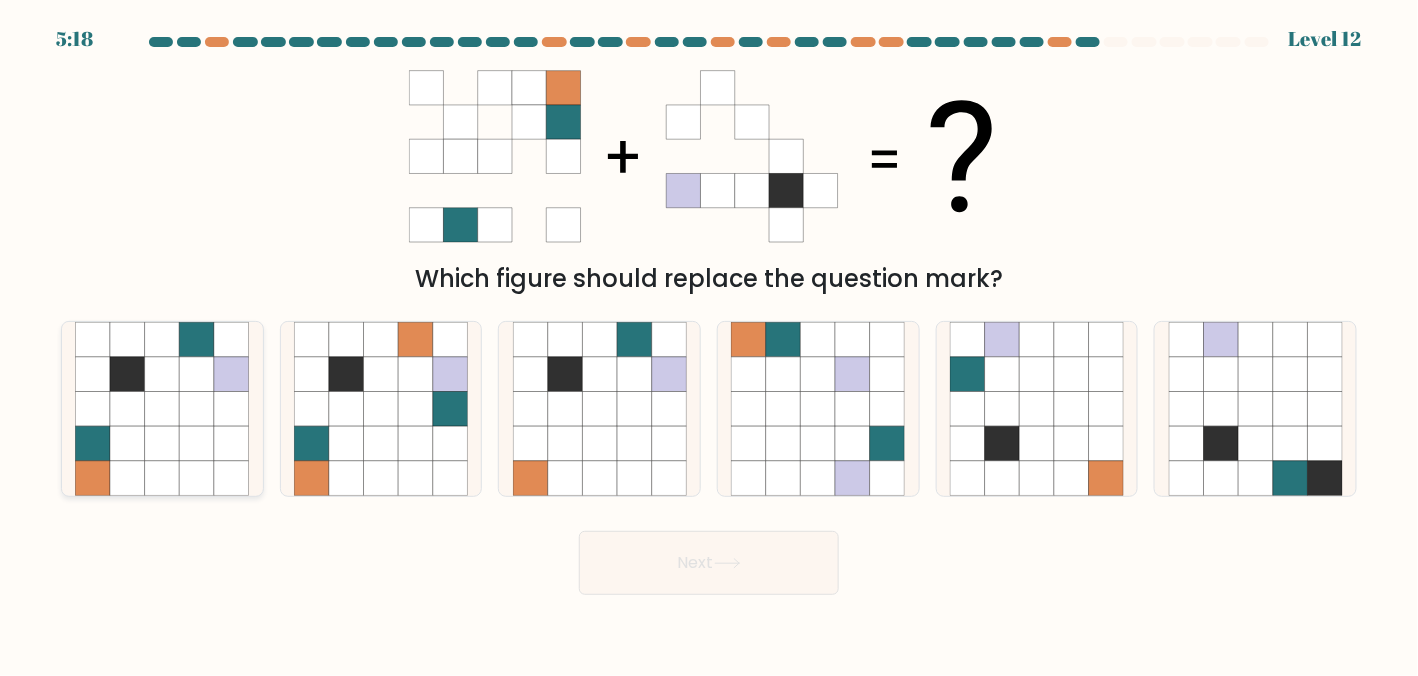 click 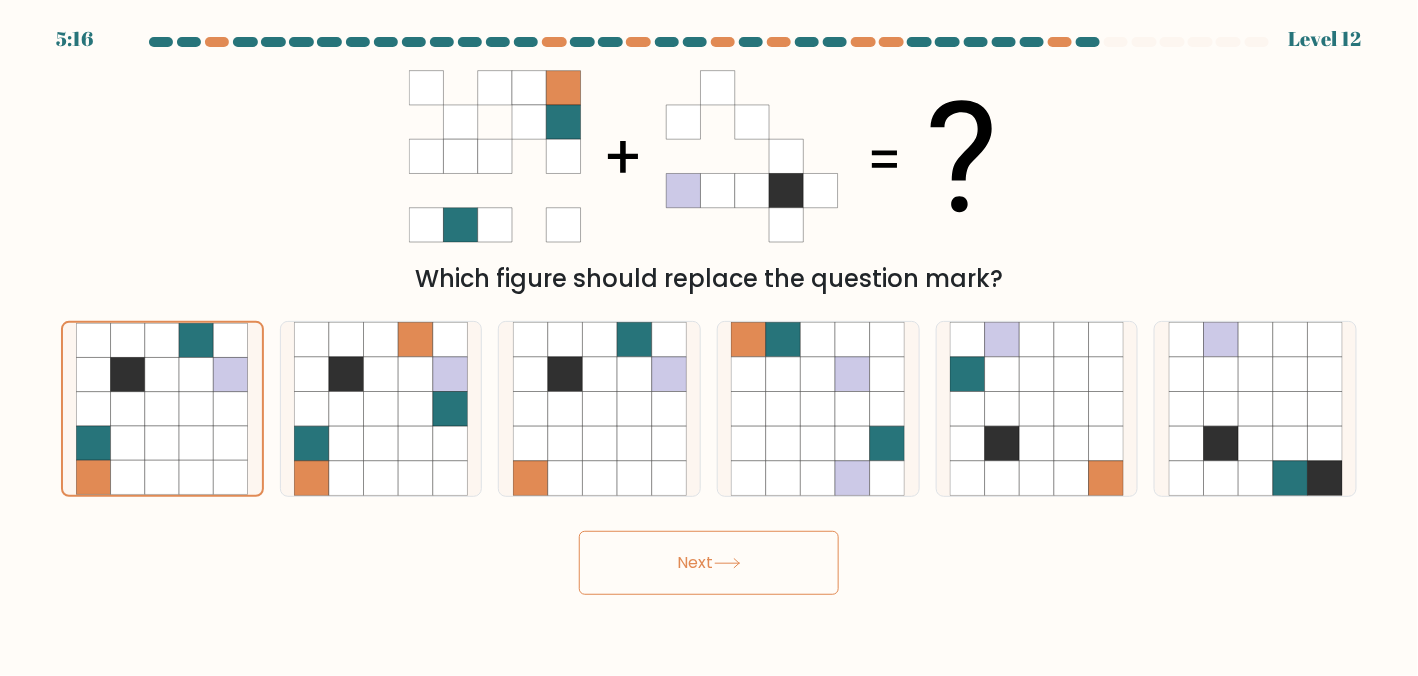 click 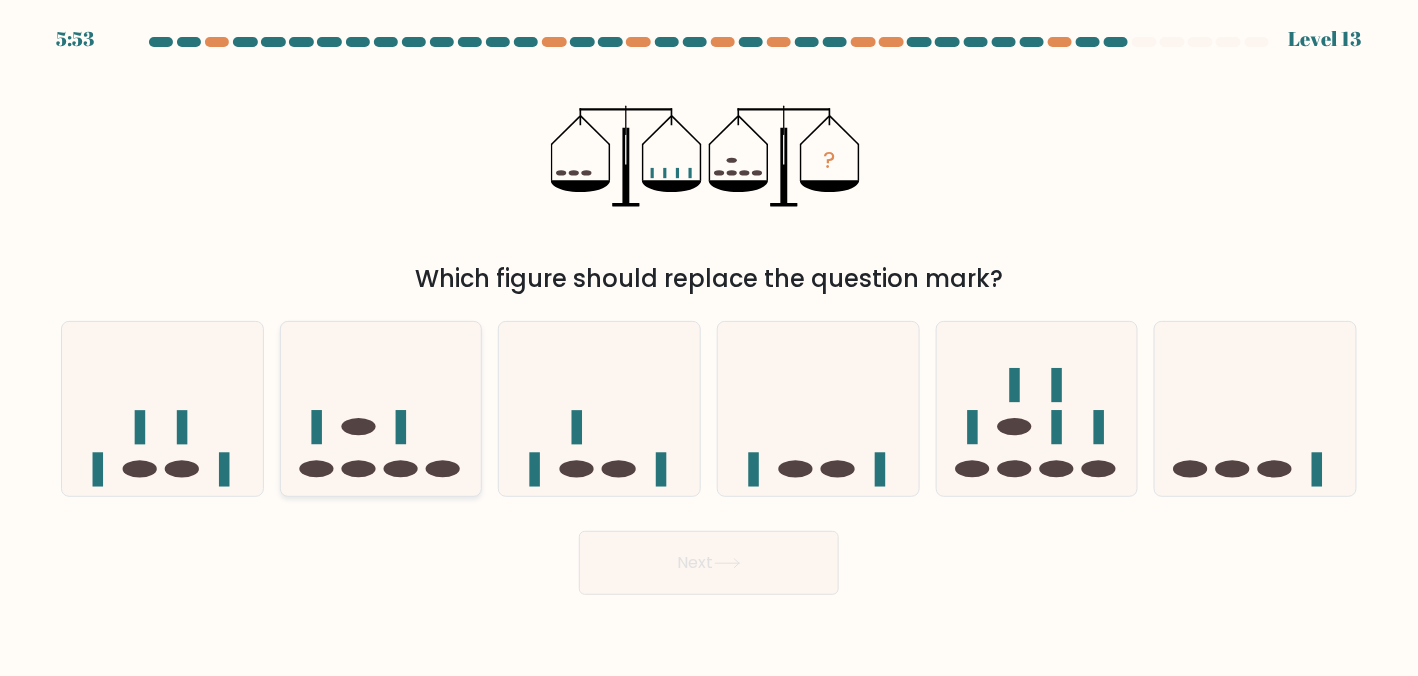 click 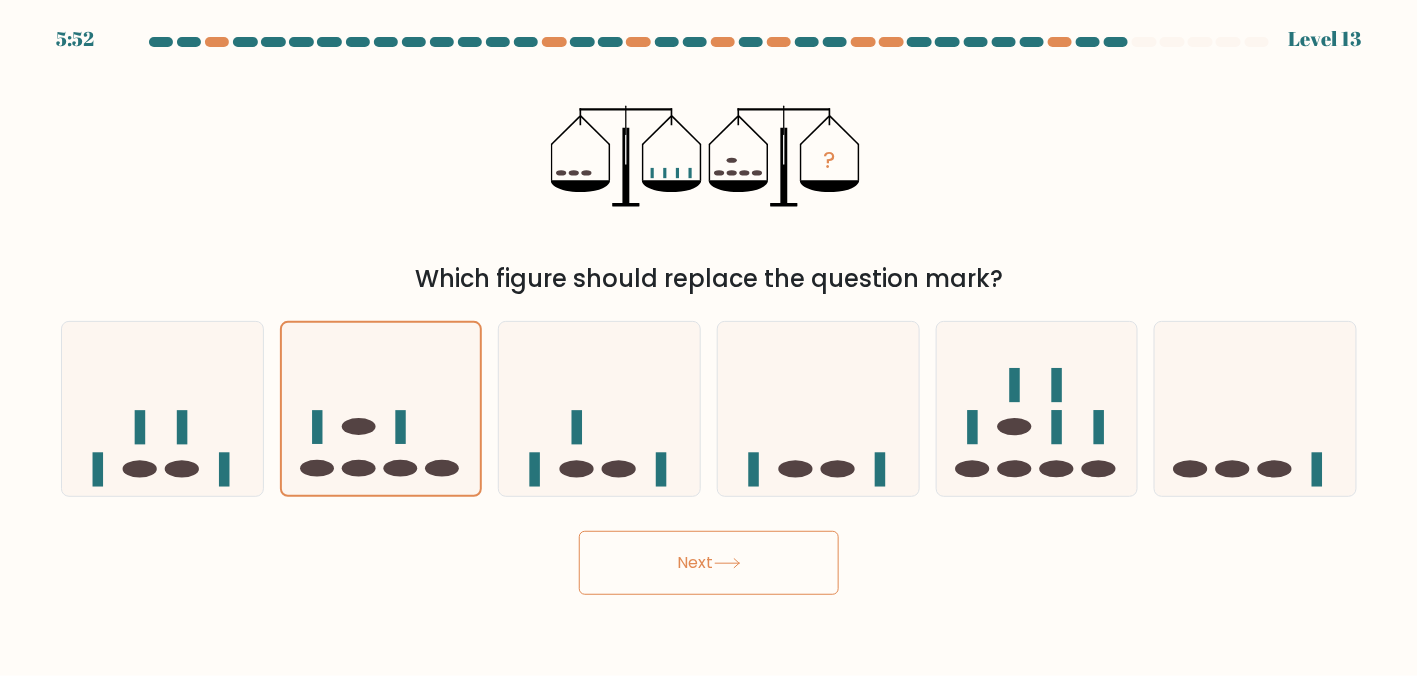 click on "Next" at bounding box center [709, 563] 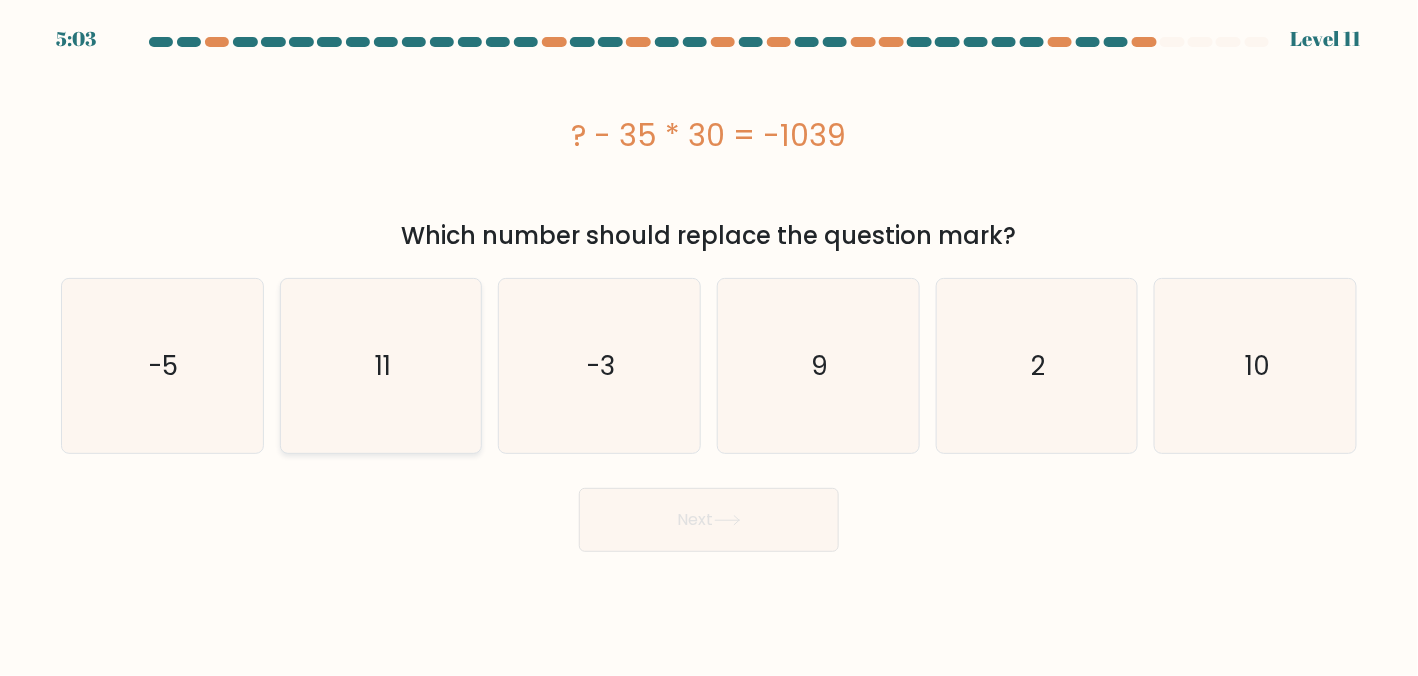 click on "11" 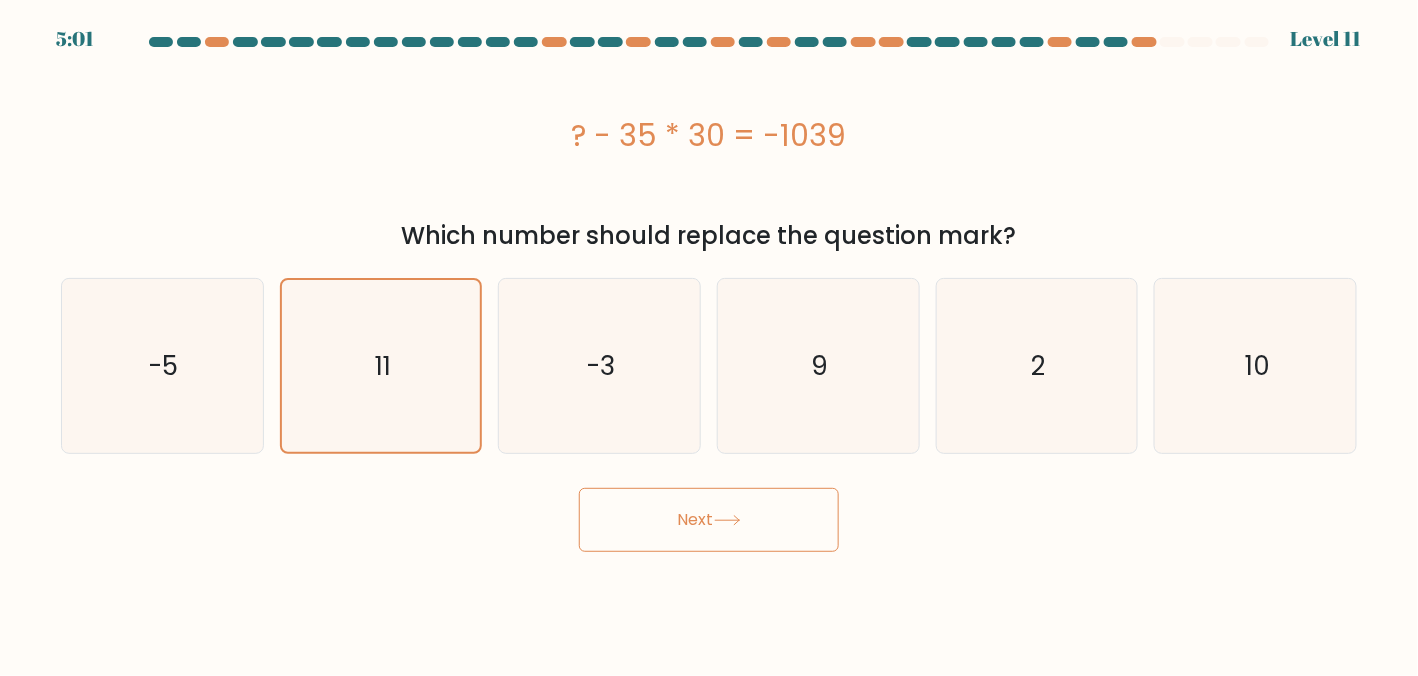 click on "Next" at bounding box center [709, 520] 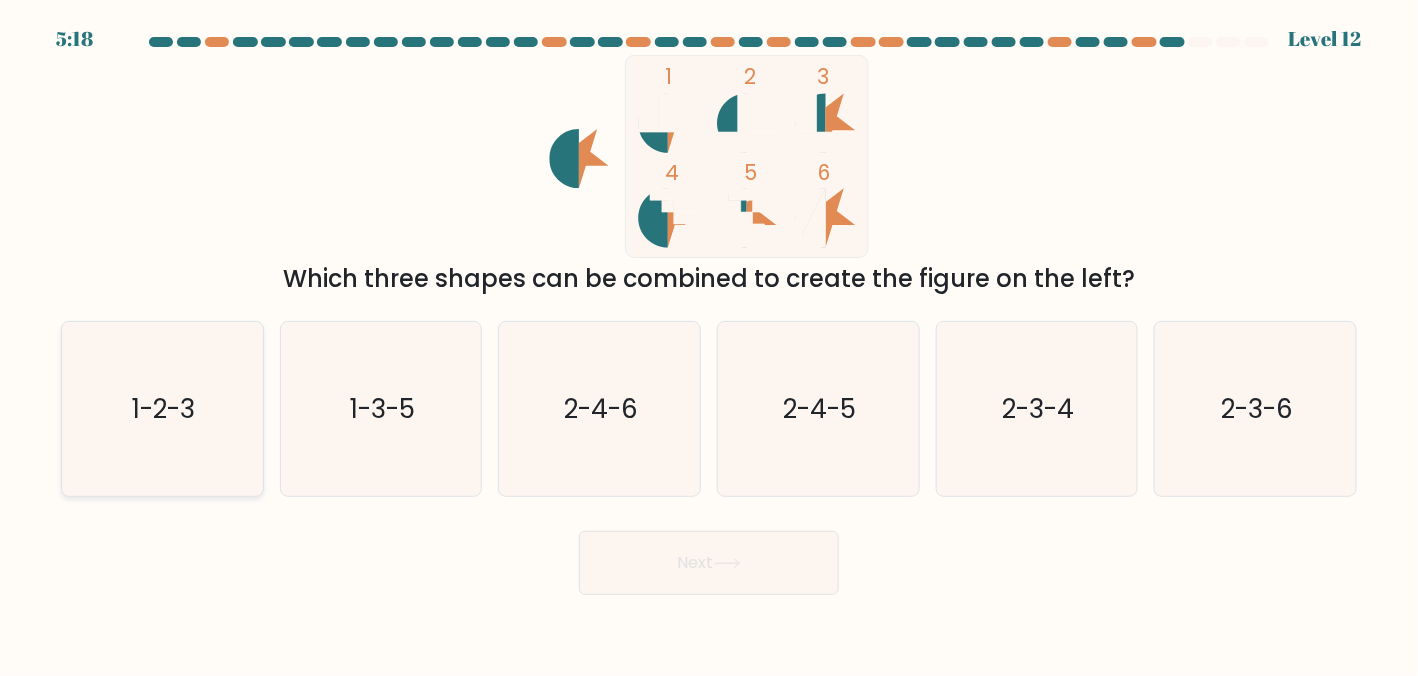 click on "1-2-3" 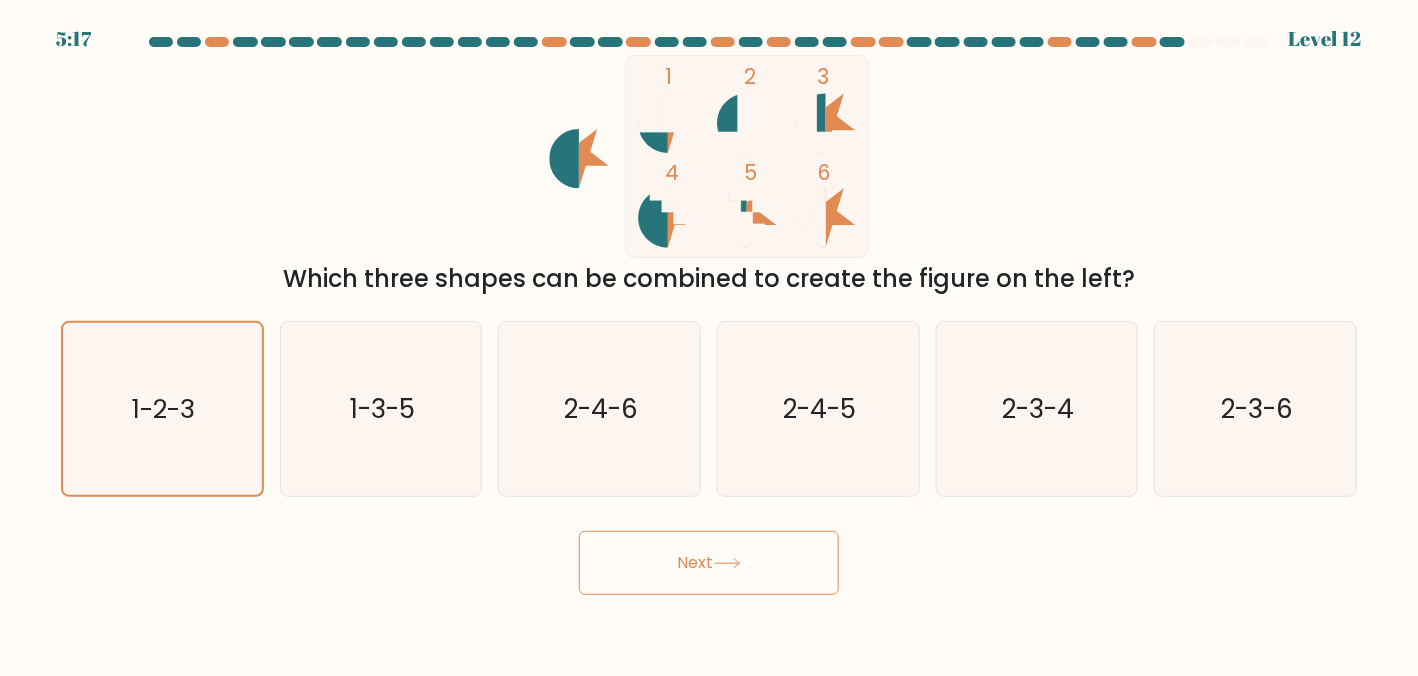 click on "Next" at bounding box center [709, 563] 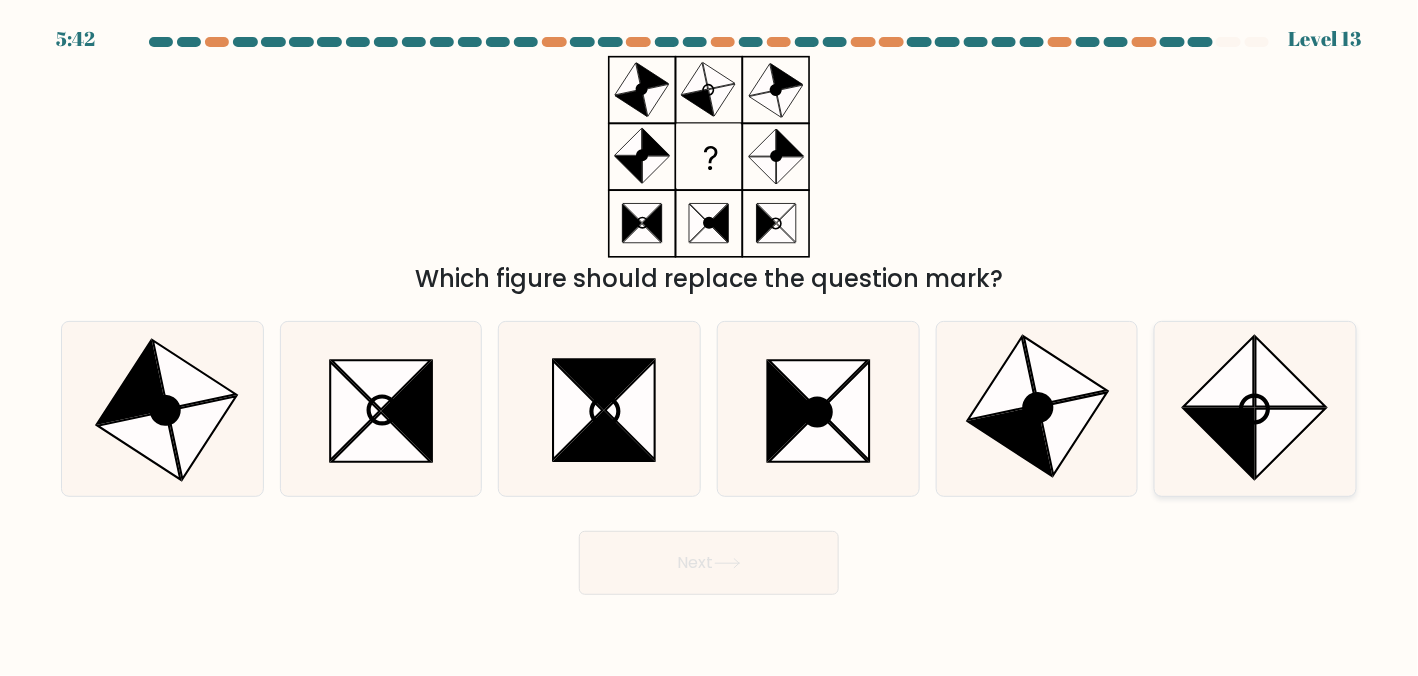 click 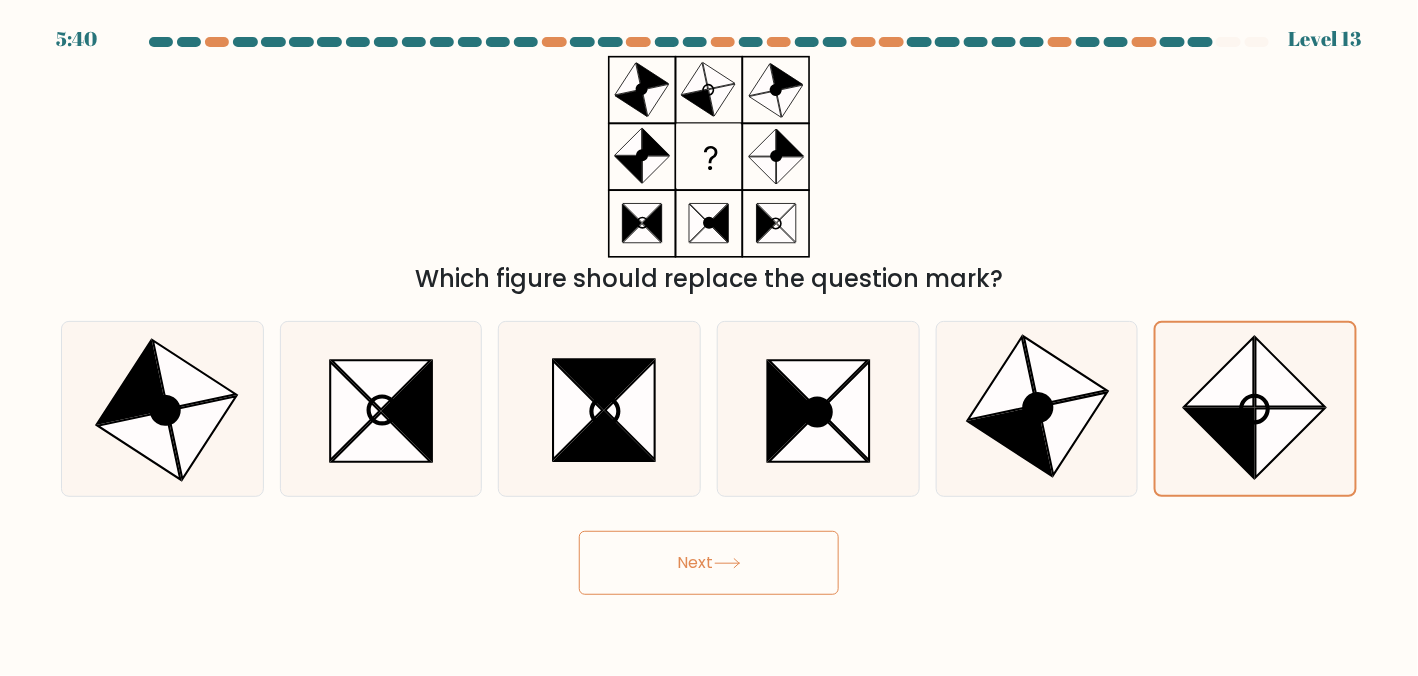 click on "Next" at bounding box center [709, 563] 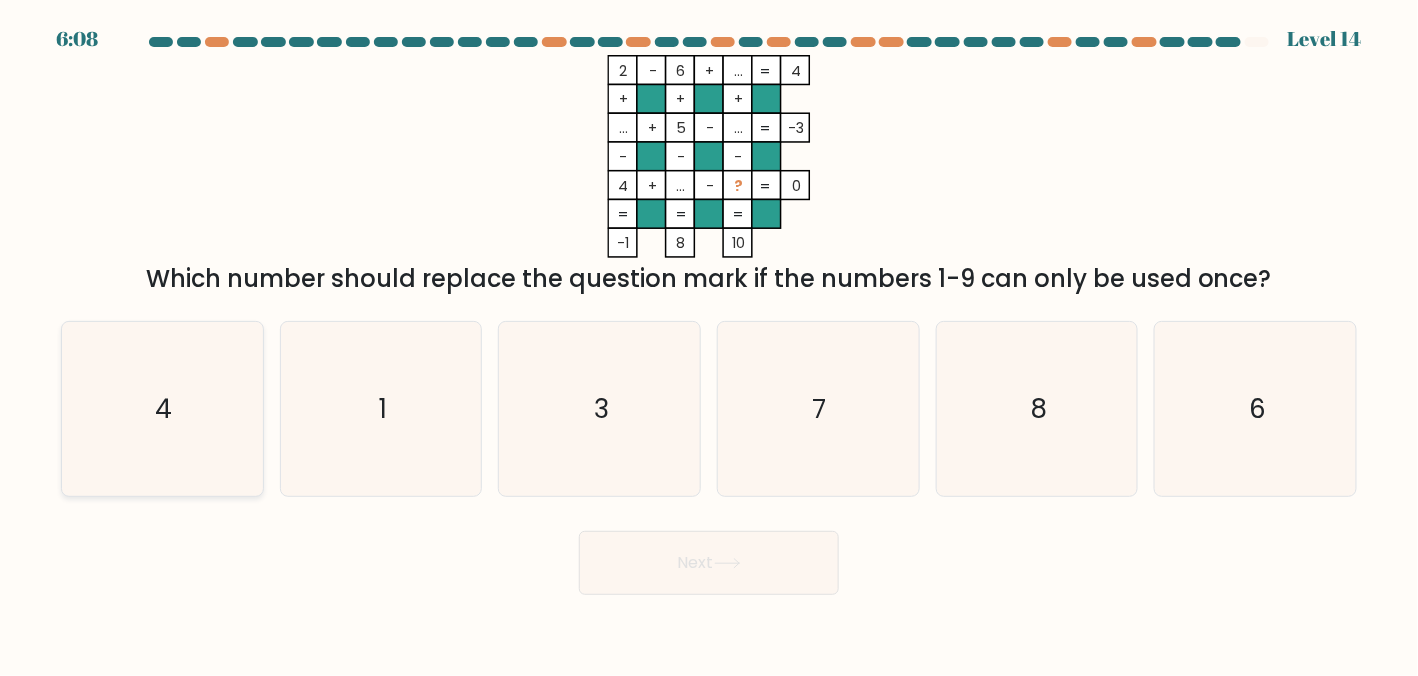 click on "4" 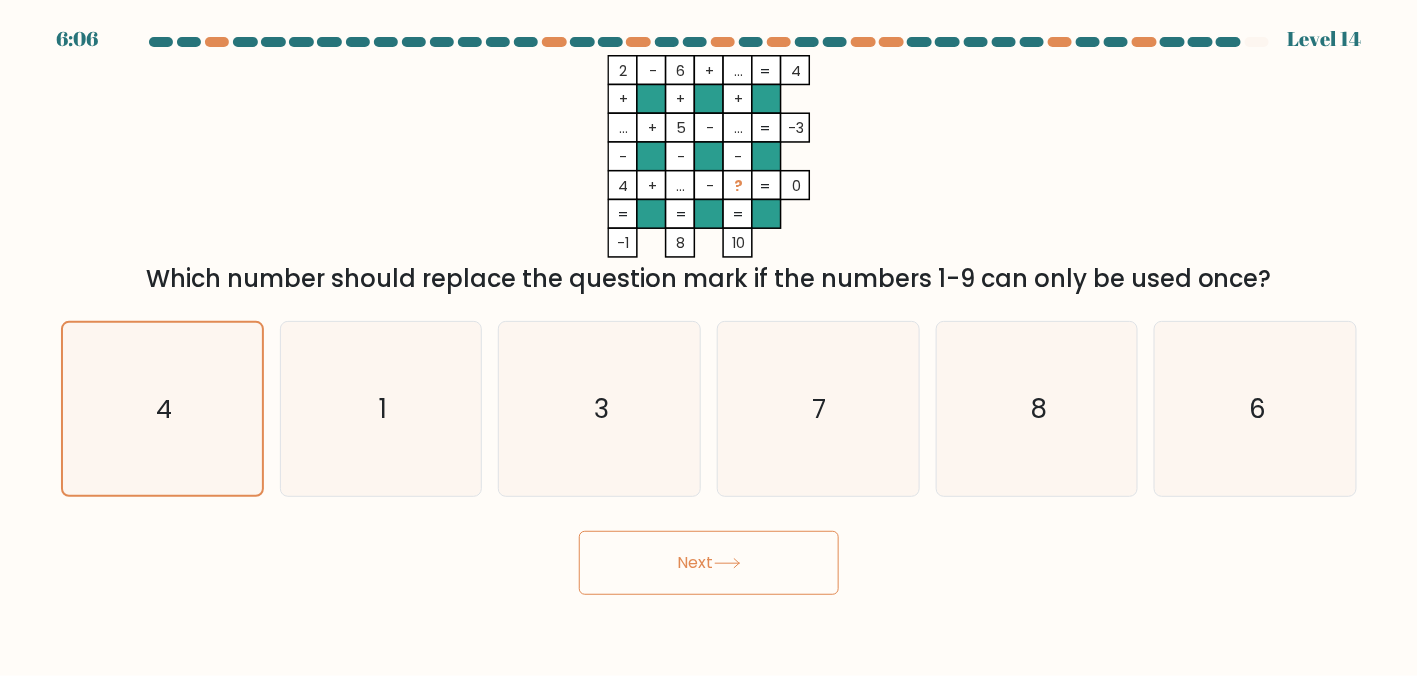 click on "Next" at bounding box center (709, 563) 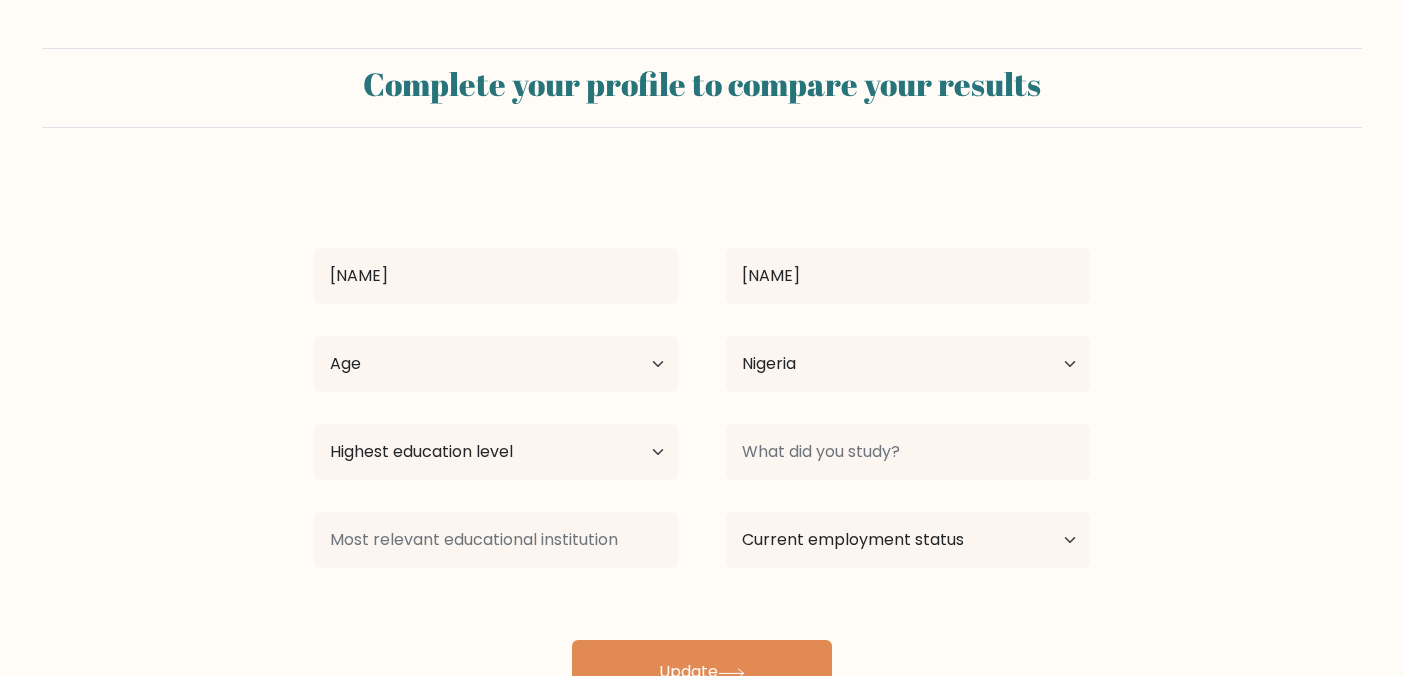 select on "NG" 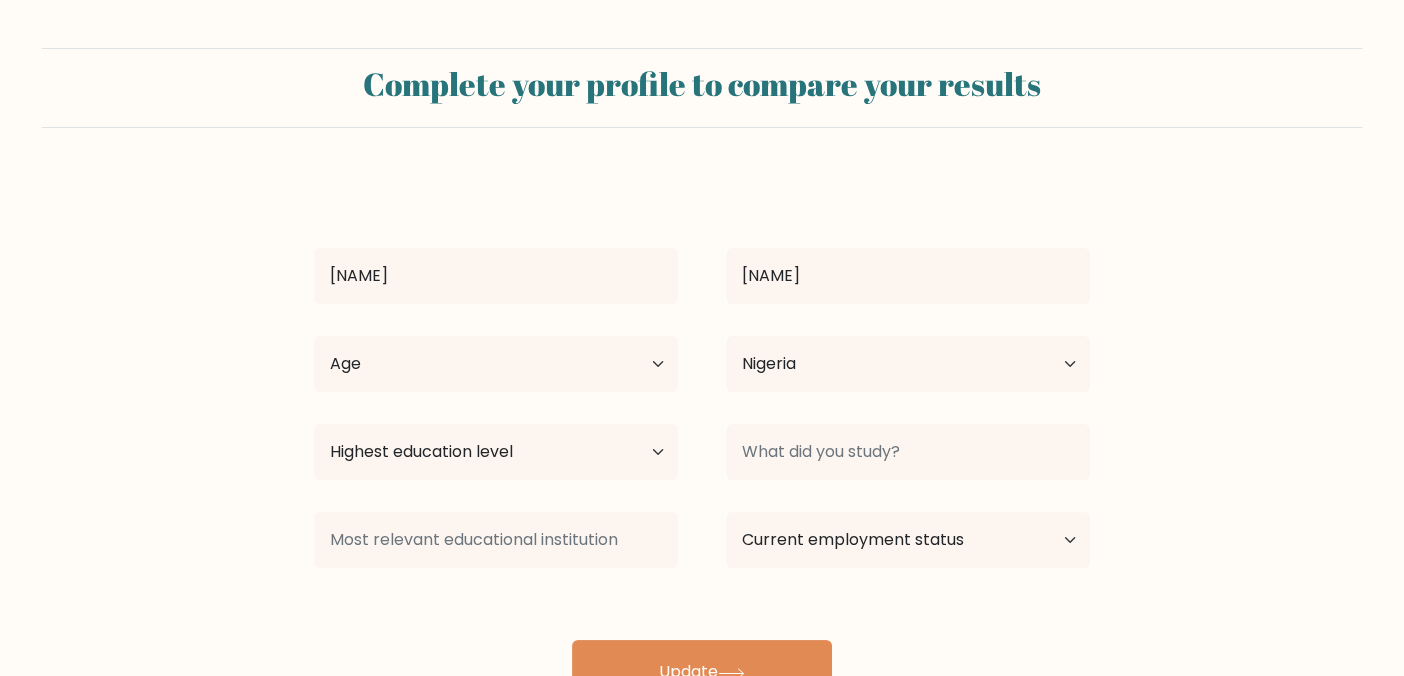 scroll, scrollTop: 81, scrollLeft: 0, axis: vertical 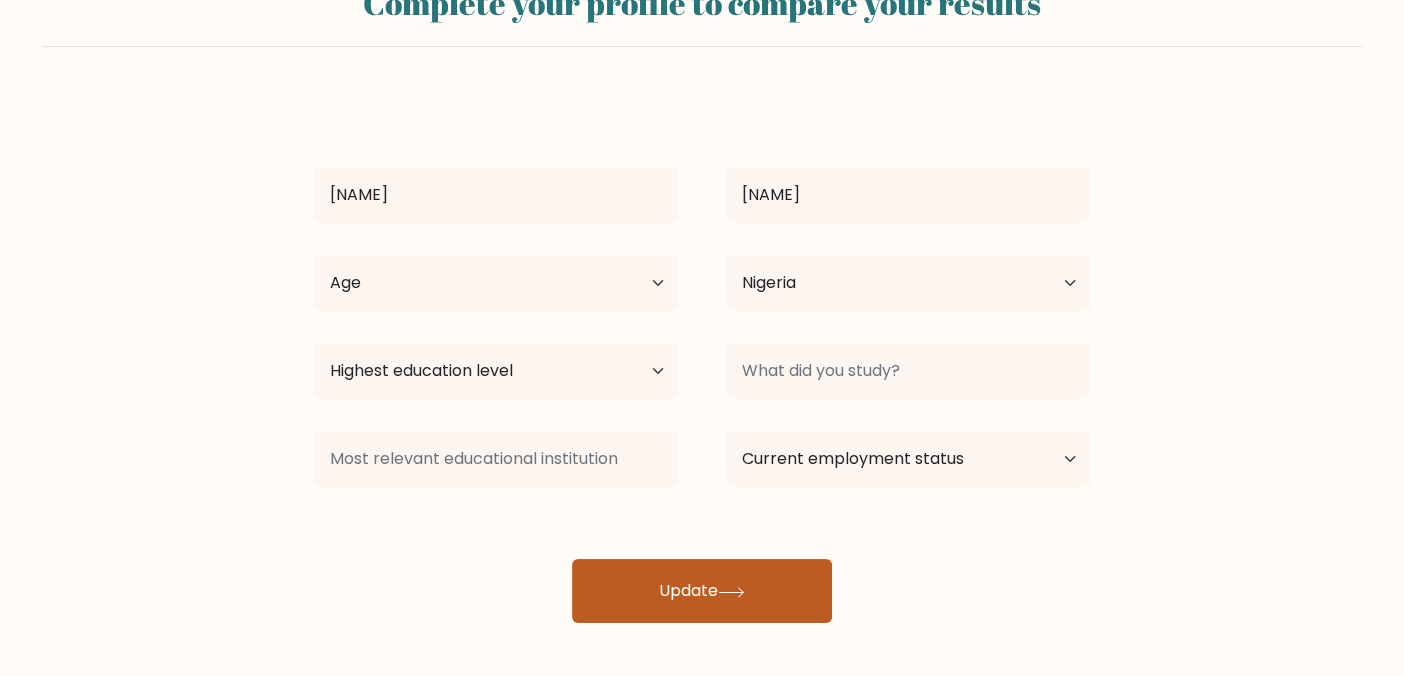 click on "Update" at bounding box center (702, 591) 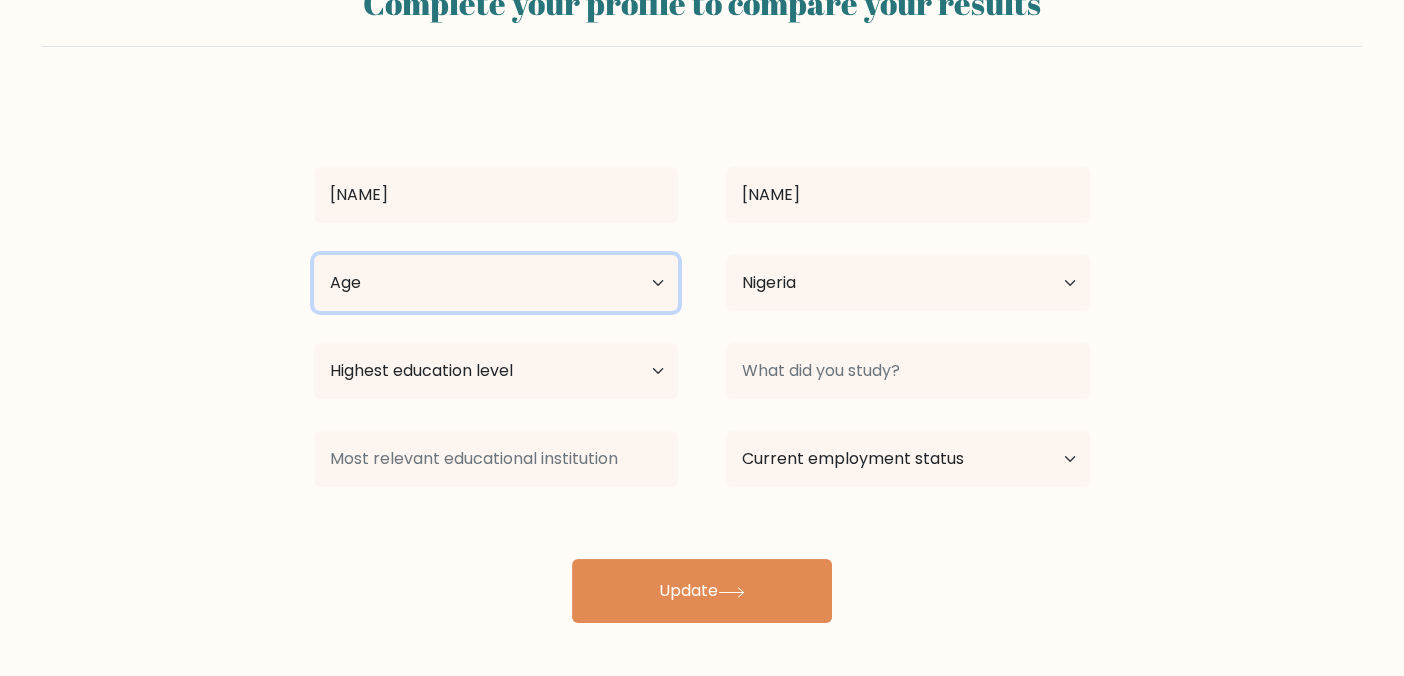 click on "Age
Under 18 years old
18-24 years old
25-34 years old
35-44 years old
45-54 years old
55-64 years old
65 years old and above" at bounding box center [496, 283] 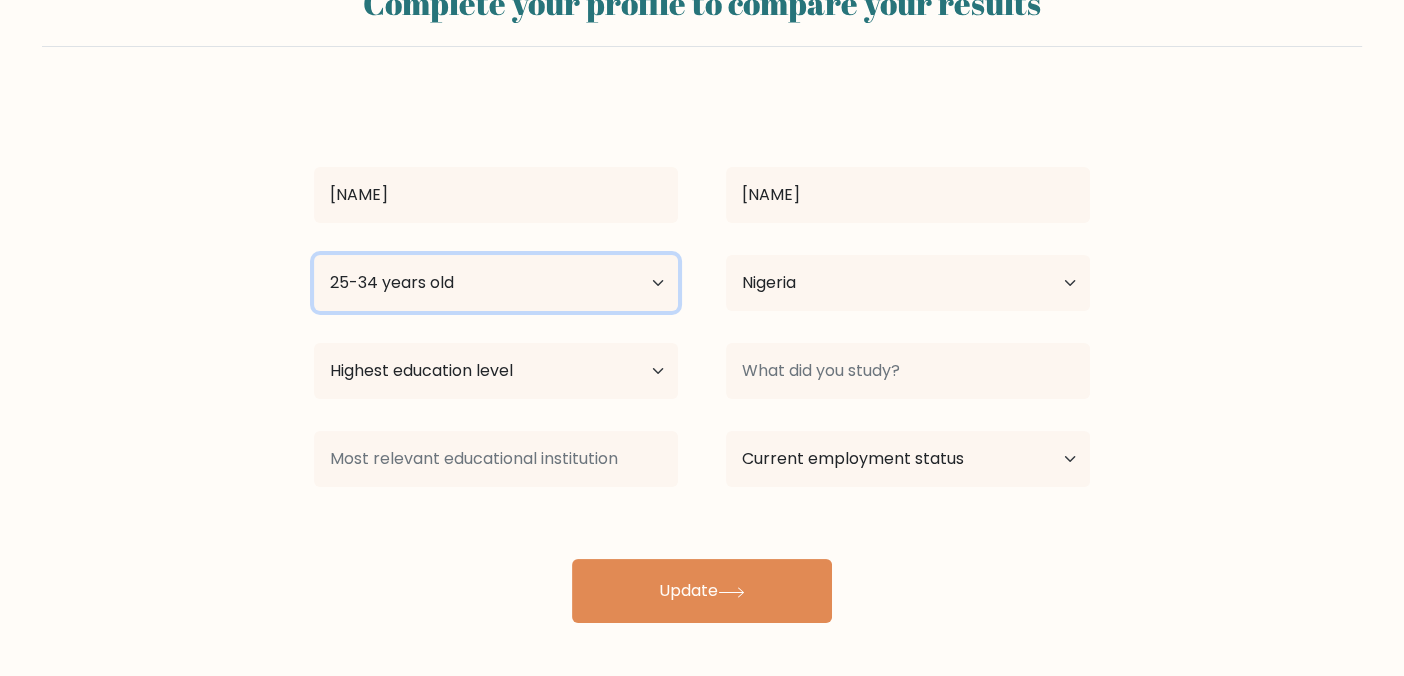 click on "Age
Under 18 years old
18-24 years old
25-34 years old
35-44 years old
45-54 years old
55-64 years old
65 years old and above" at bounding box center [496, 283] 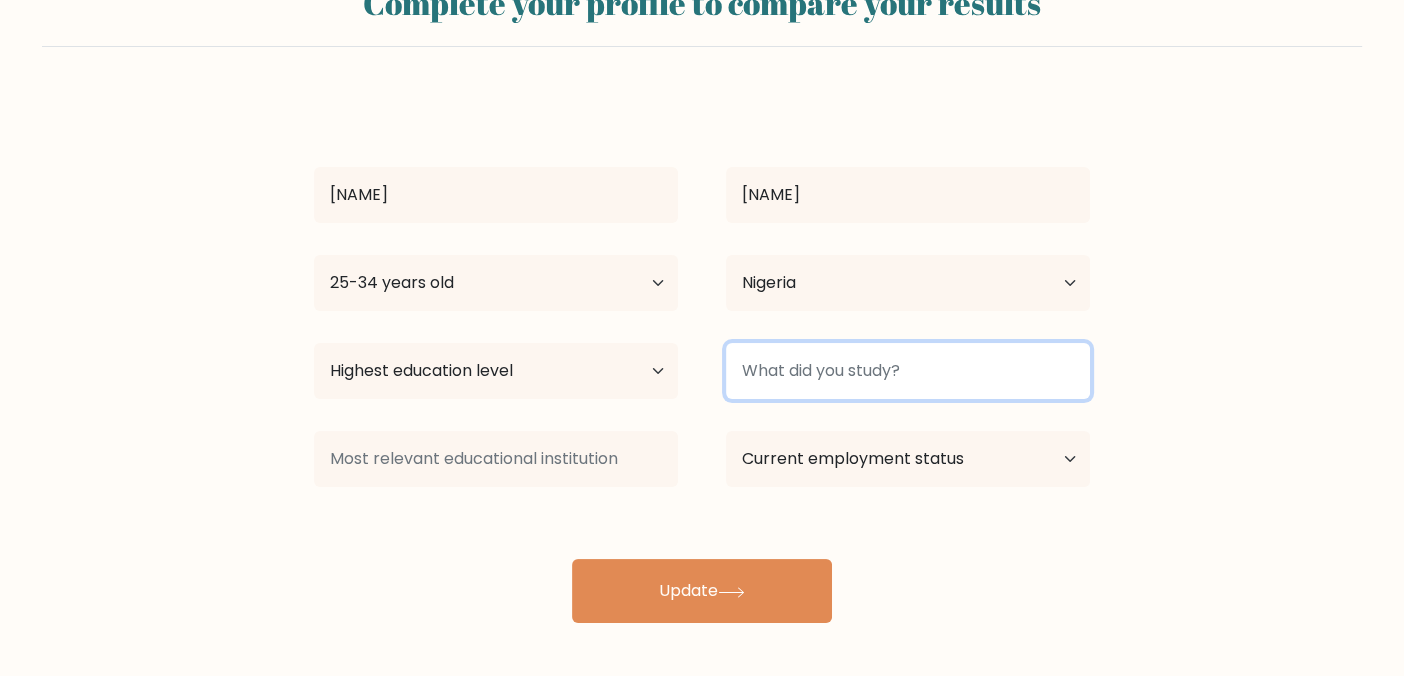 click at bounding box center (908, 371) 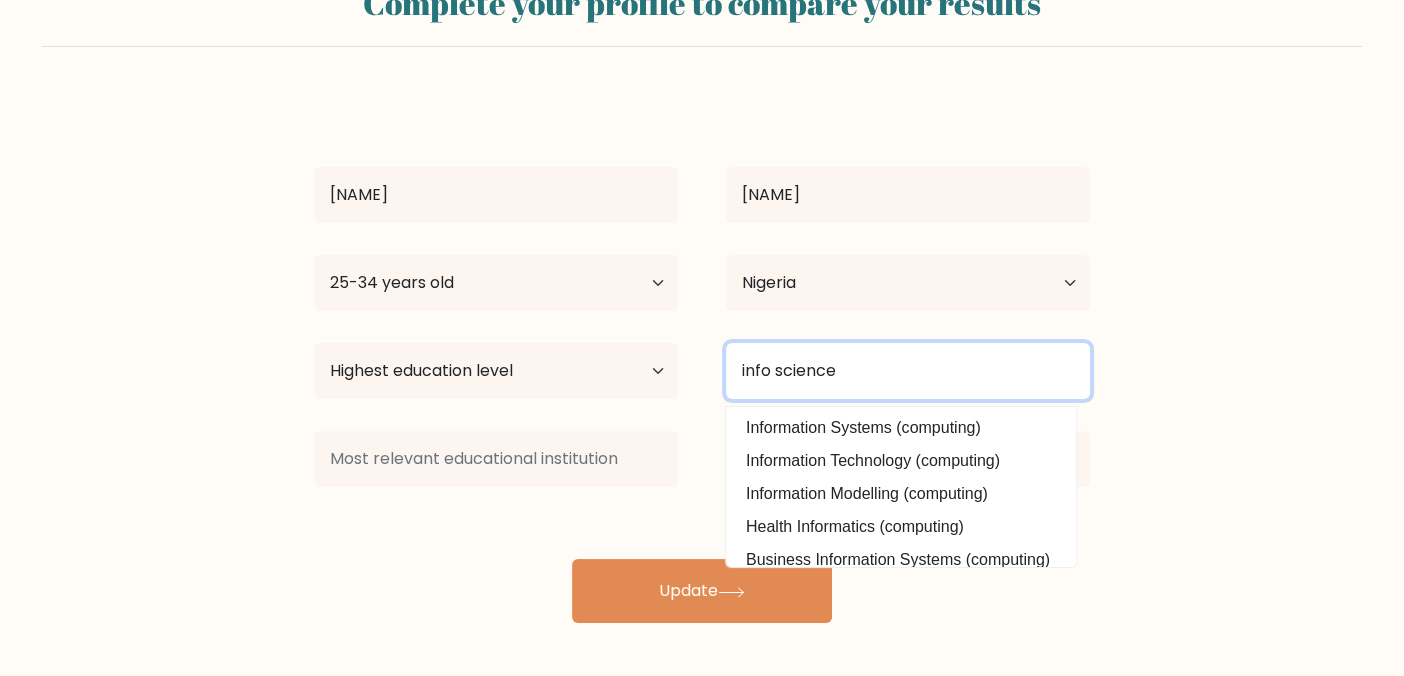 type on "info science" 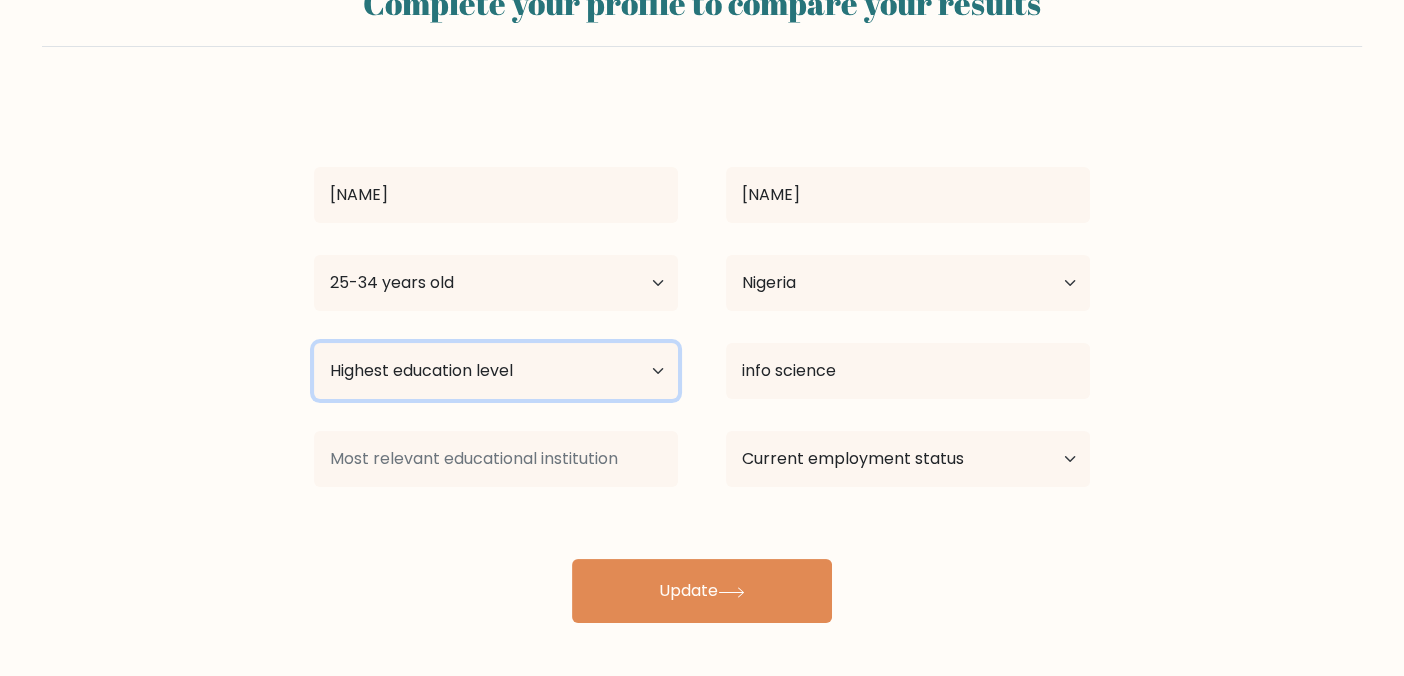 click on "Highest education level
No schooling
Primary
Lower Secondary
Upper Secondary
Occupation Specific
Bachelor's degree
Master's degree
Doctoral degree" at bounding box center [496, 371] 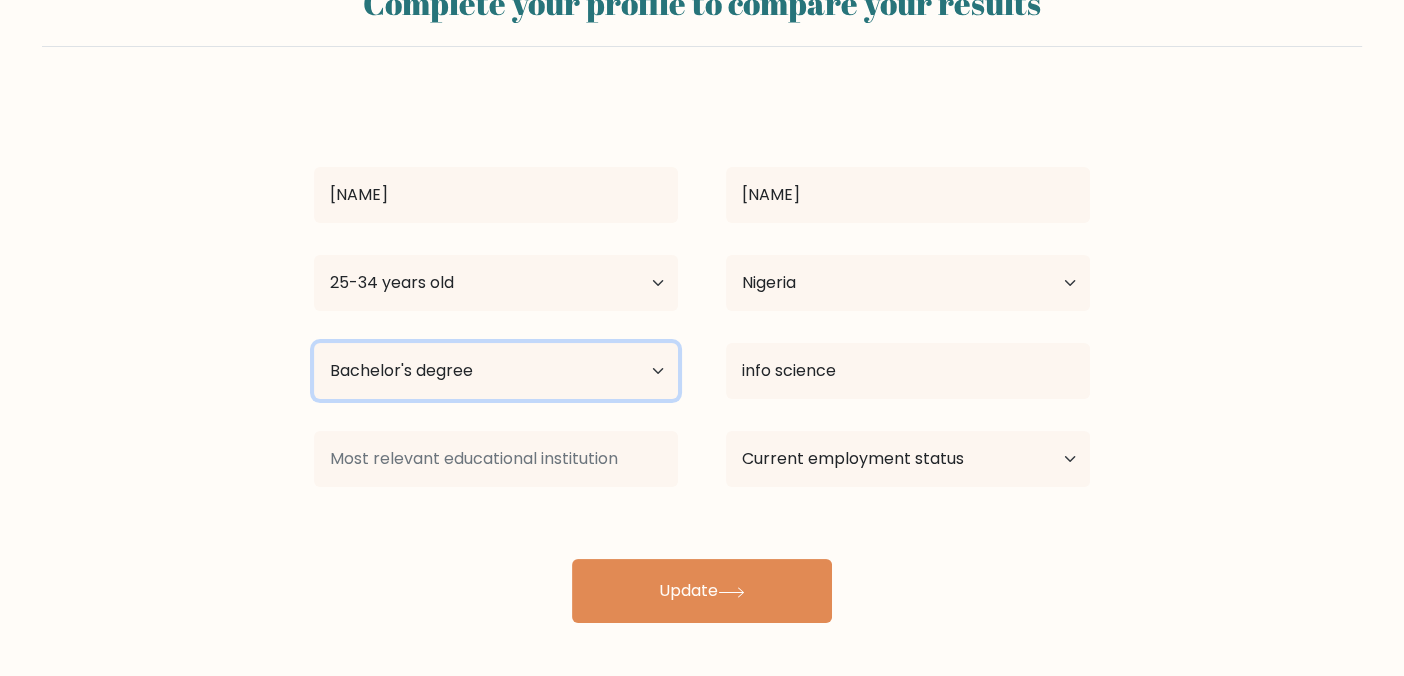 click on "Highest education level
No schooling
Primary
Lower Secondary
Upper Secondary
Occupation Specific
Bachelor's degree
Master's degree
Doctoral degree" at bounding box center (496, 371) 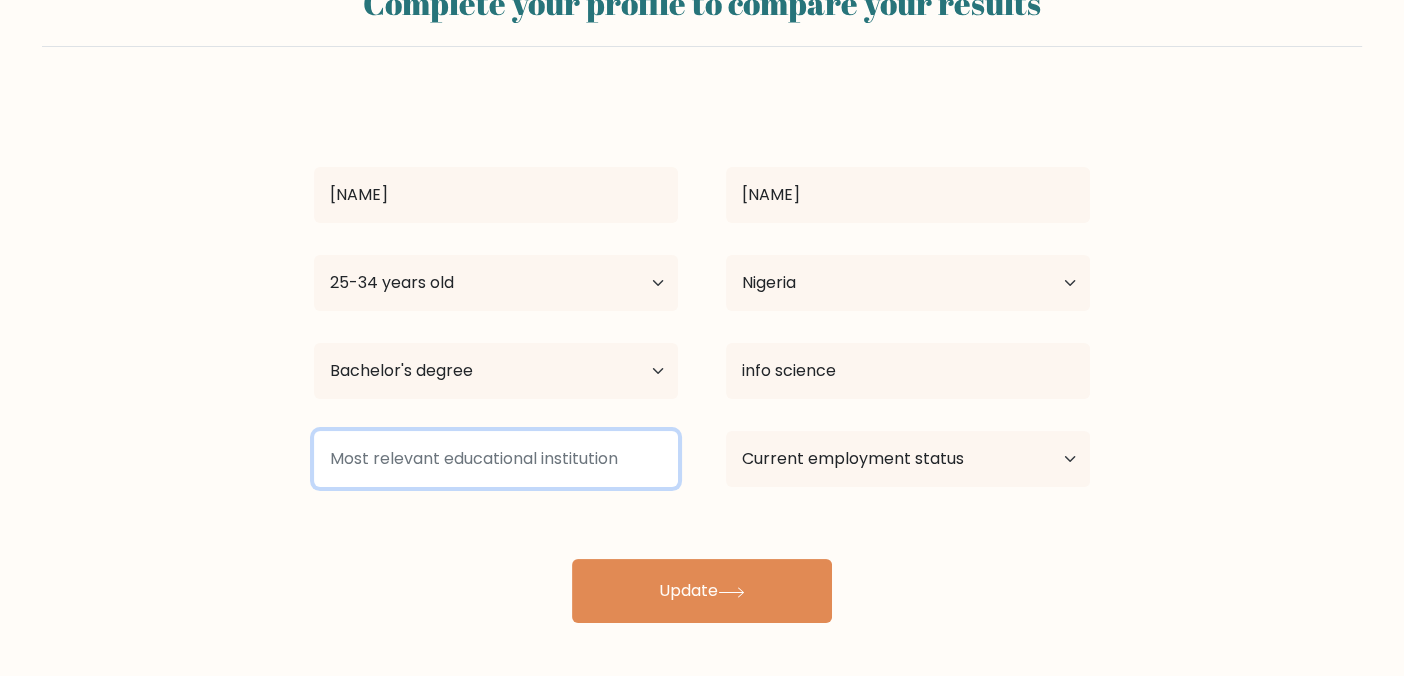 click at bounding box center (496, 459) 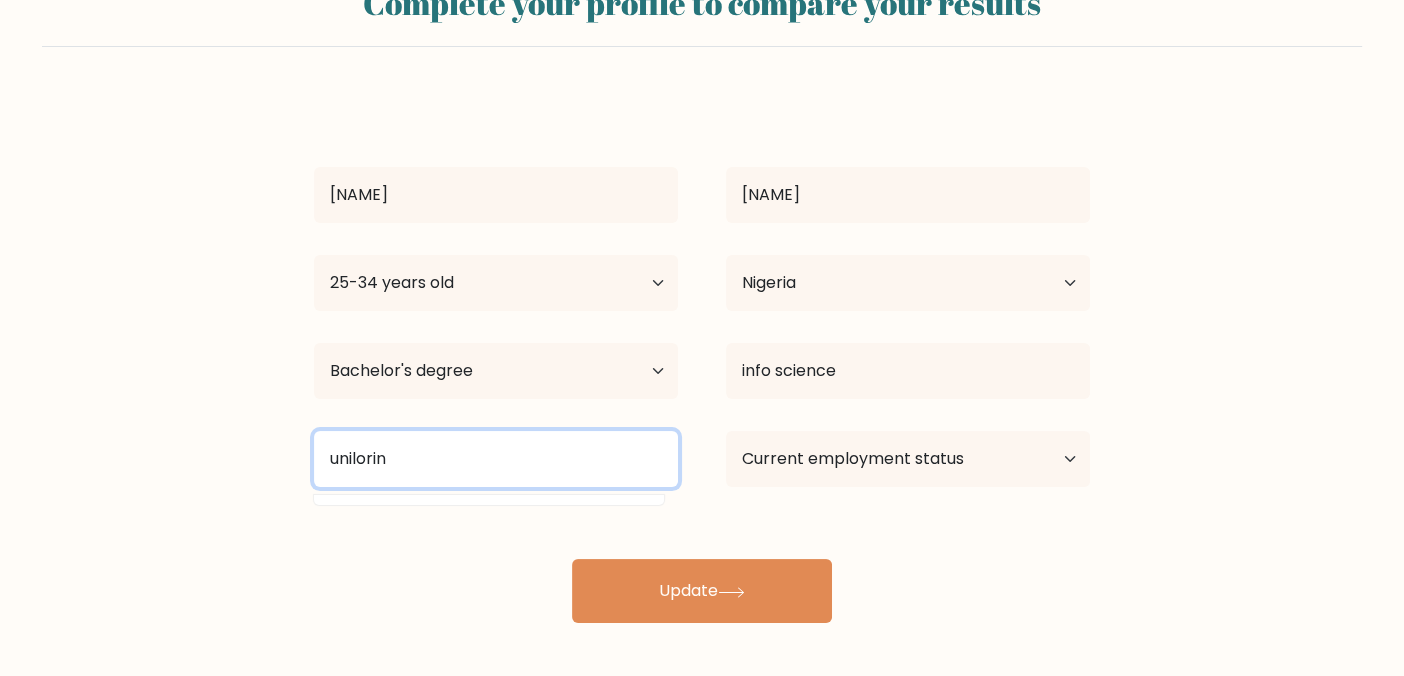 type on "unilorin" 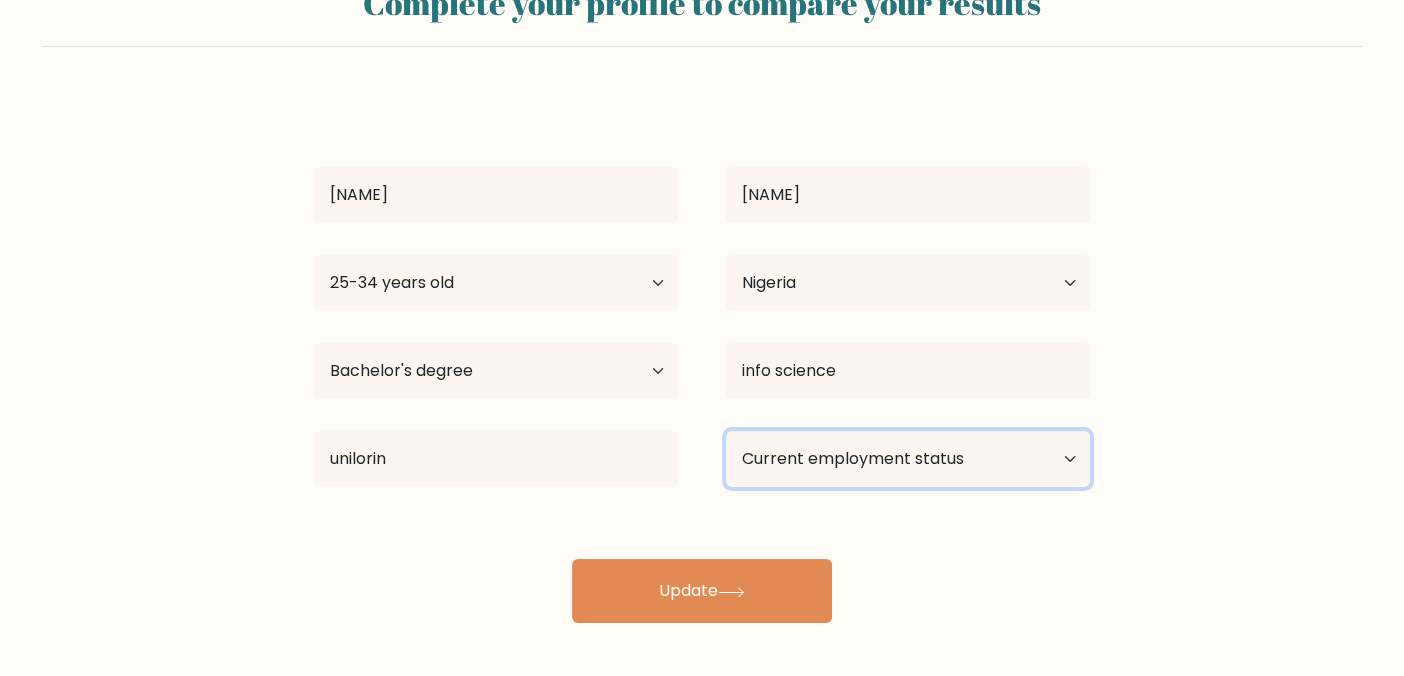 click on "Current employment status
Employed
Student
Retired
Other / prefer not to answer" at bounding box center [908, 459] 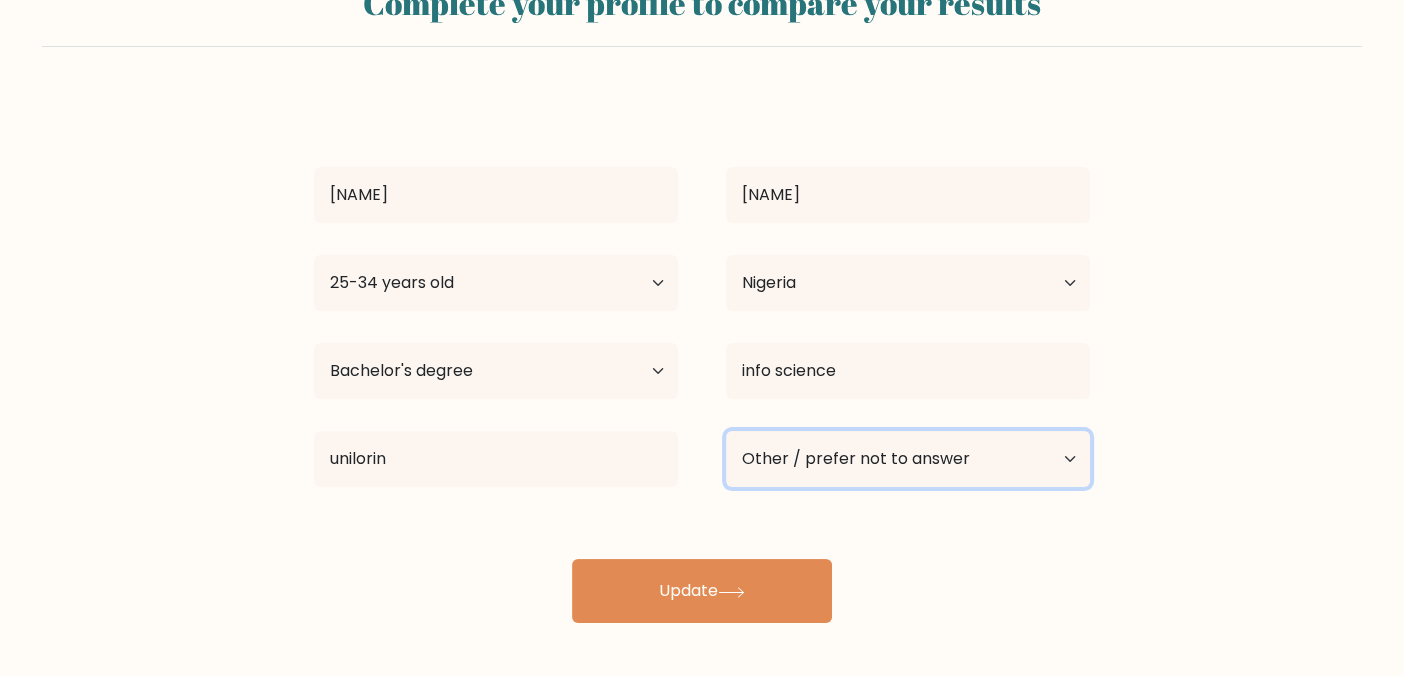 click on "Current employment status
Employed
Student
Retired
Other / prefer not to answer" at bounding box center [908, 459] 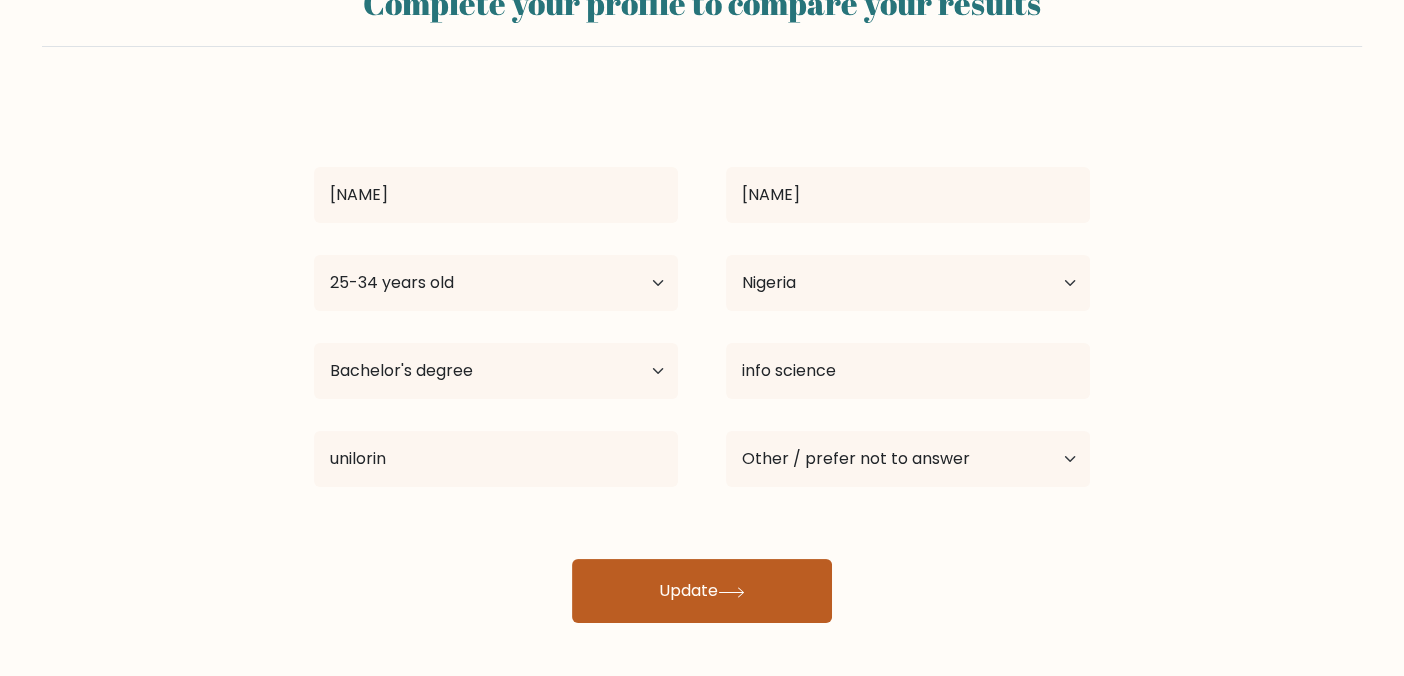 click on "Update" at bounding box center (702, 591) 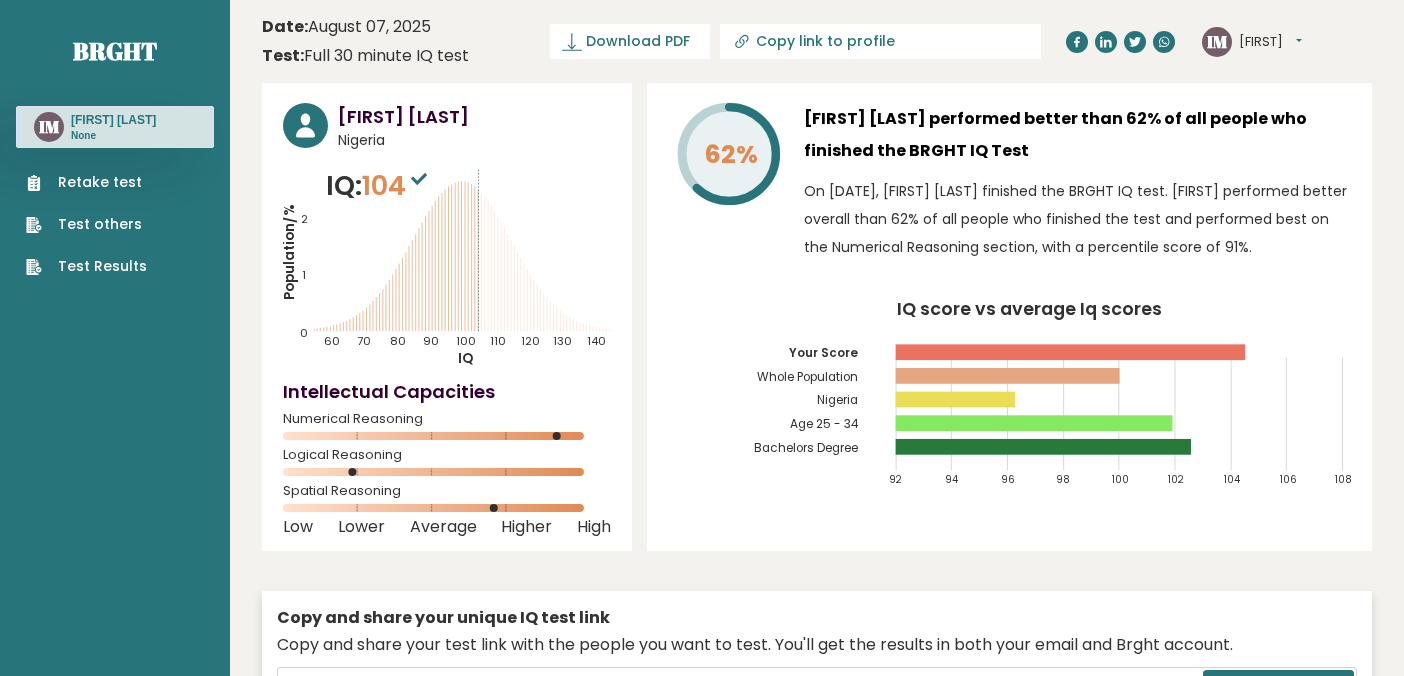 scroll, scrollTop: 0, scrollLeft: 0, axis: both 